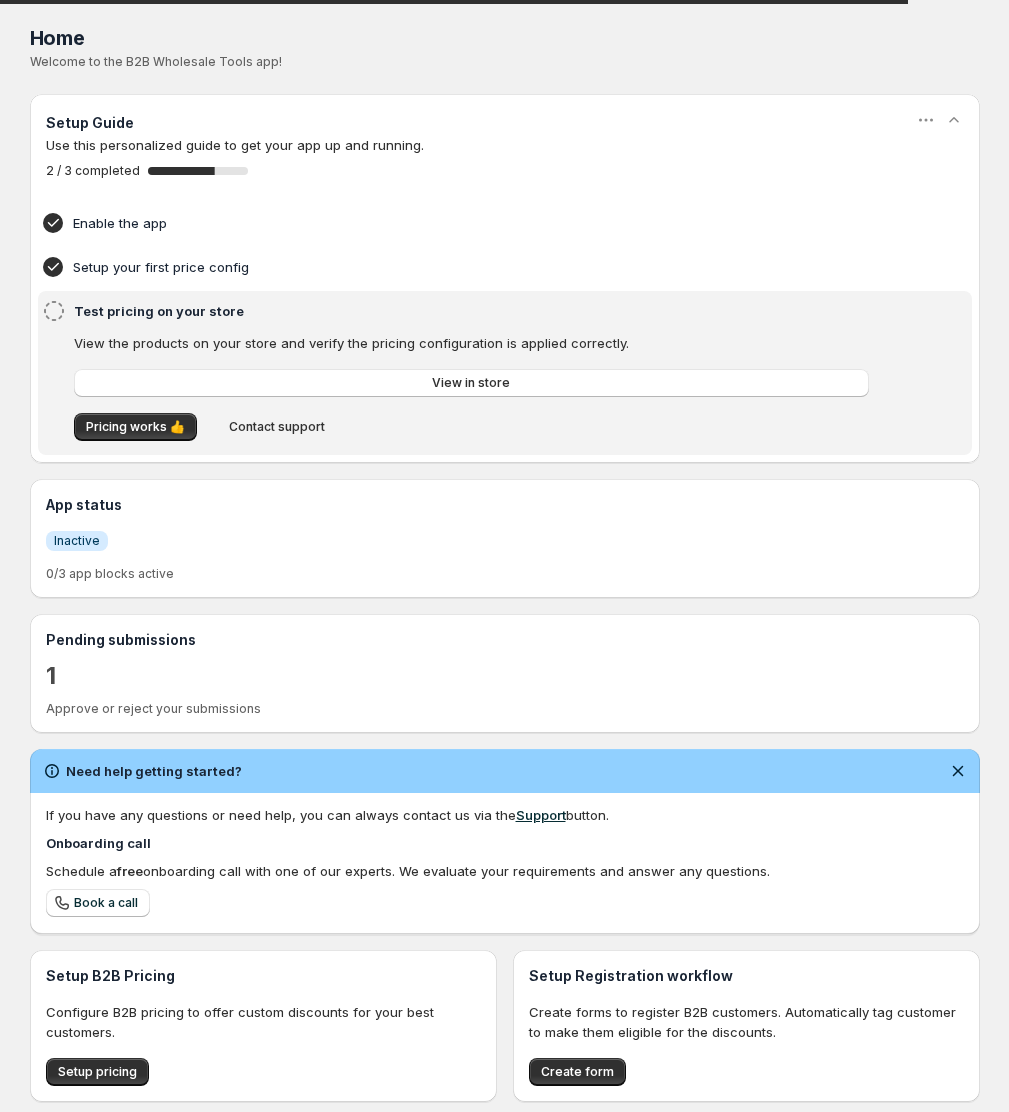 scroll, scrollTop: 0, scrollLeft: 0, axis: both 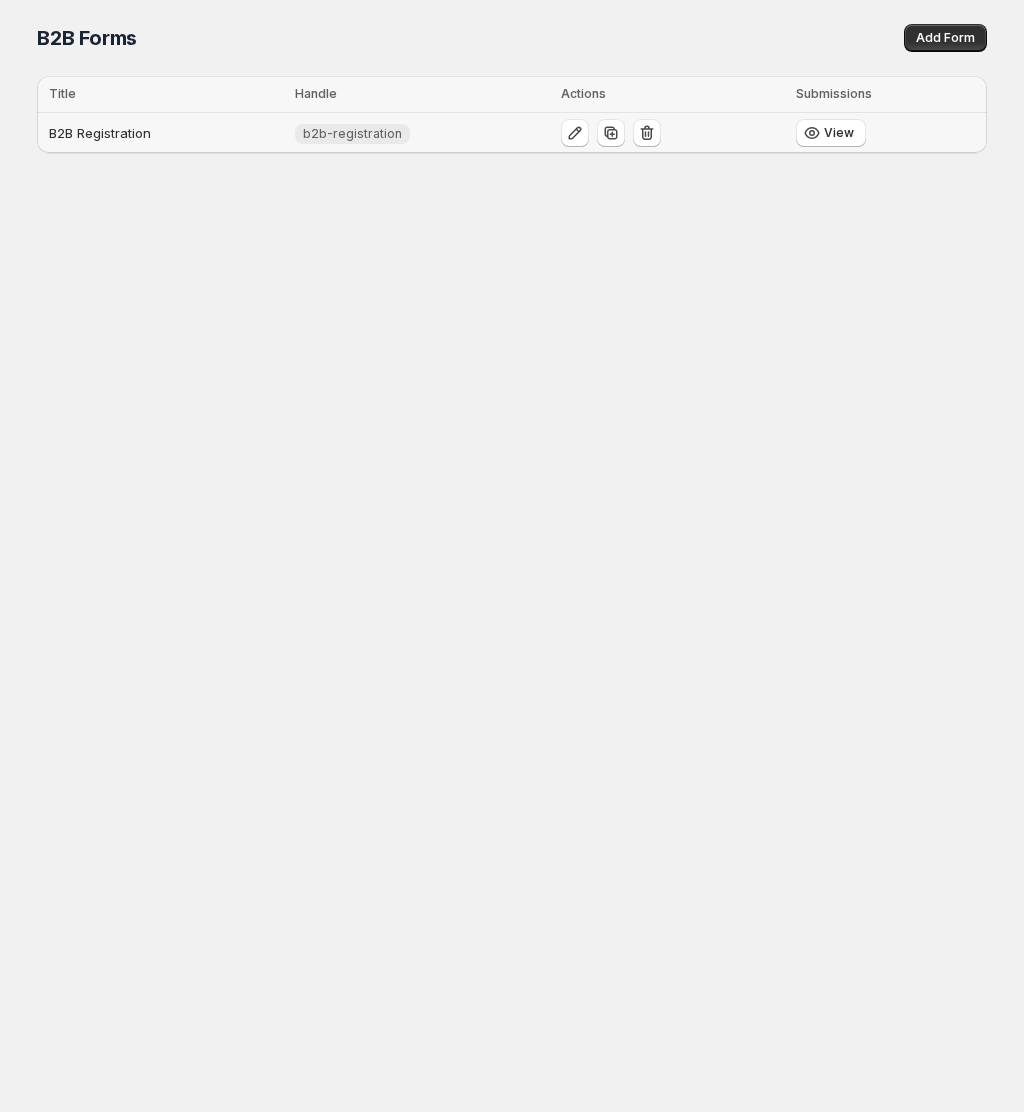 click on "B2B Registration" at bounding box center (163, 133) 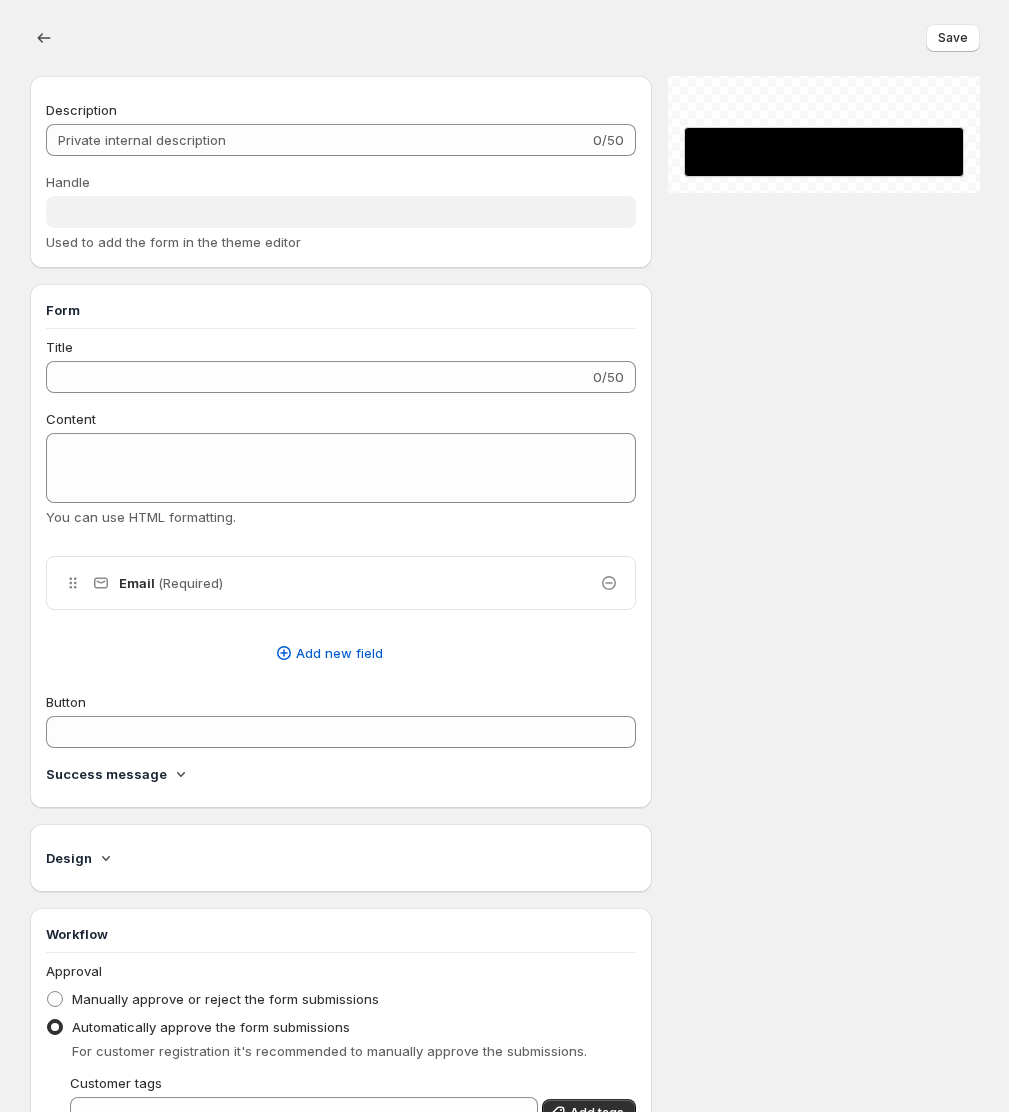 type on "B2B Registration" 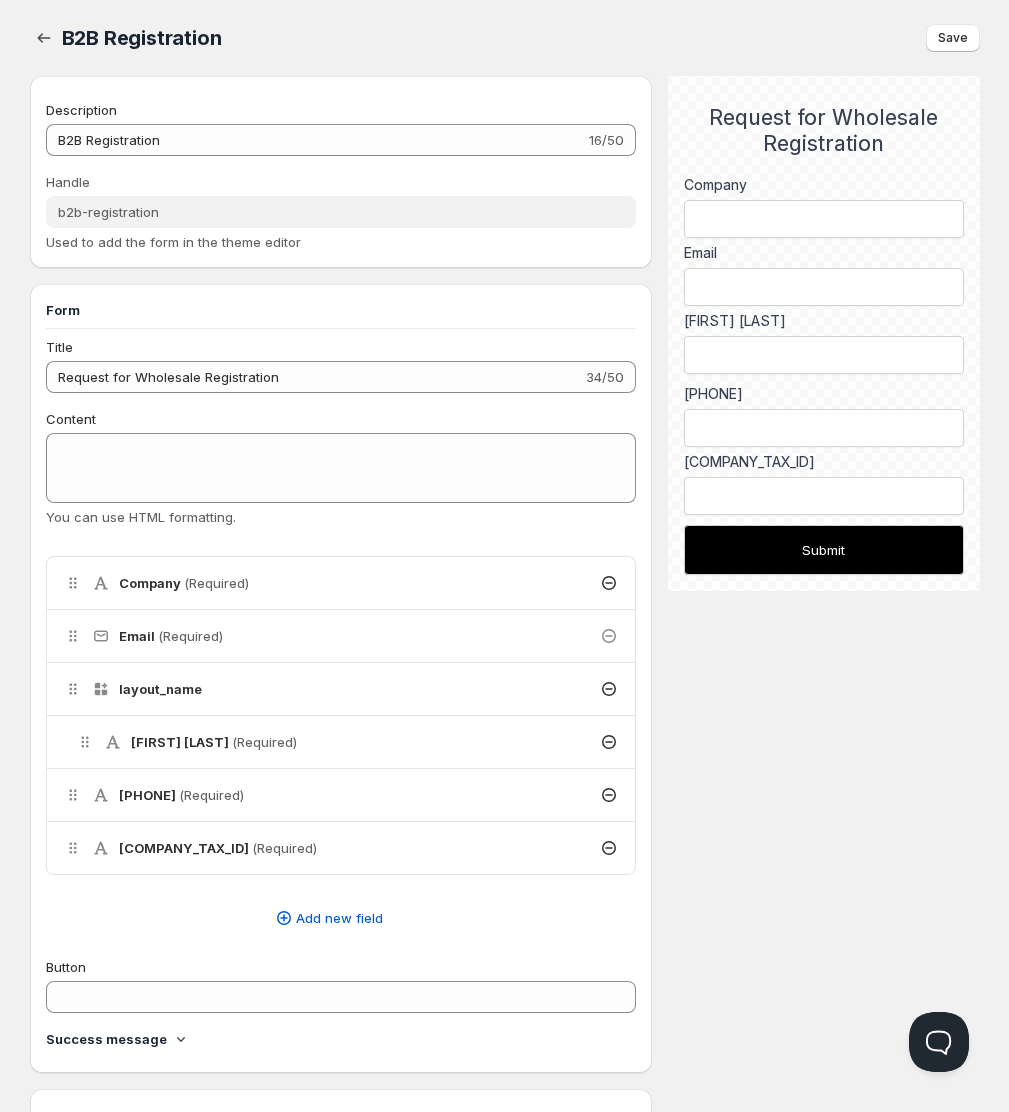 scroll, scrollTop: 0, scrollLeft: 0, axis: both 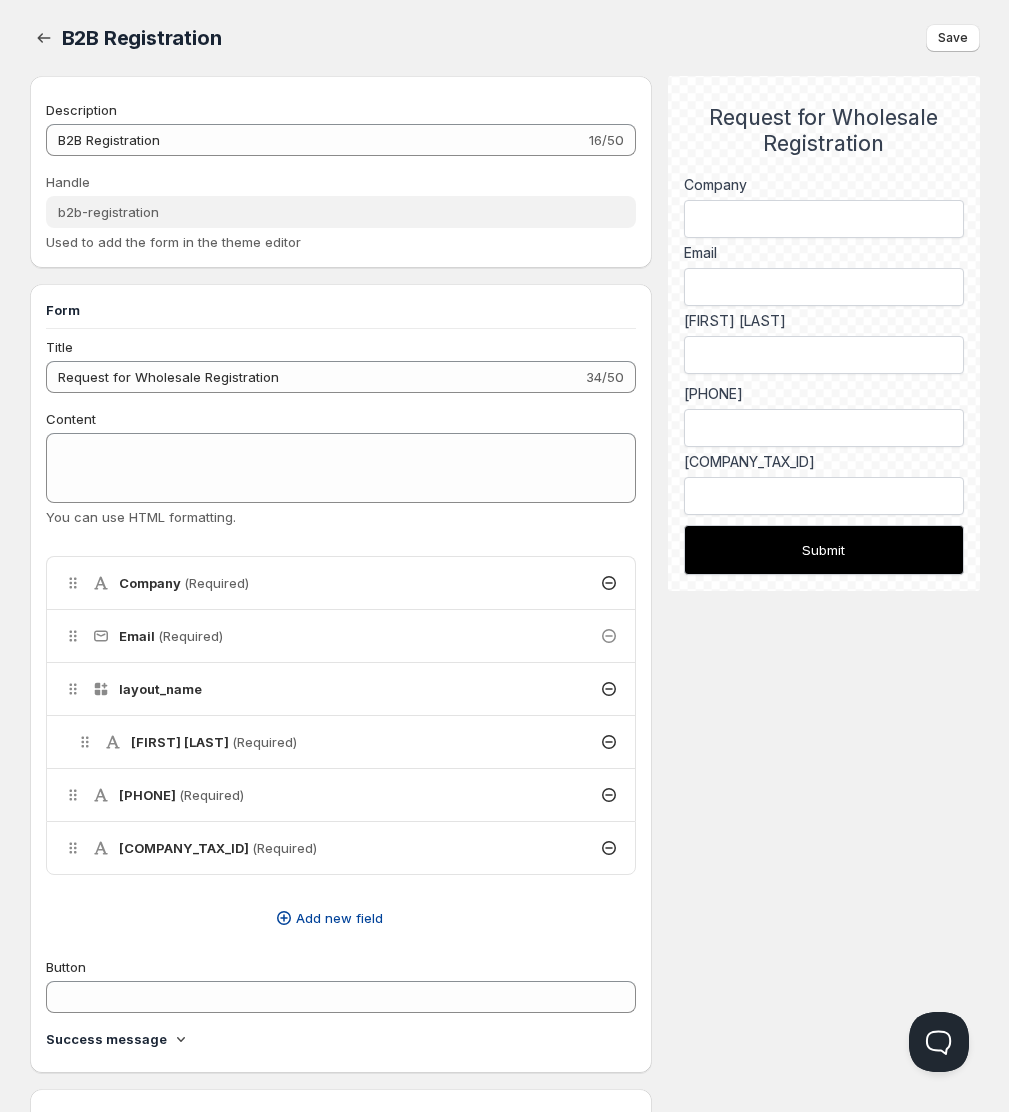 click on "Add new field" at bounding box center [339, 918] 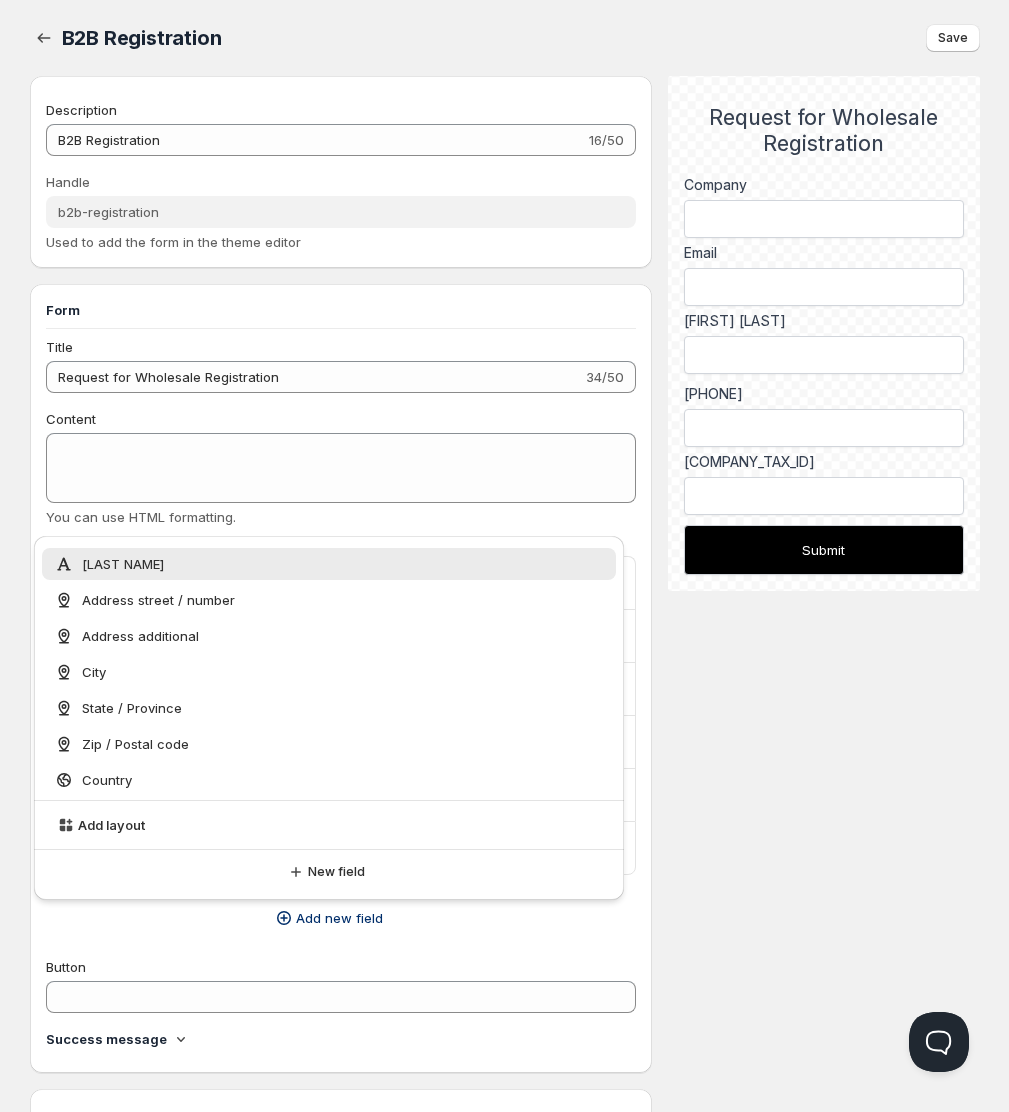 click on "Description B2B Registration 16/50 Handle b2b-registration Used to add the form in the theme editor Form Title Request for Wholesale Registration 34/50 Content You can use HTML formatting. Delete Cancel Are you sure you want to delete ? Company (Required) Email (Required) layout_name [FIRST] [LAST] (Required) Mobile with country code (Whatsapp) (Required) Company tax ID (Required) Add new field Button Success message Design Workflow Approval Manually approve or reject the form submissions Automatically approve the form submissions For customer registration it's recommended to manually approve the submissions. Customer tags Add tags Tags are added to the customer after approval. Useful to auto apply custom pricing based on tags. Customer email marketing Set customers accept marketing emails. (Required to send a confirmation email). Customer tax exempt Set approved customer as tax exempt. Tax validation Validate Tax ID using external service." at bounding box center (505, 855) 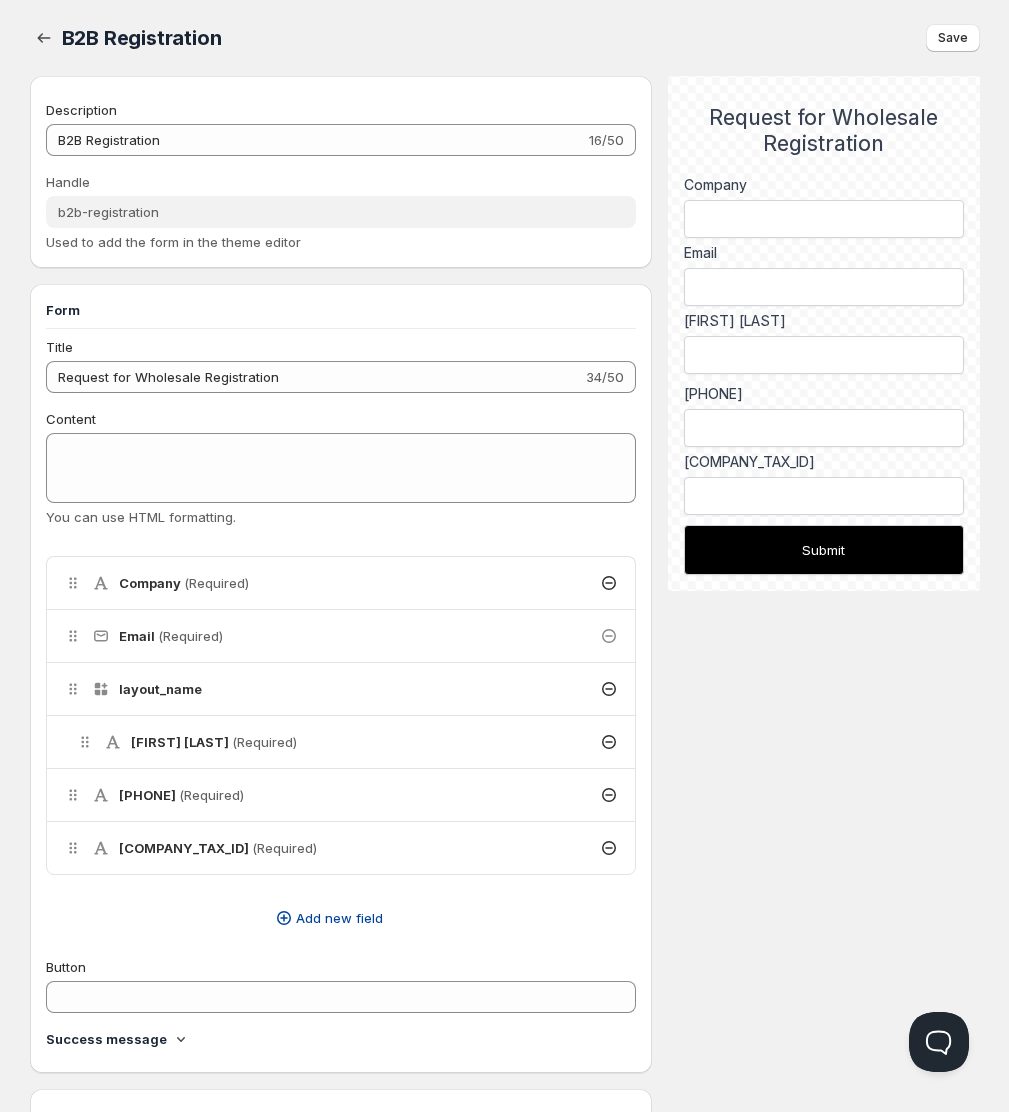 click on "Add new field" at bounding box center [329, 918] 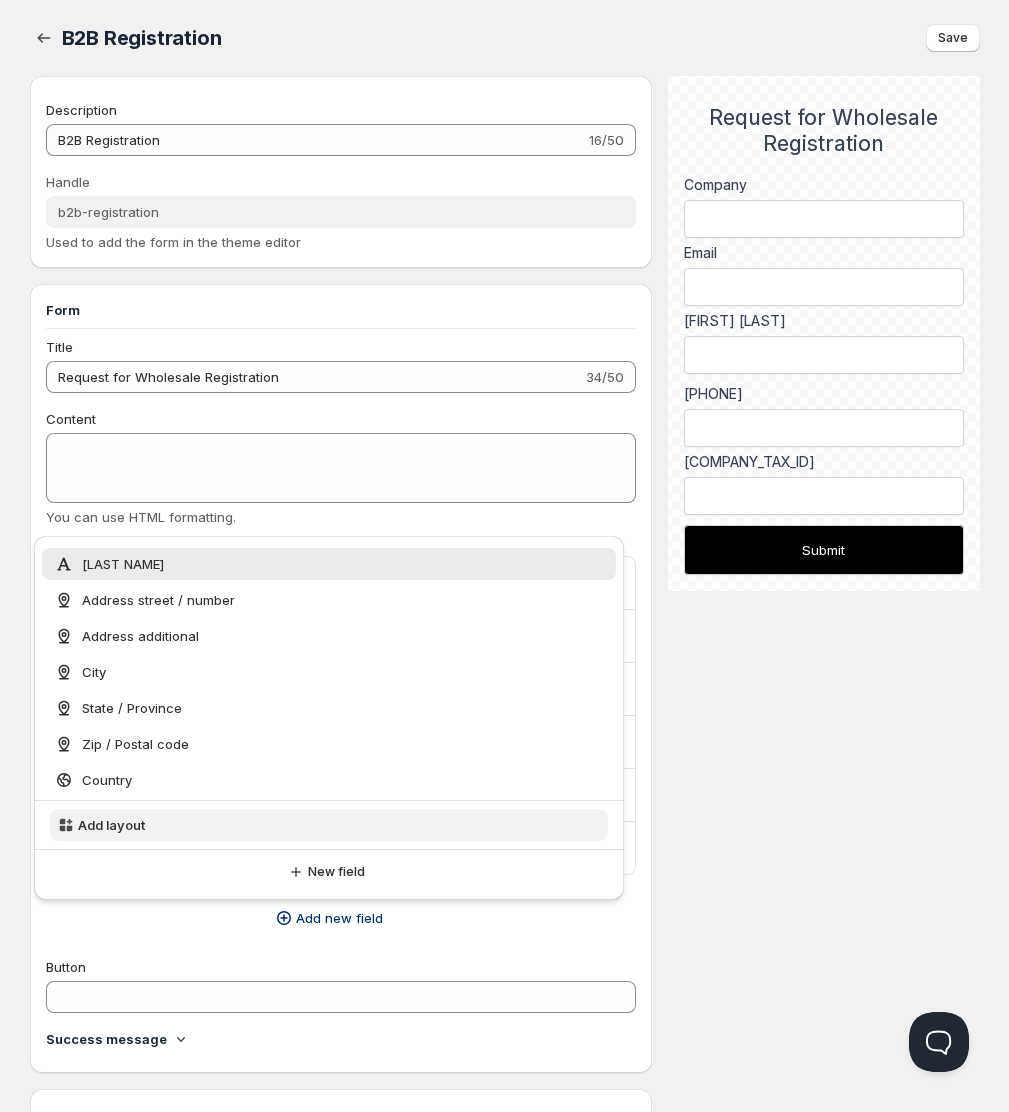 click on "Add layout" at bounding box center (329, 825) 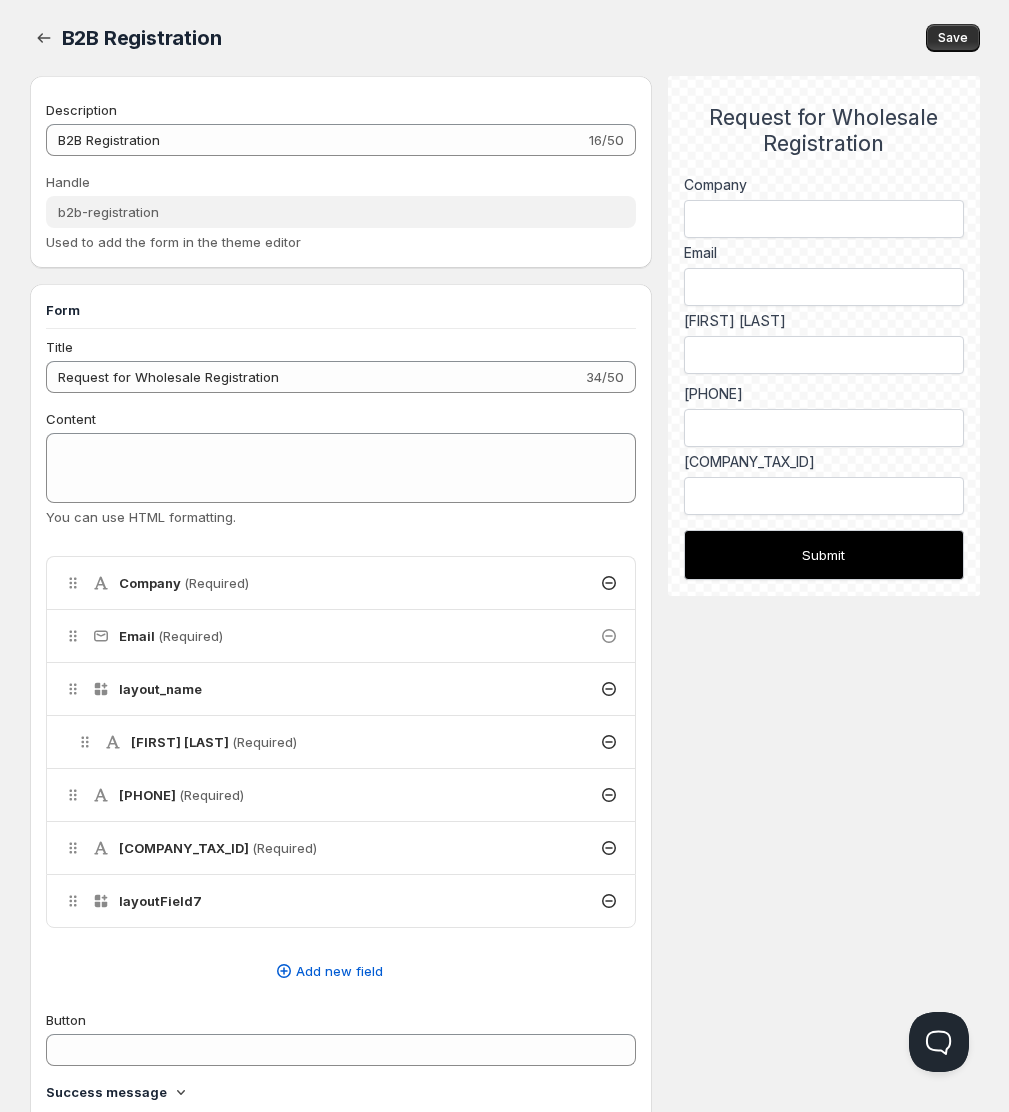 click on "layoutField7" at bounding box center [160, 901] 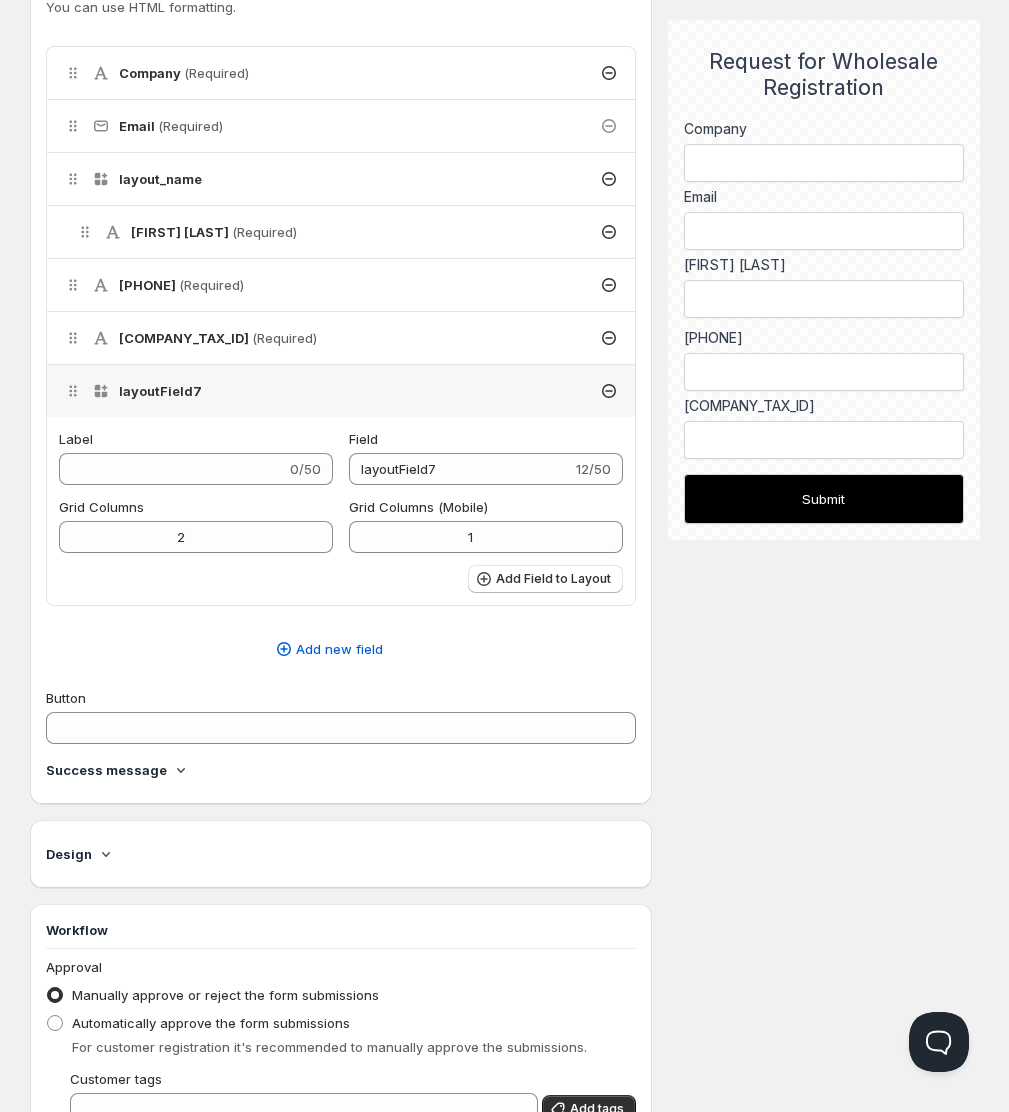scroll, scrollTop: 617, scrollLeft: 0, axis: vertical 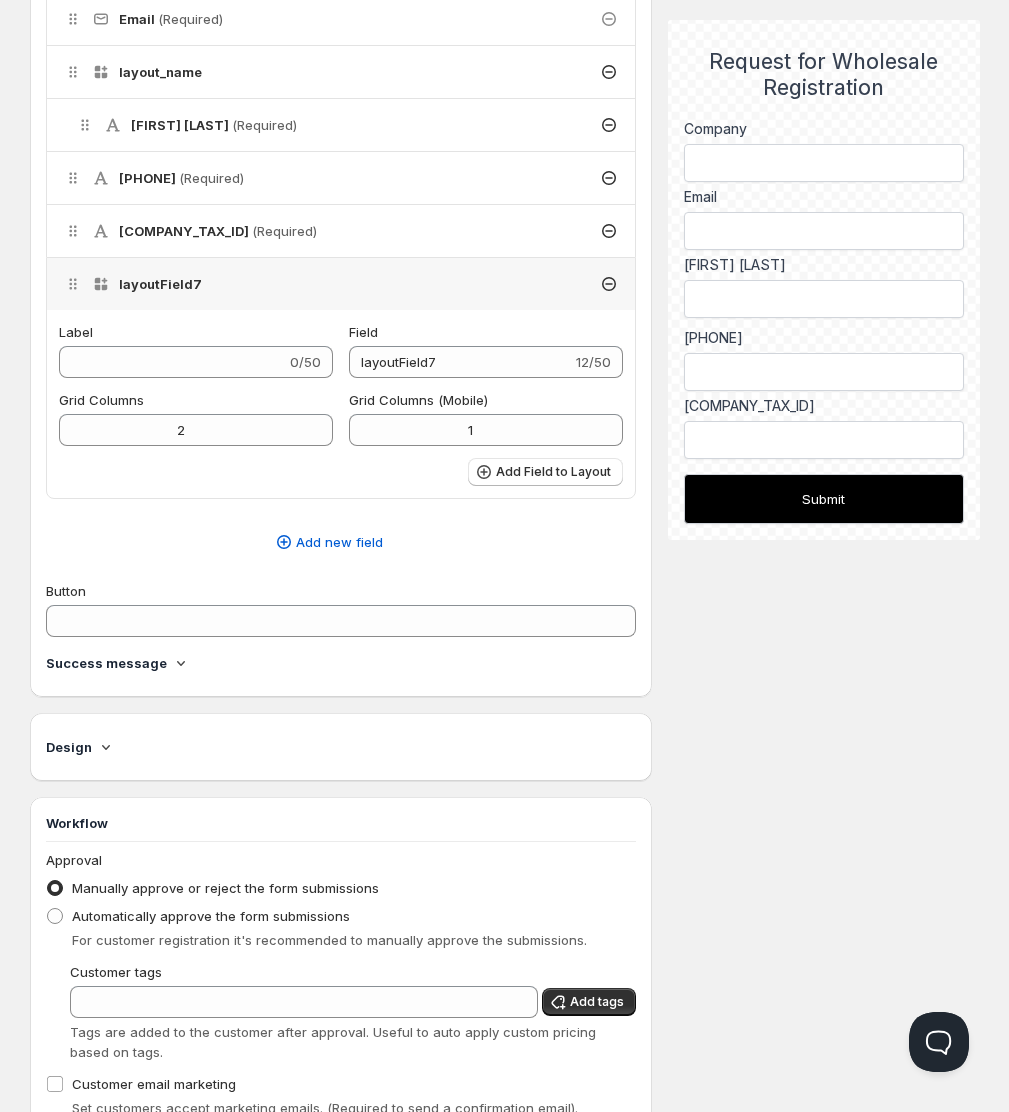 click 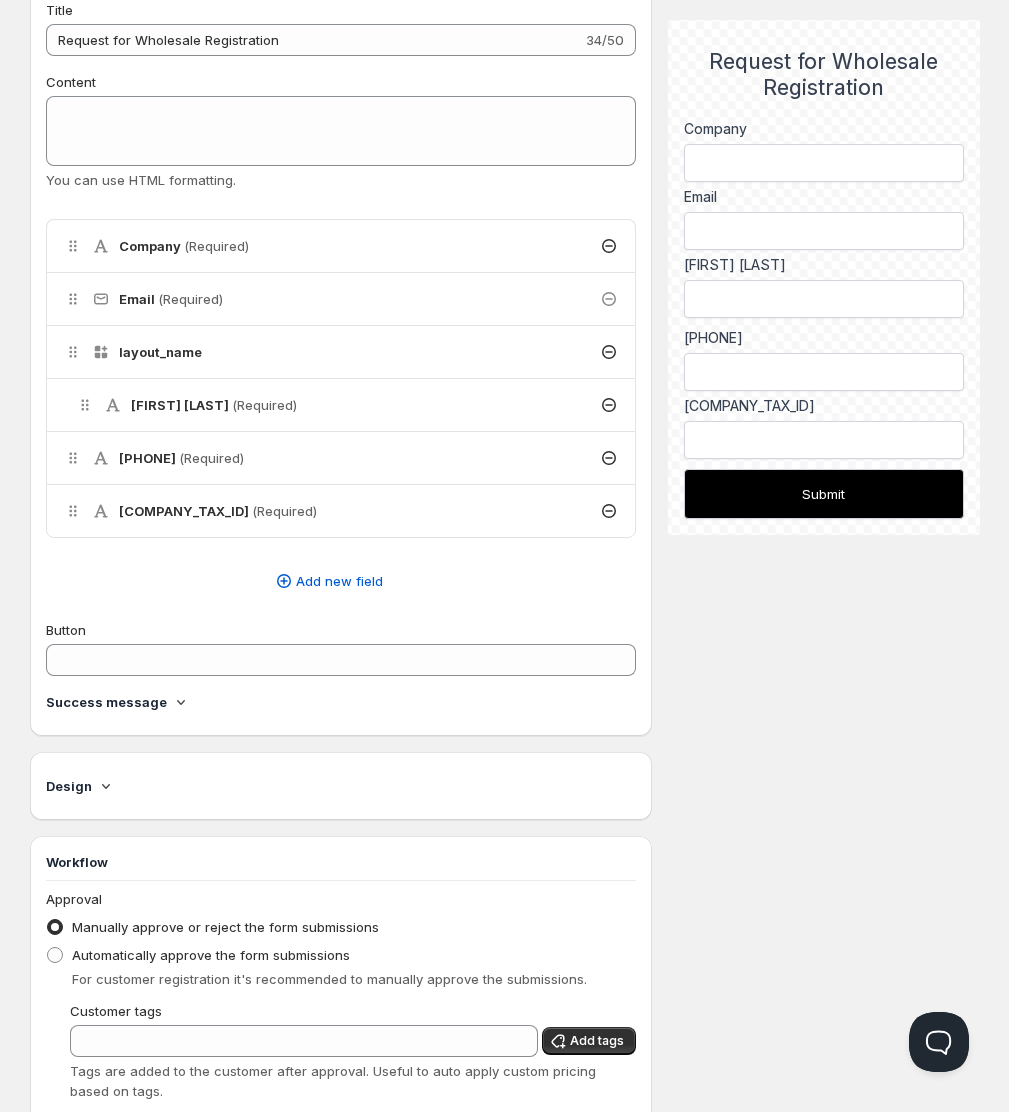 scroll, scrollTop: 314, scrollLeft: 0, axis: vertical 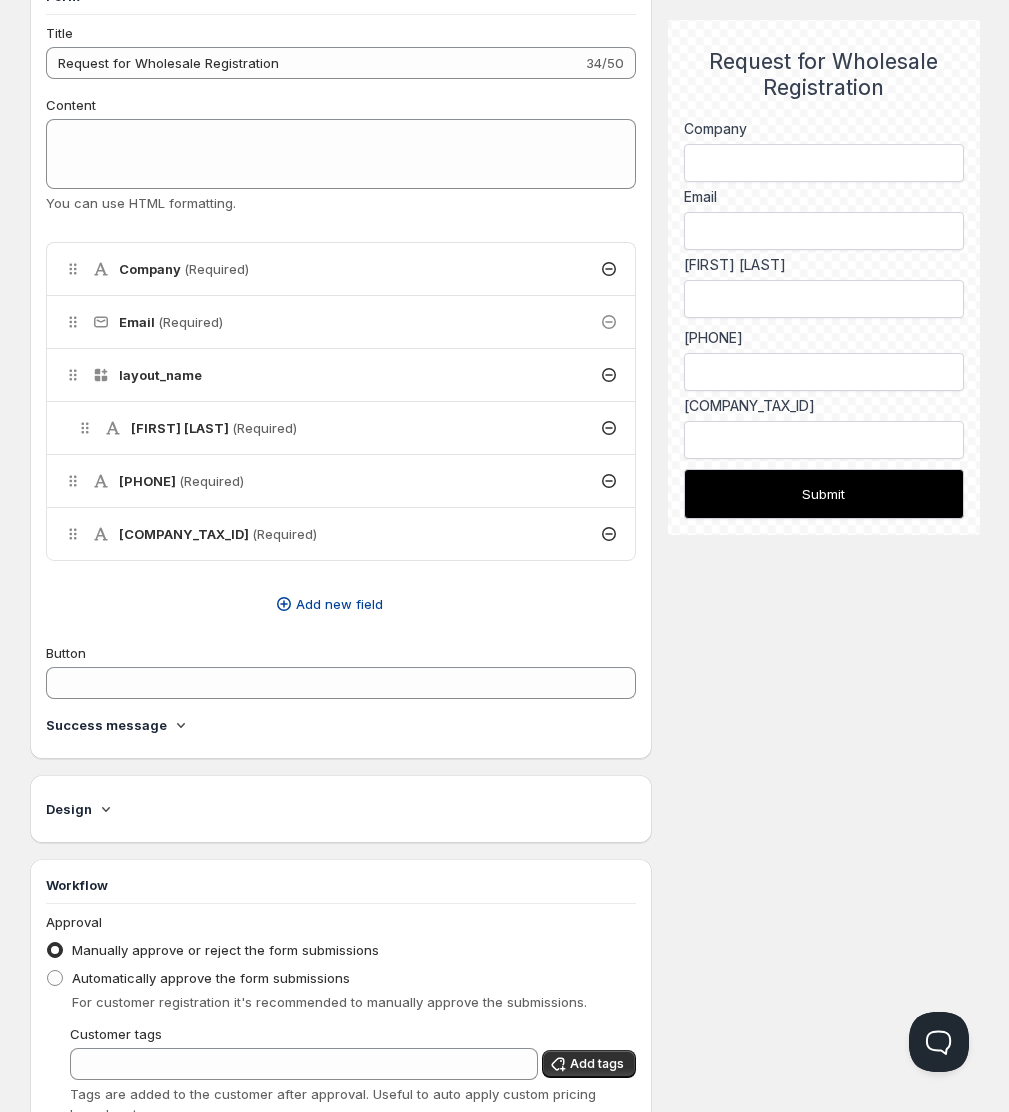 click on "Add new field" at bounding box center (329, 604) 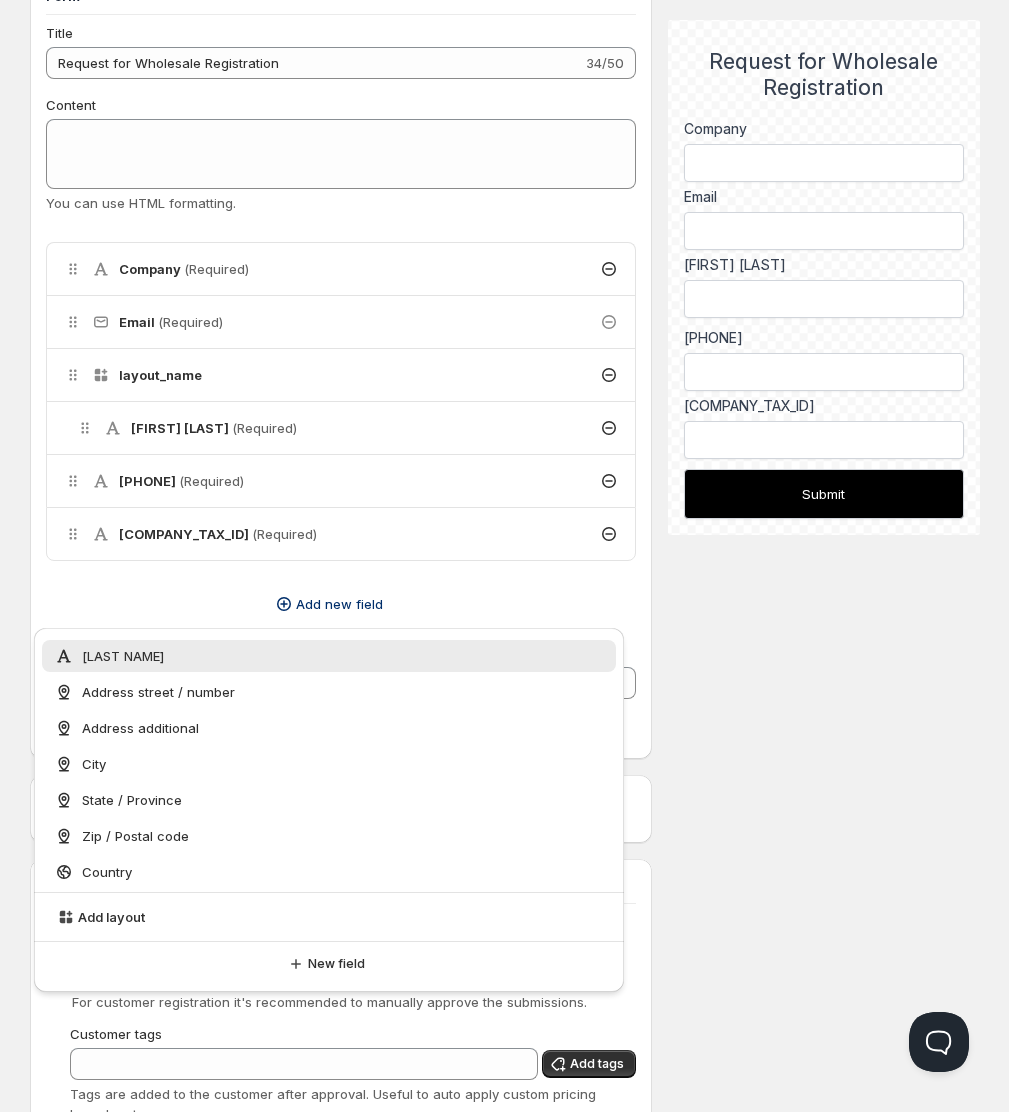 click on "Description B2B Registration 16/50 Handle b2b-registration Used to add the form in the theme editor Form Title Request for Wholesale Registration 34/50 Content You can use HTML formatting. Delete Cancel Are you sure you want to delete ? Company (Required) Email (Required) layout_name [FIRST] [LAST] (Required) Mobile with country code (Whatsapp) (Required) Company tax ID (Required) Add new field Button Success message Design Workflow Approval Manually approve or reject the form submissions Automatically approve the form submissions For customer registration it's recommended to manually approve the submissions. Customer tags Add tags Tags are added to the customer after approval. Useful to auto apply custom pricing based on tags. Customer email marketing Set customers accept marketing emails. (Required to send a confirmation email). Customer tax exempt Set approved customer as tax exempt. Tax validation Validate Tax ID using external service." at bounding box center [505, 541] 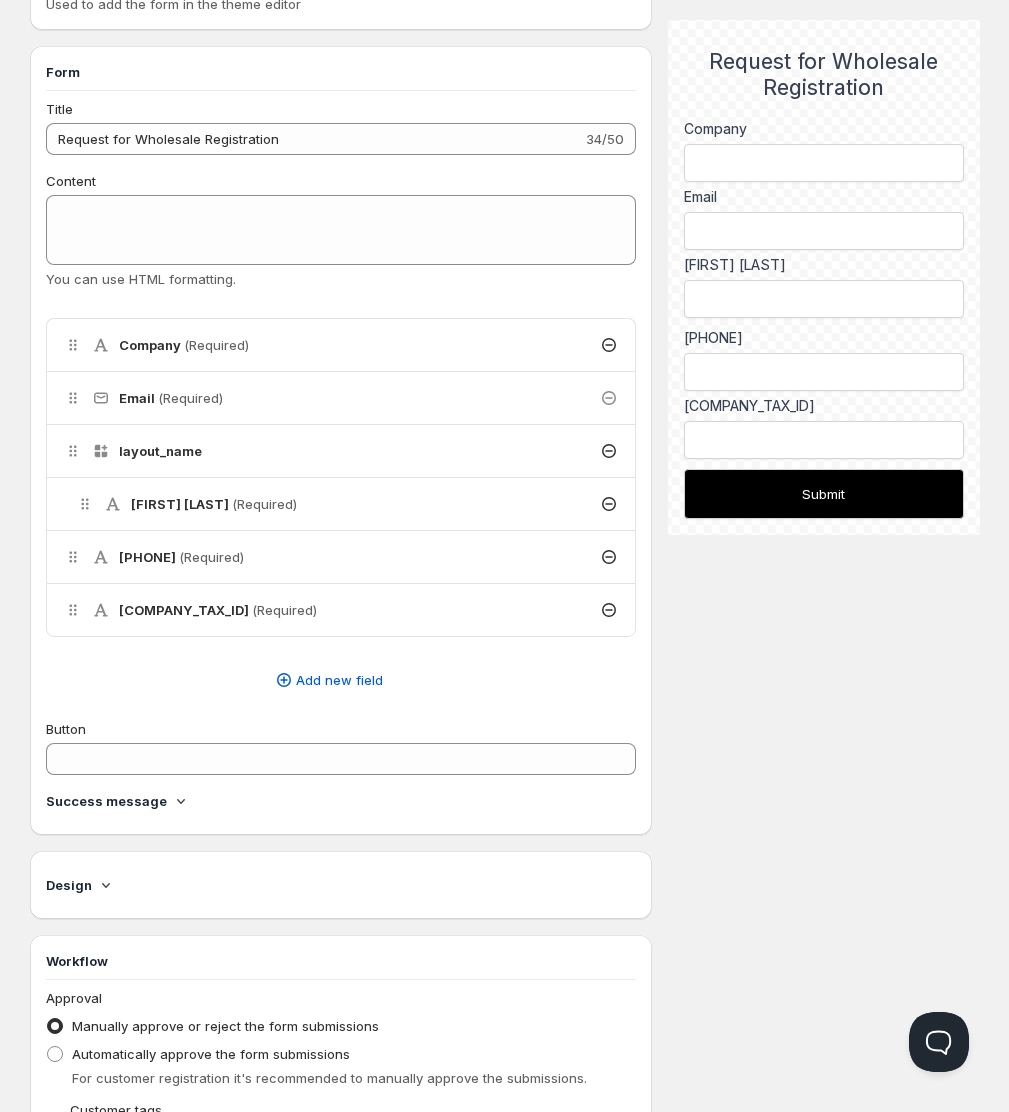 scroll, scrollTop: 210, scrollLeft: 0, axis: vertical 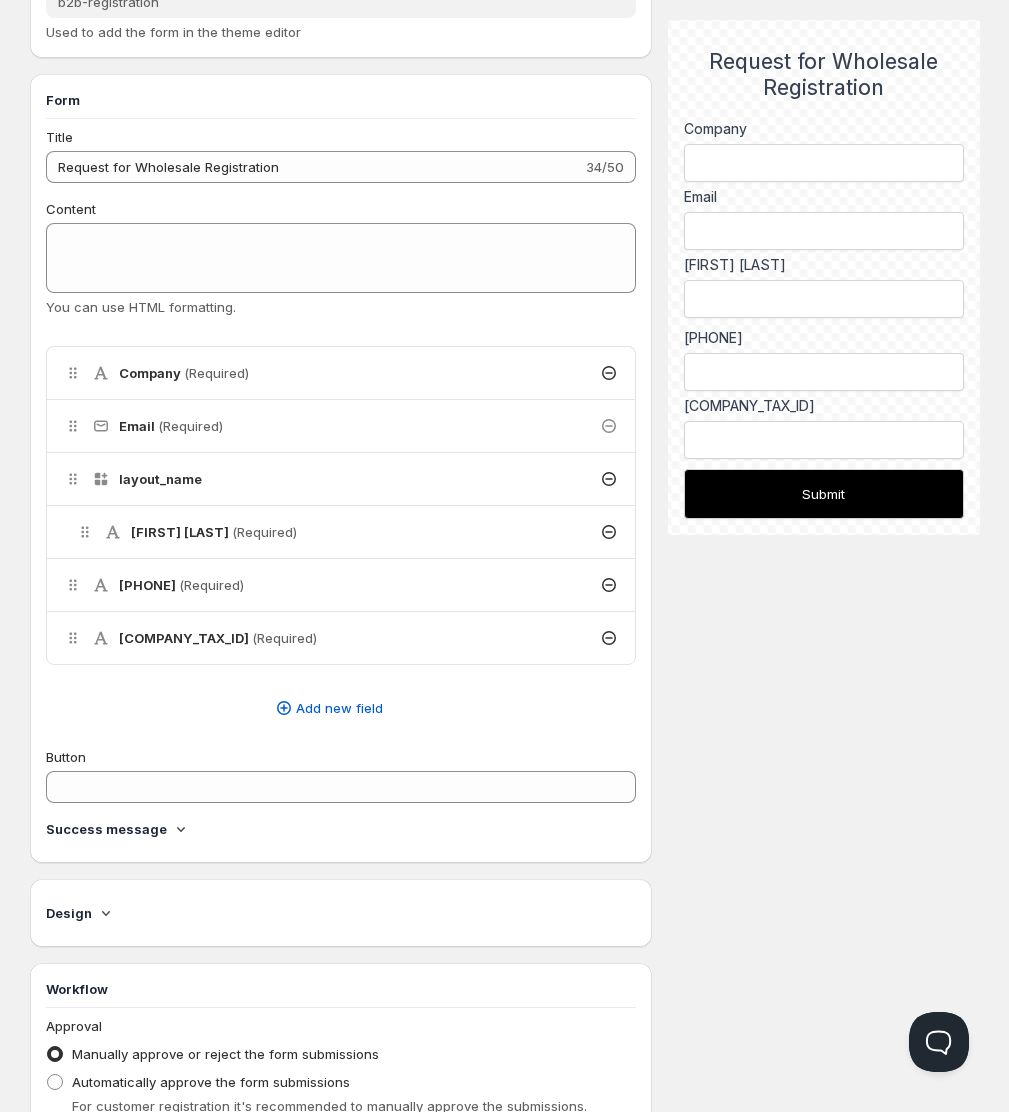 click on "layout_name" at bounding box center [341, 479] 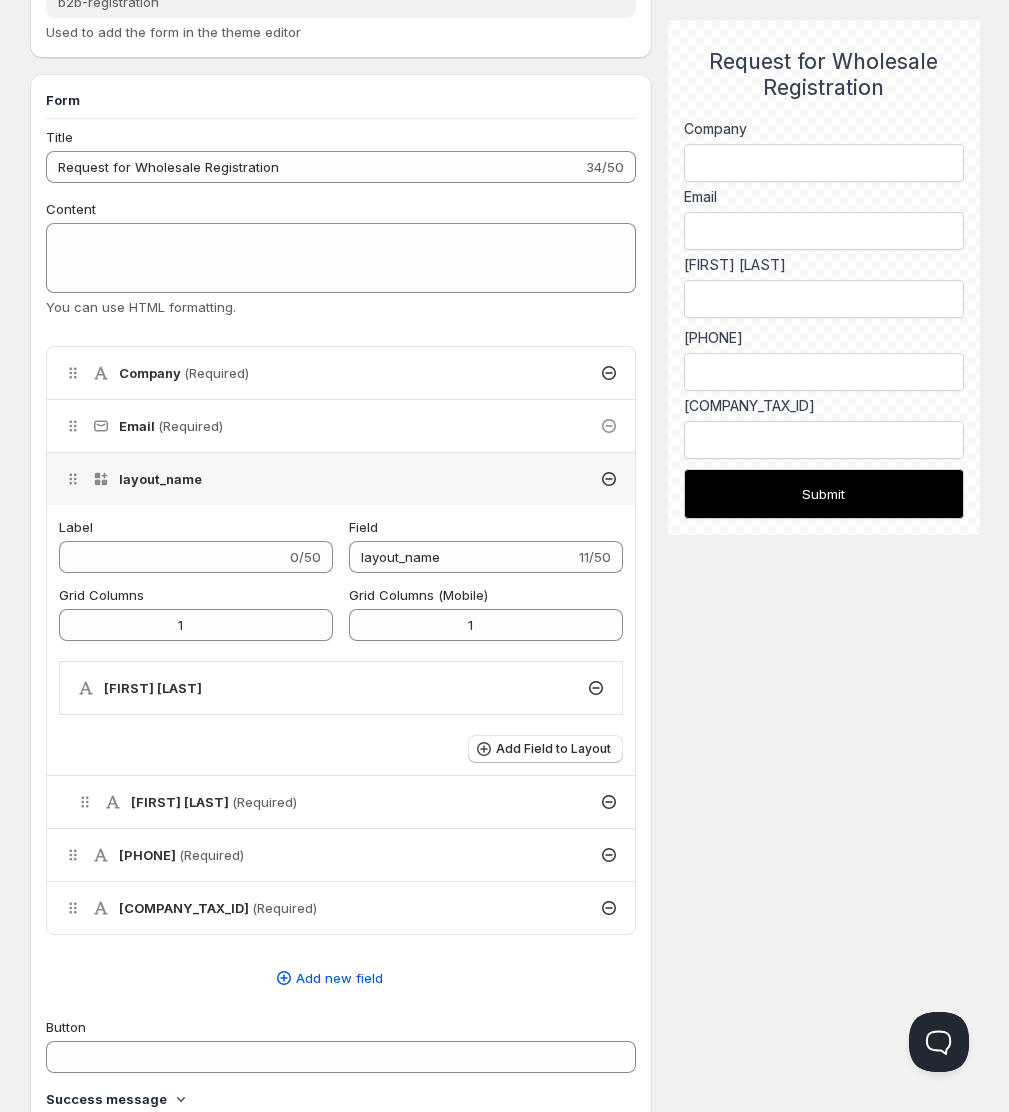 click on "Company (Required)" at bounding box center (341, 373) 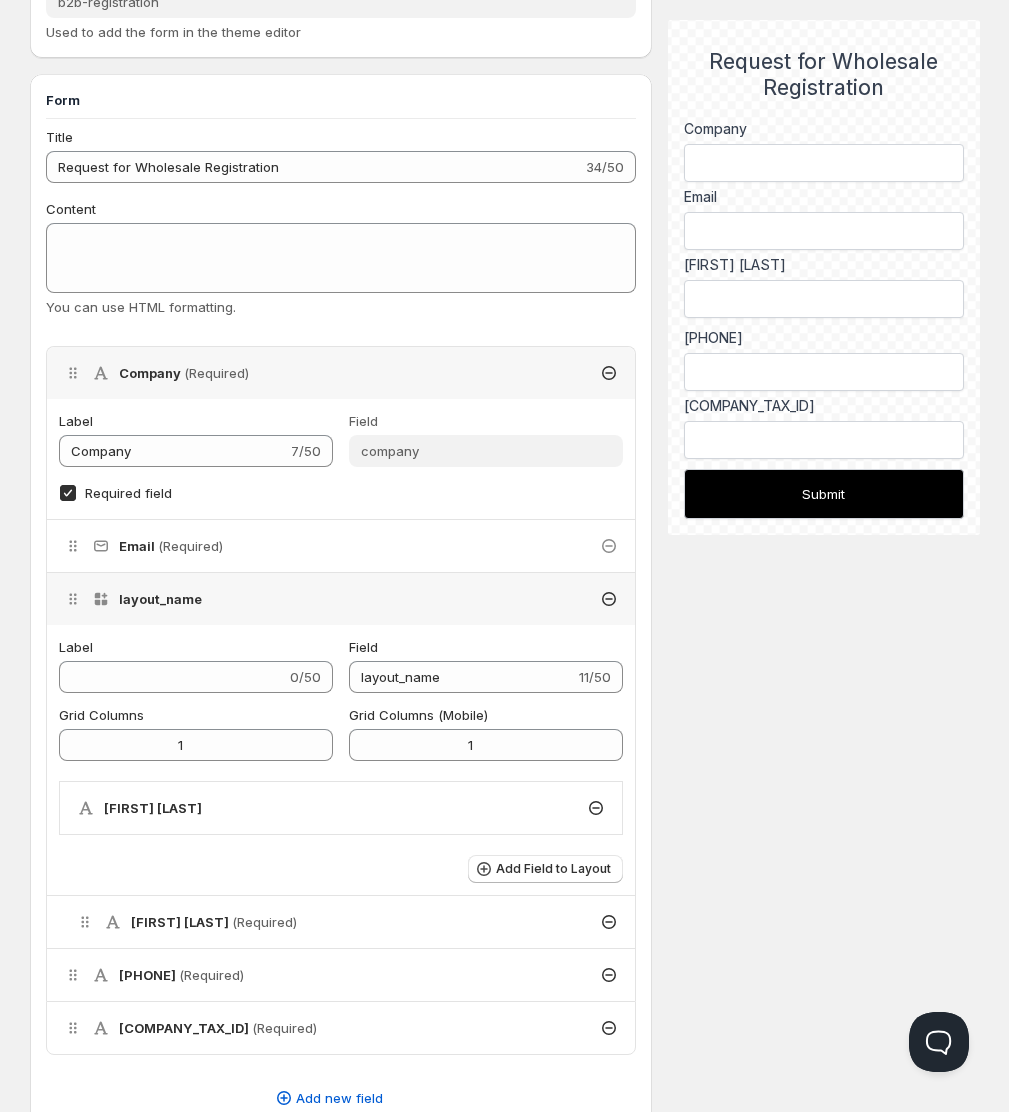 click on "Description B2B Registration 16/50 Handle b2b-registration Used to add the form in the theme editor Form Title Request for Wholesale Registration 34/50 Content You can use HTML formatting. Delete Cancel Are you sure you want to delete ? Company (Required) Label Company 7/50 Field company Required field Email (Required) layout_name Label 0/50 Field layout_name 11/50 Grid Columns 1 Grid Columns (Mobile) 1 [FIRST] [LAST] Add Field to Layout [FIRST] [LAST] (Required) Mobile with country code (Whatsapp) (Required) Company tax ID (Required) Add new field Button Success message Design Workflow Approval Manually approve or reject the form submissions Automatically approve the form submissions For customer registration it's recommended to manually approve the submissions. Customer tags Add tags Tags are added to the customer after approval. Useful to auto apply custom pricing based on tags. Customer email marketing Set customers accept marketing emails. (Required to send a confirmation email)." at bounding box center (505, 840) 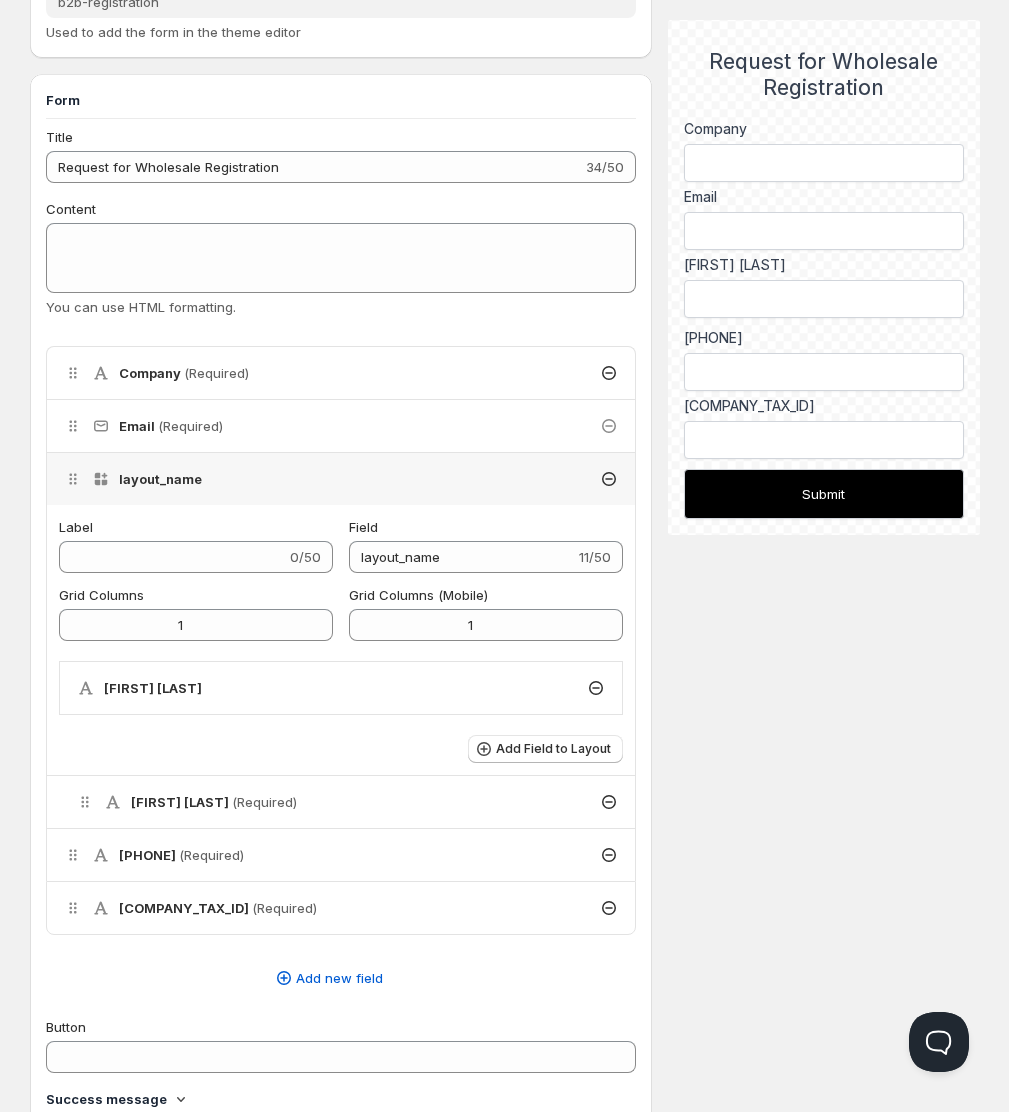 click on "layout_name" at bounding box center [341, 479] 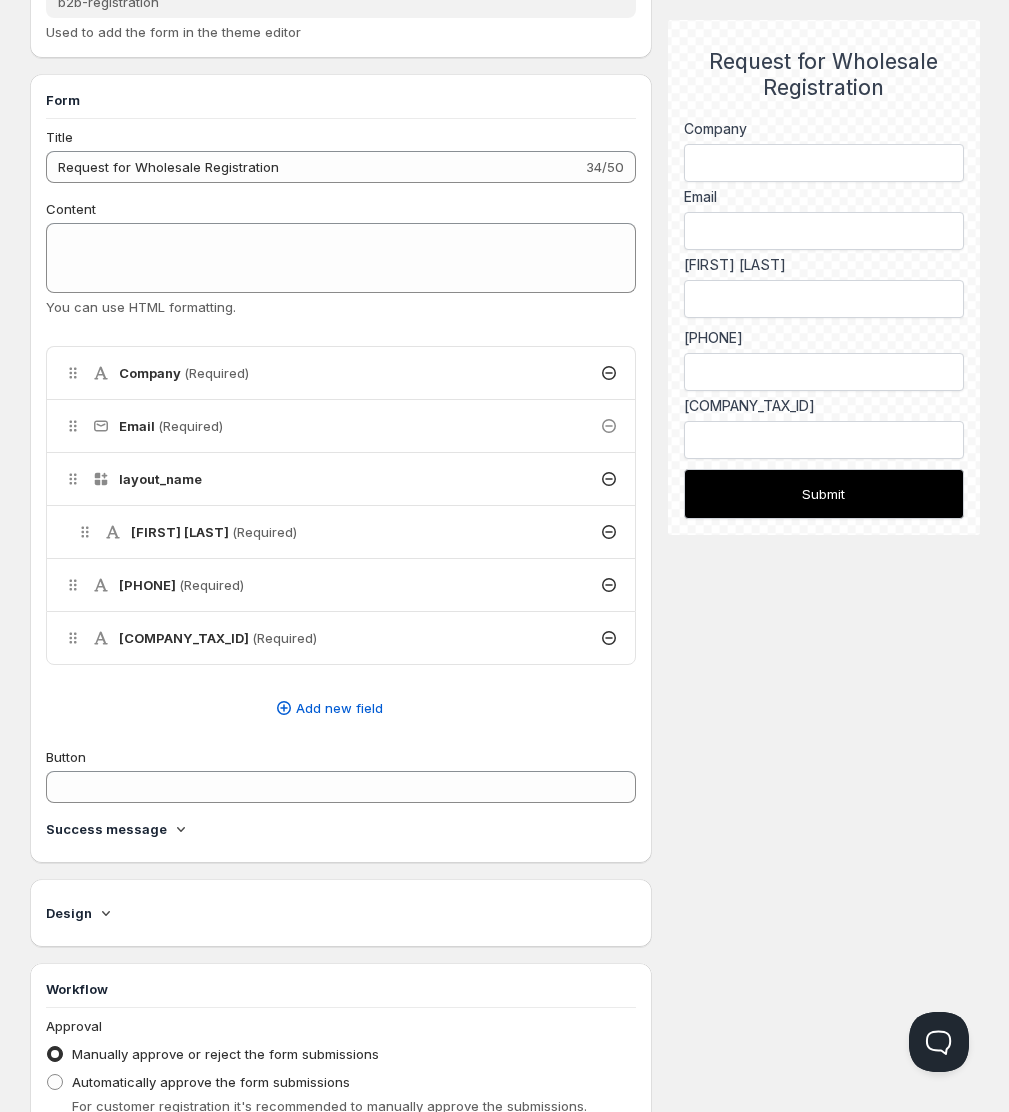 click on "Description B2B Registration 16/50 Handle b2b-registration Used to add the form in the theme editor Form Title Request for Wholesale Registration 34/50 Content You can use HTML formatting. Delete Cancel Are you sure you want to delete ? Company (Required) Email (Required) layout_name [FIRST] [LAST] (Required) Mobile with country code (Whatsapp) (Required) Company tax ID (Required) Add new field Button Success message Design Workflow Approval Manually approve or reject the form submissions Automatically approve the form submissions For customer registration it's recommended to manually approve the submissions. Customer tags Add tags Tags are added to the customer after approval. Useful to auto apply custom pricing based on tags. Customer email marketing Set customers accept marketing emails. (Required to send a confirmation email). Customer tax exempt Set approved customer as tax exempt. Tax validation Validate Tax ID using external service." at bounding box center [505, 645] 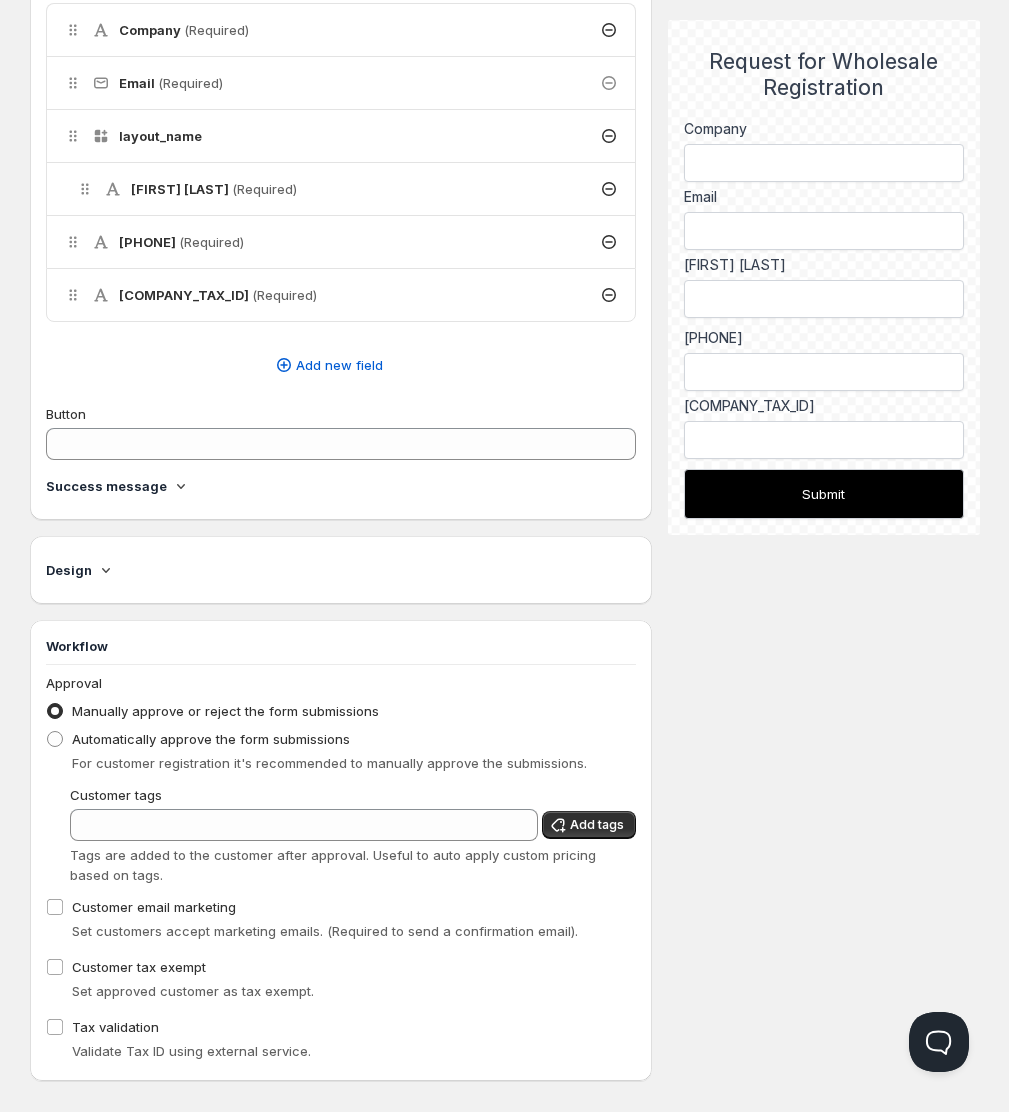 scroll, scrollTop: 576, scrollLeft: 0, axis: vertical 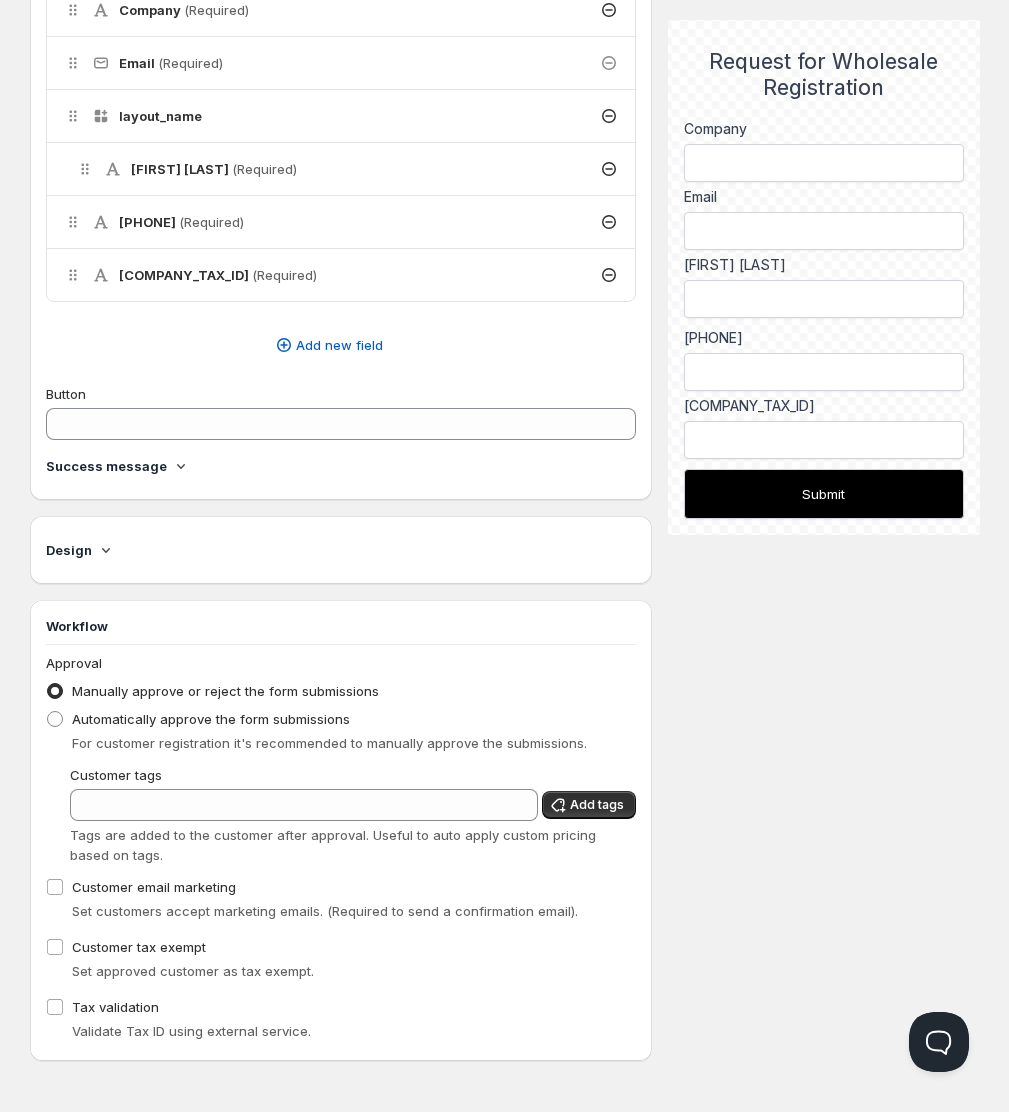 click on "Description B2B Registration 16/50 Handle b2b-registration Used to add the form in the theme editor Form Title Request for Wholesale Registration 34/50 Content You can use HTML formatting. Delete Cancel Are you sure you want to delete ? Company (Required) Email (Required) layout_name [FIRST] [LAST] (Required) Mobile with country code (Whatsapp) (Required) Company tax ID (Required) Add new field Button Success message Design Workflow Approval Manually approve or reject the form submissions Automatically approve the form submissions For customer registration it's recommended to manually approve the submissions. Customer tags Add tags Tags are added to the customer after approval. Useful to auto apply custom pricing based on tags. Customer email marketing Set customers accept marketing emails. (Required to send a confirmation email). Customer tax exempt Set approved customer as tax exempt. Tax validation Validate Tax ID using external service." at bounding box center (505, 282) 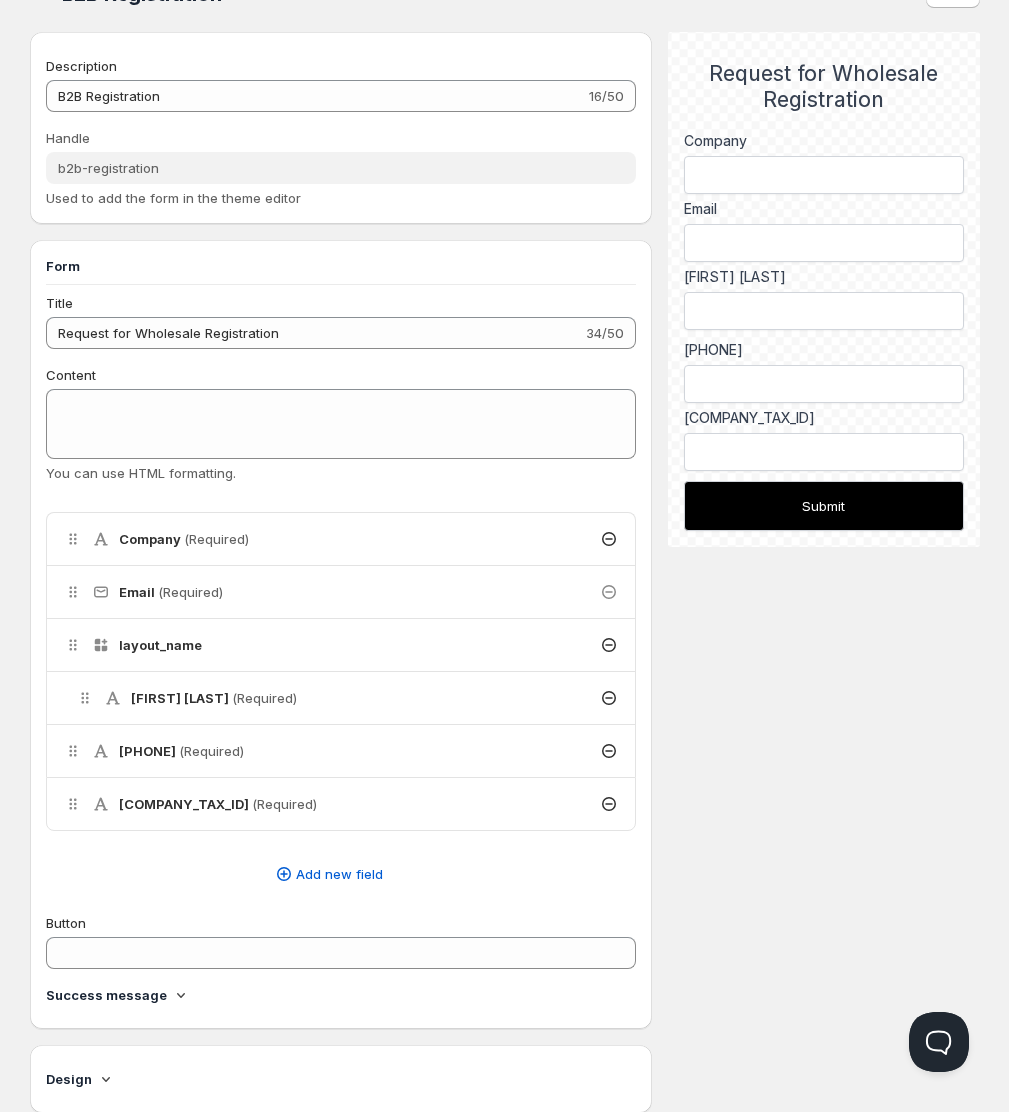 scroll, scrollTop: 42, scrollLeft: 0, axis: vertical 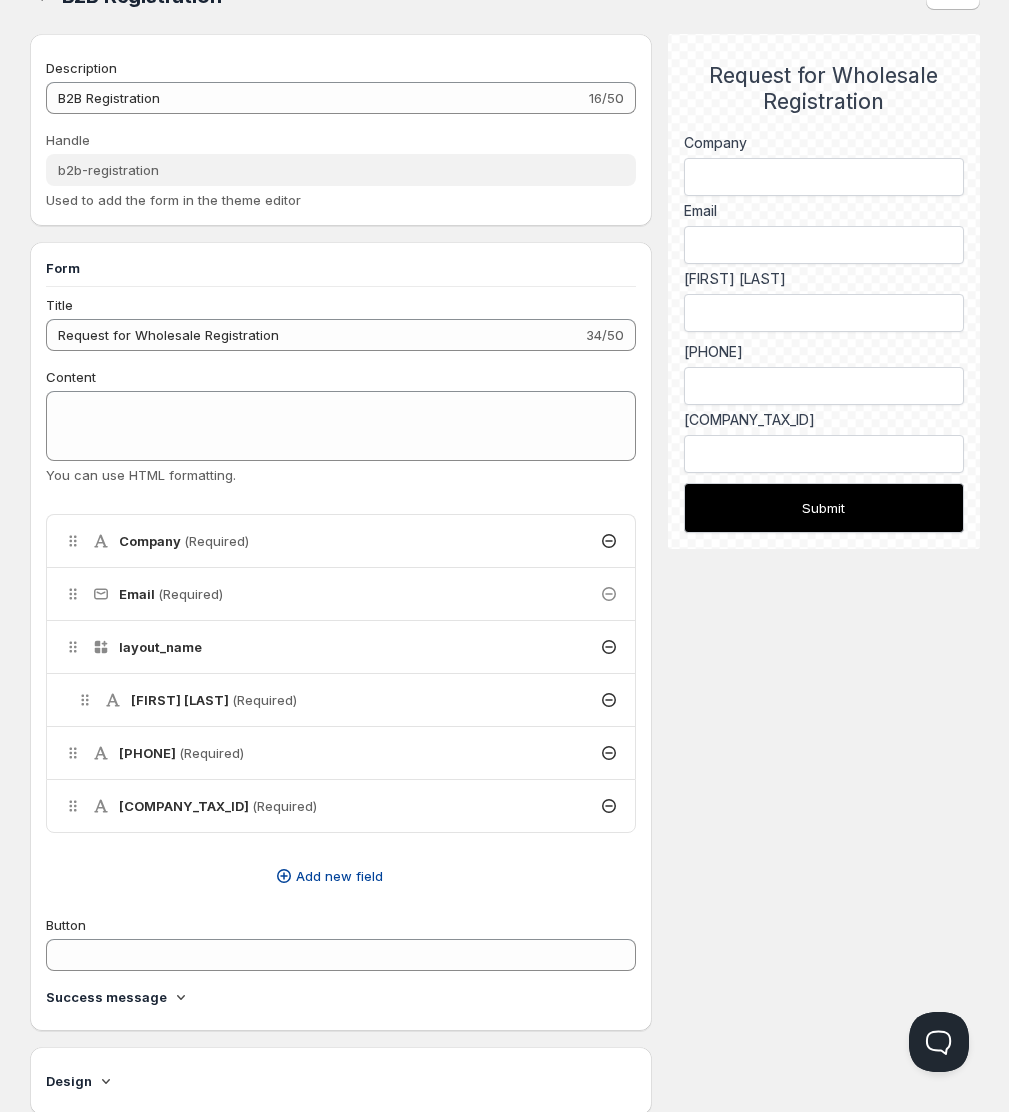 click on "Add new field" at bounding box center (339, 876) 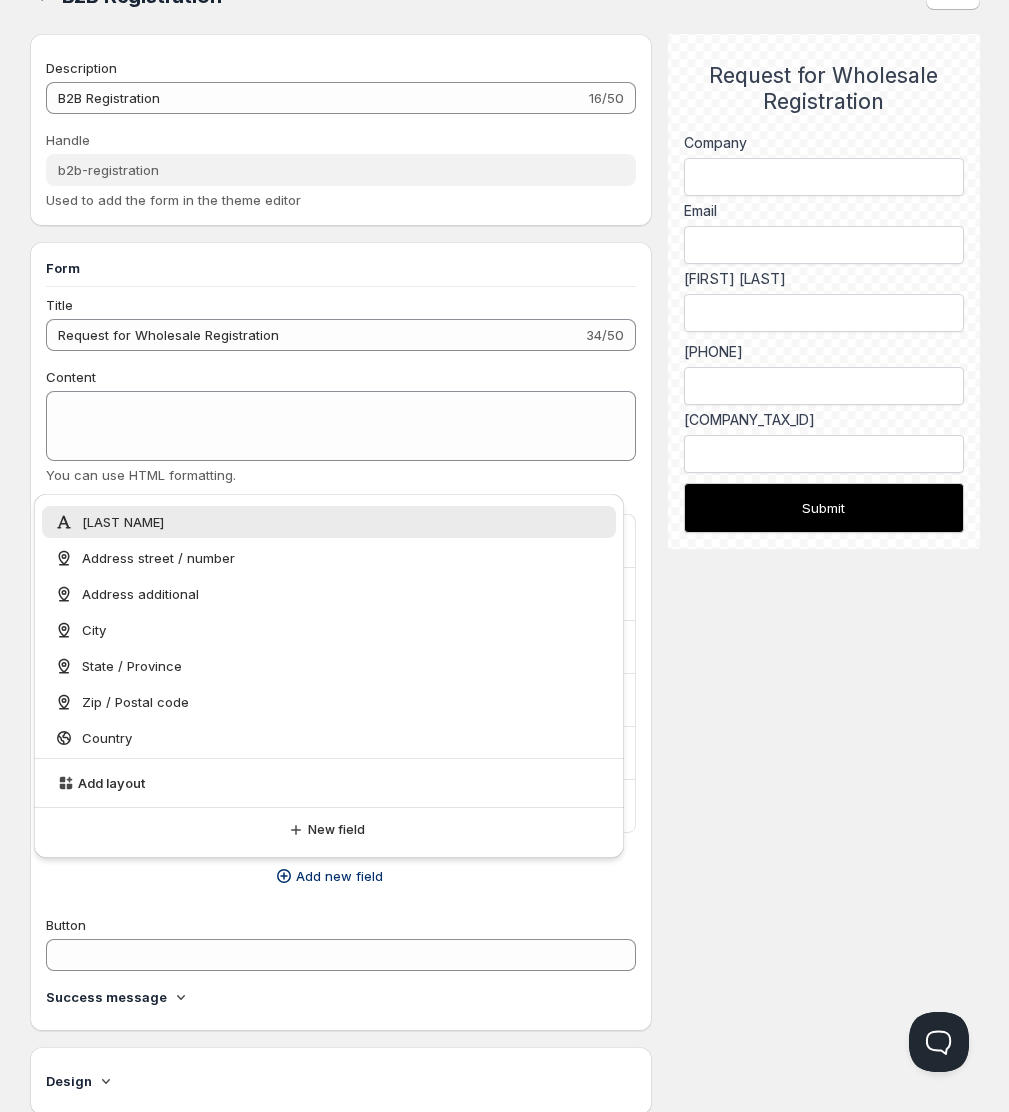 click on "Description B2B Registration 16/50 Handle b2b-registration Used to add the form in the theme editor Form Title Request for Wholesale Registration 34/50 Content You can use HTML formatting. Delete Cancel Are you sure you want to delete ? Company (Required) Email (Required) layout_name [FIRST] [LAST] (Required) Mobile with country code (Whatsapp) (Required) Company tax ID (Required) Add new field Button Success message Design Workflow Approval Manually approve or reject the form submissions Automatically approve the form submissions For customer registration it's recommended to manually approve the submissions. Customer tags Add tags Tags are added to the customer after approval. Useful to auto apply custom pricing based on tags. Customer email marketing Set customers accept marketing emails. (Required to send a confirmation email). Customer tax exempt Set approved customer as tax exempt. Tax validation Validate Tax ID using external service." at bounding box center [505, 813] 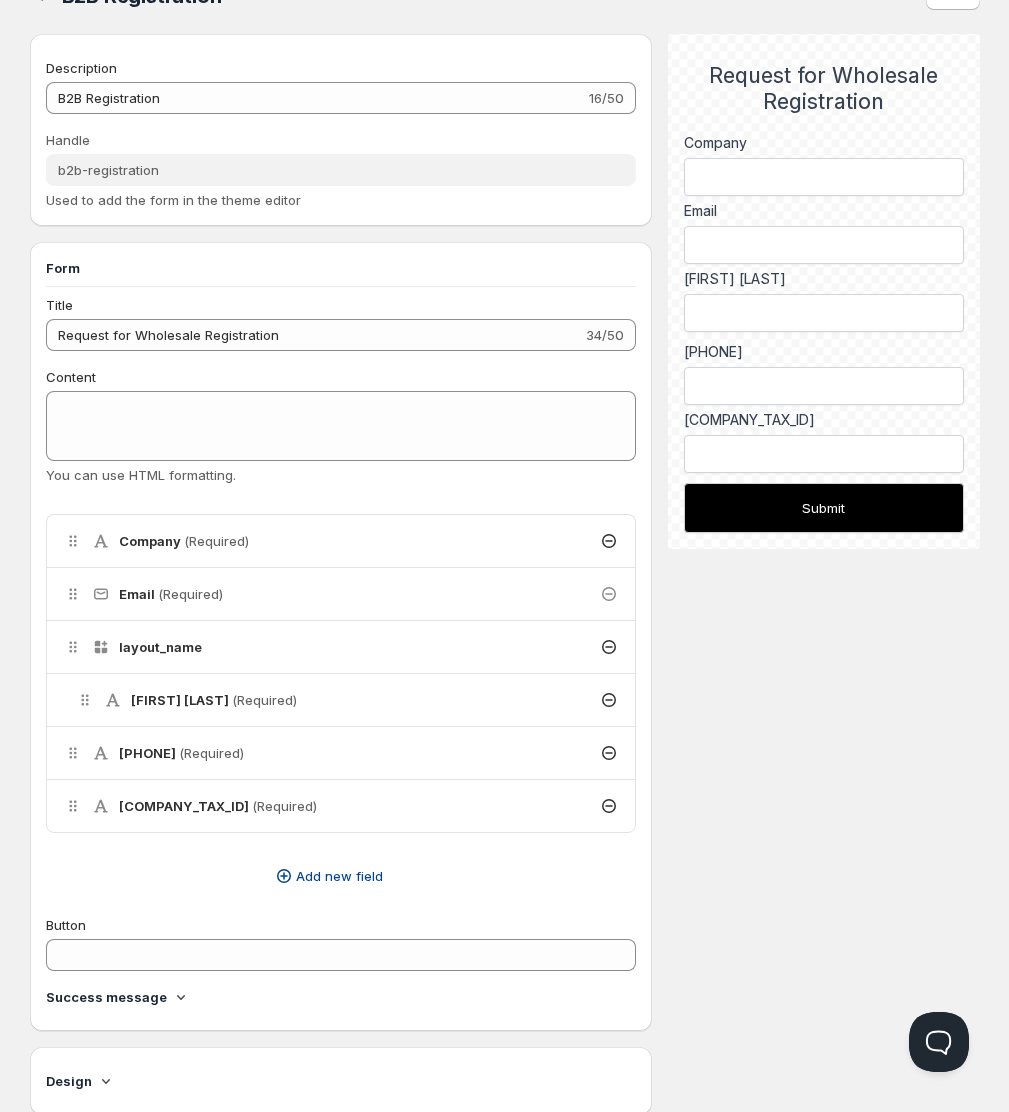 click on "Add new field" at bounding box center (339, 876) 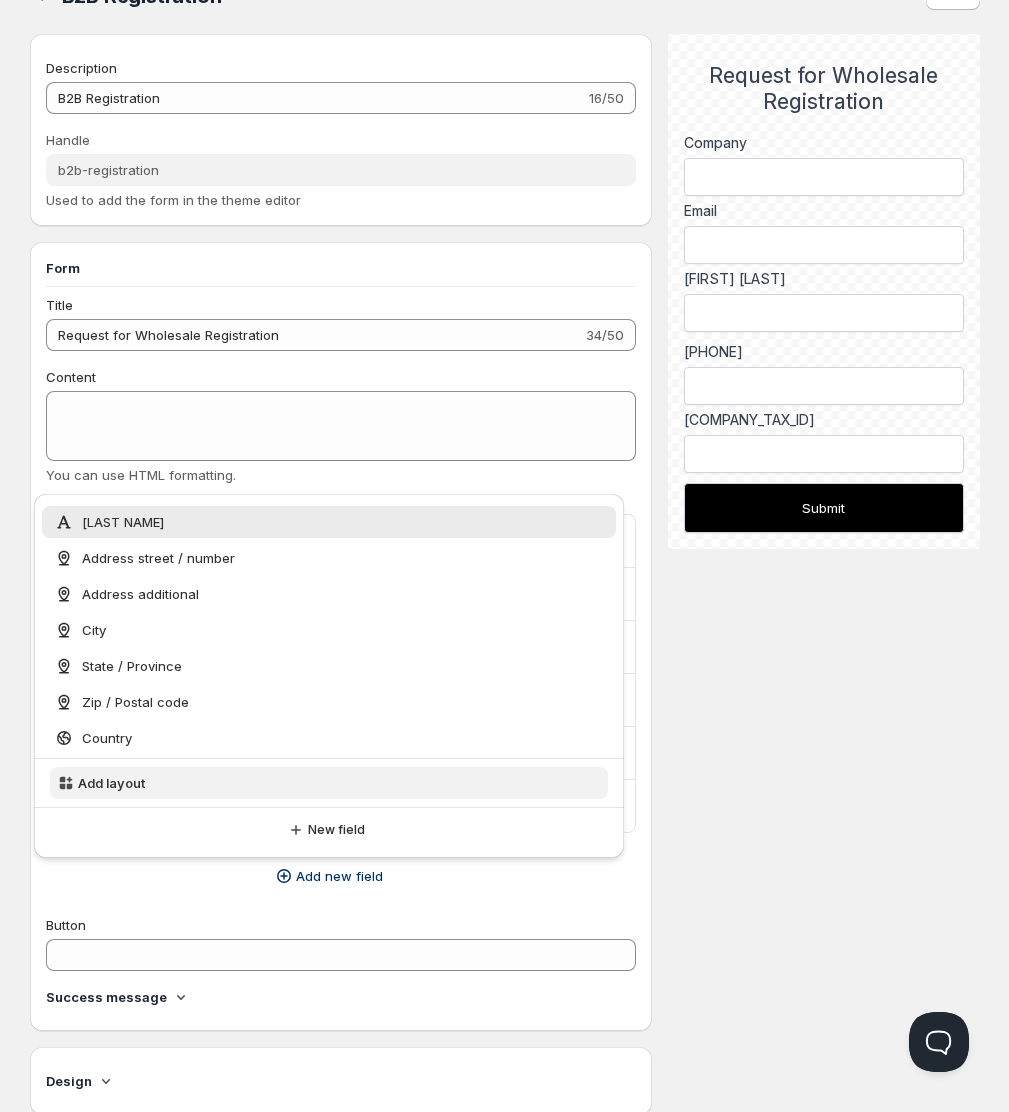 click on "Add layout" at bounding box center (329, 783) 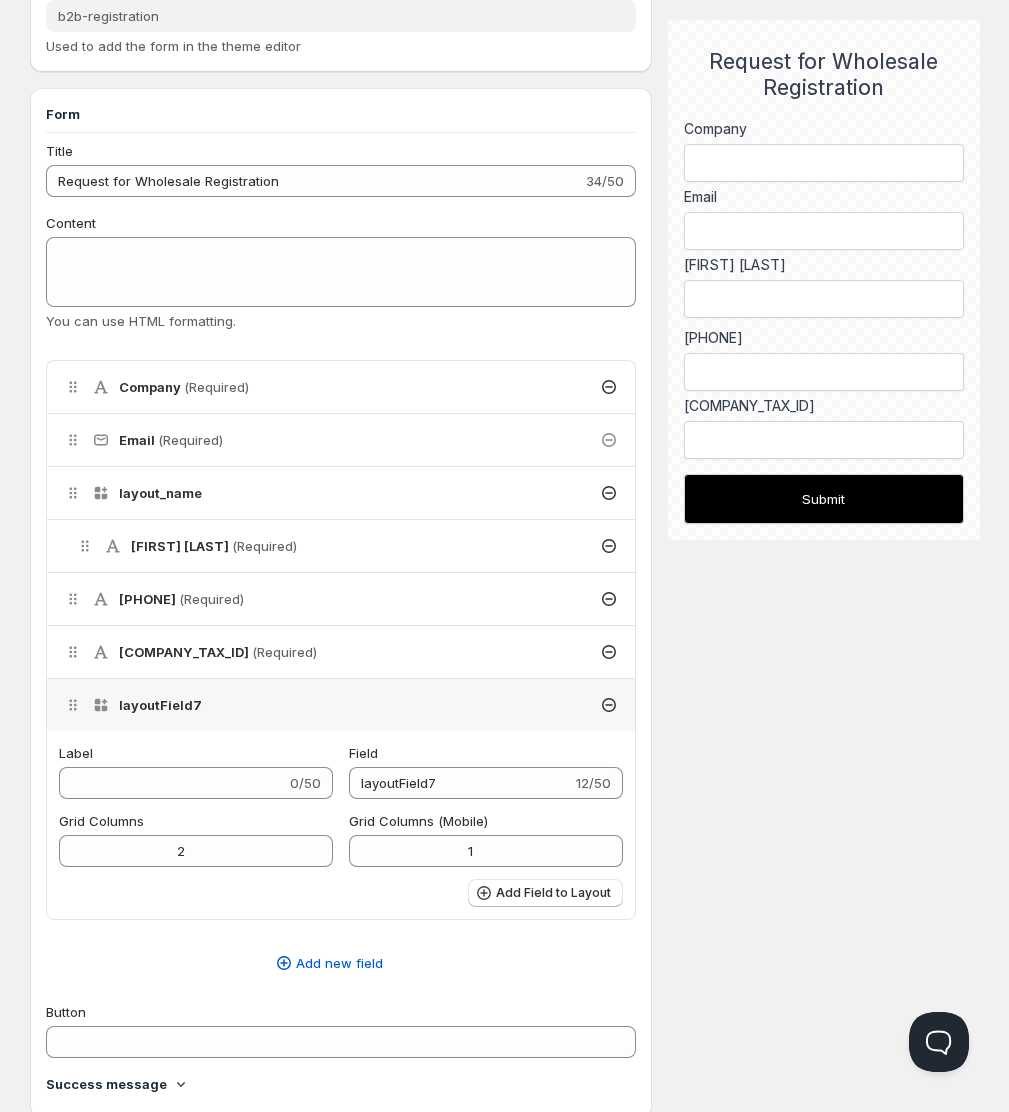 scroll, scrollTop: 494, scrollLeft: 0, axis: vertical 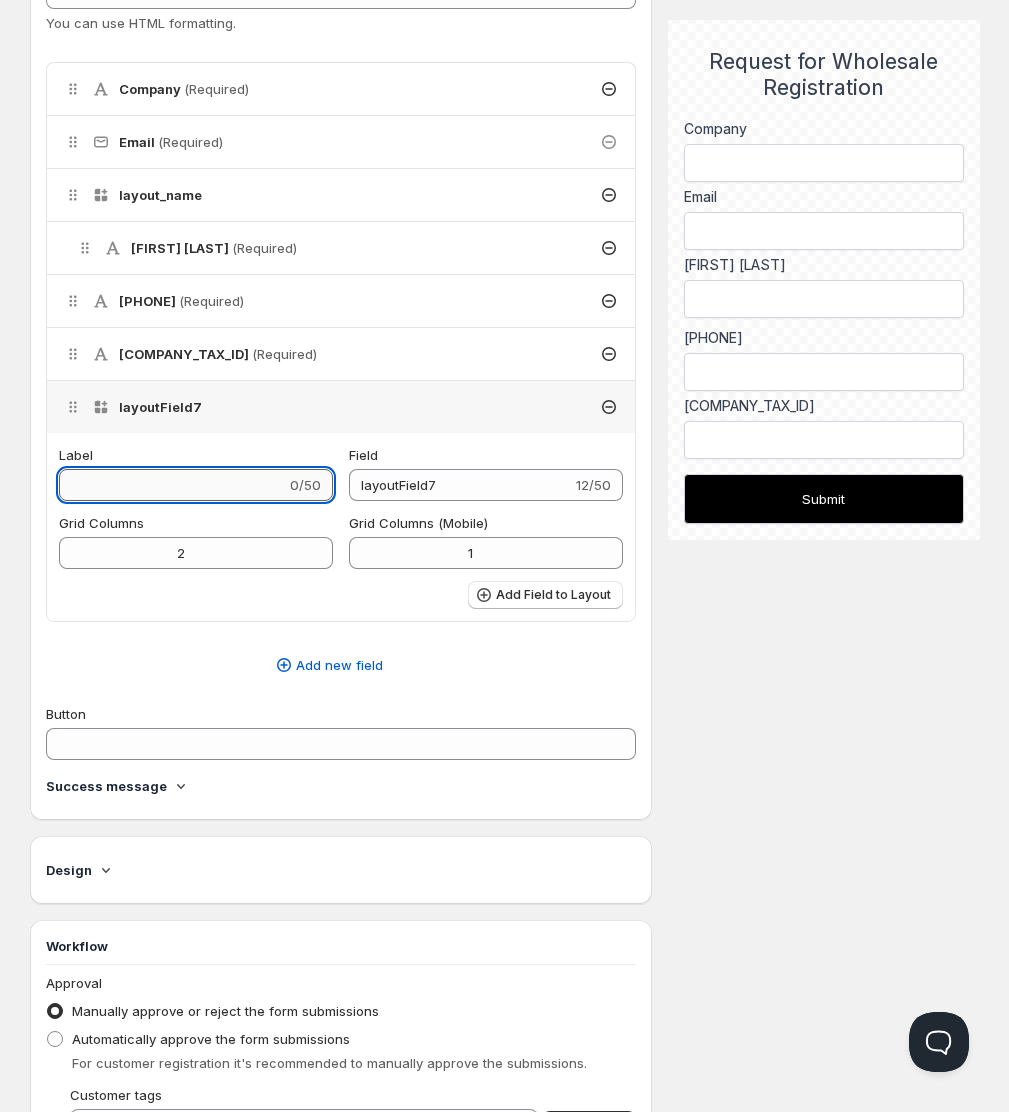 click on "Label" at bounding box center [172, 485] 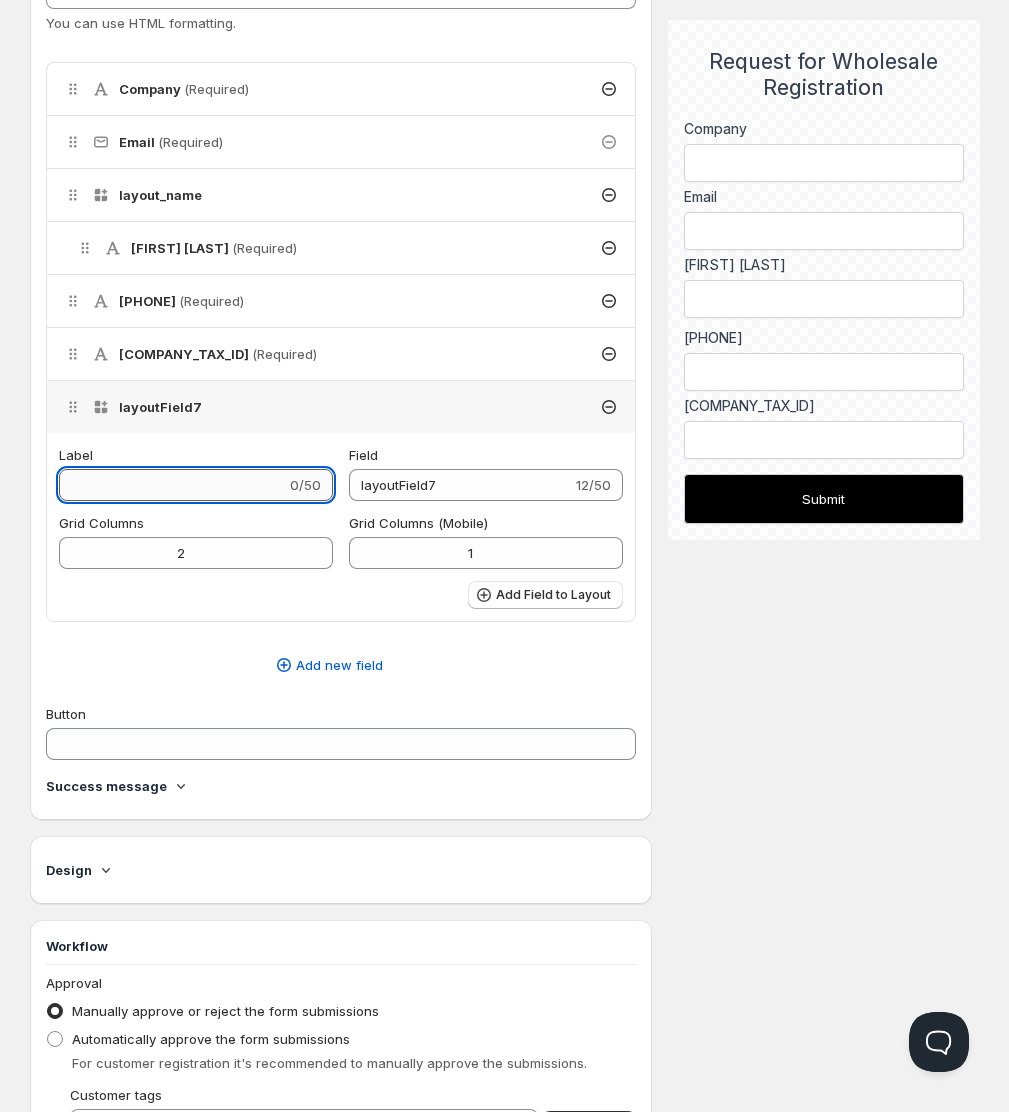 type on "c" 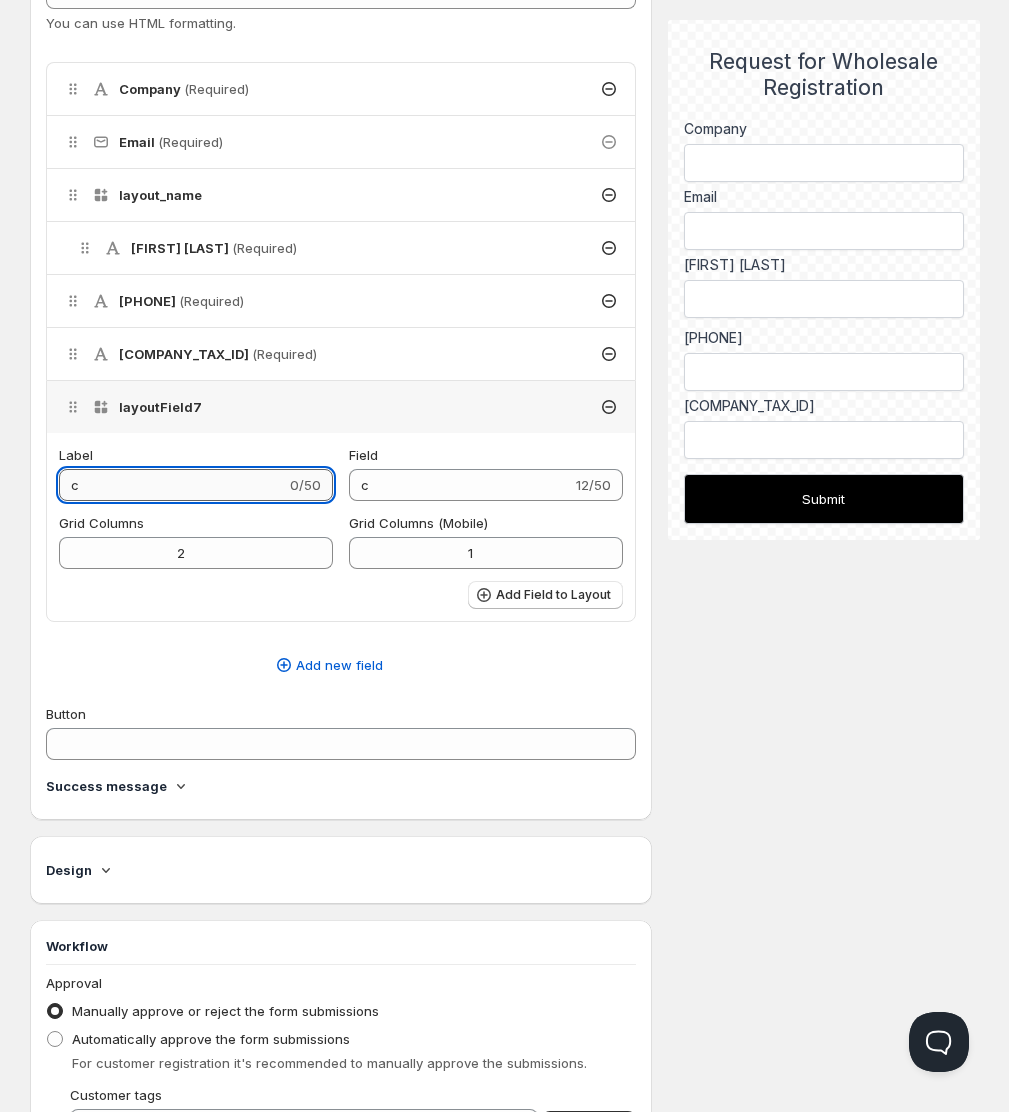 type on "ca" 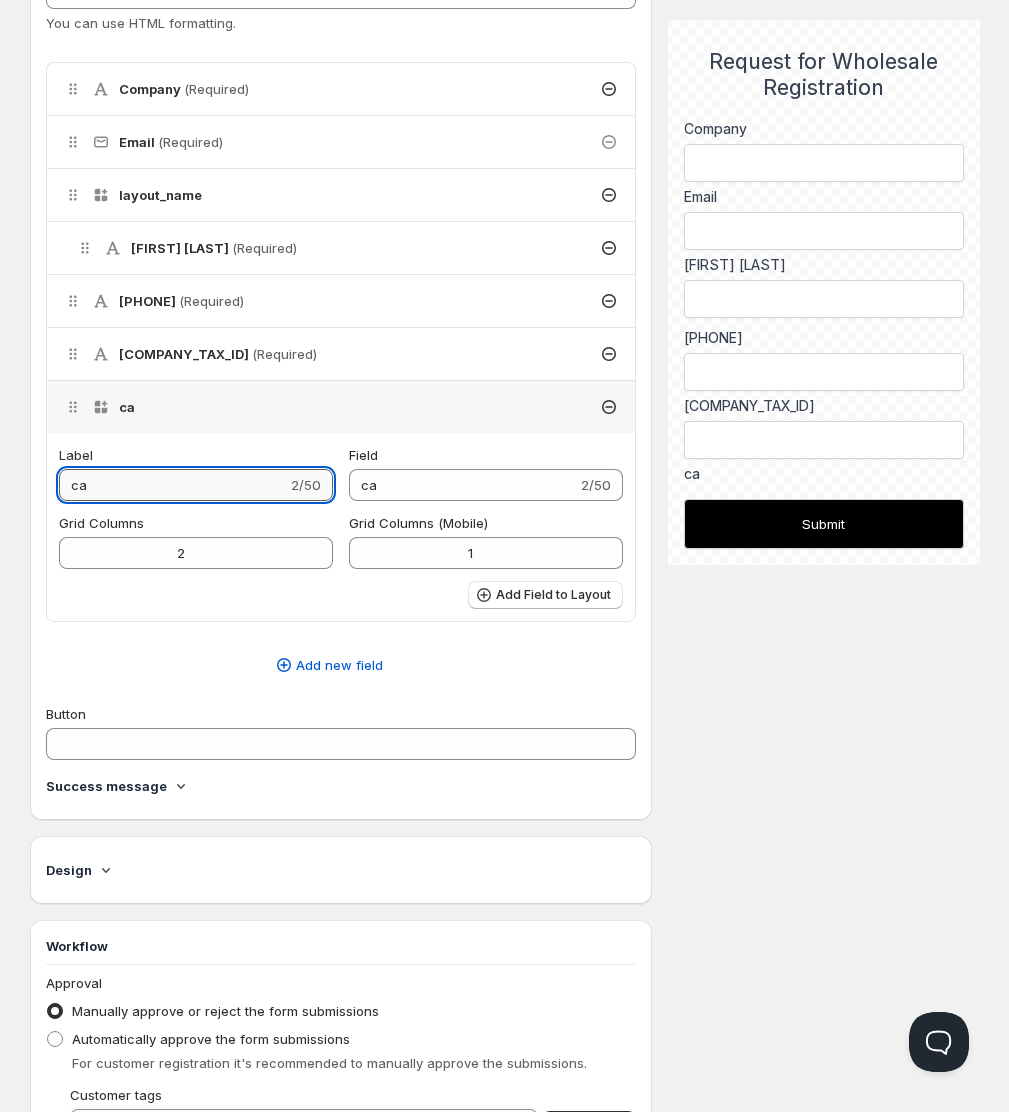 type on "cat" 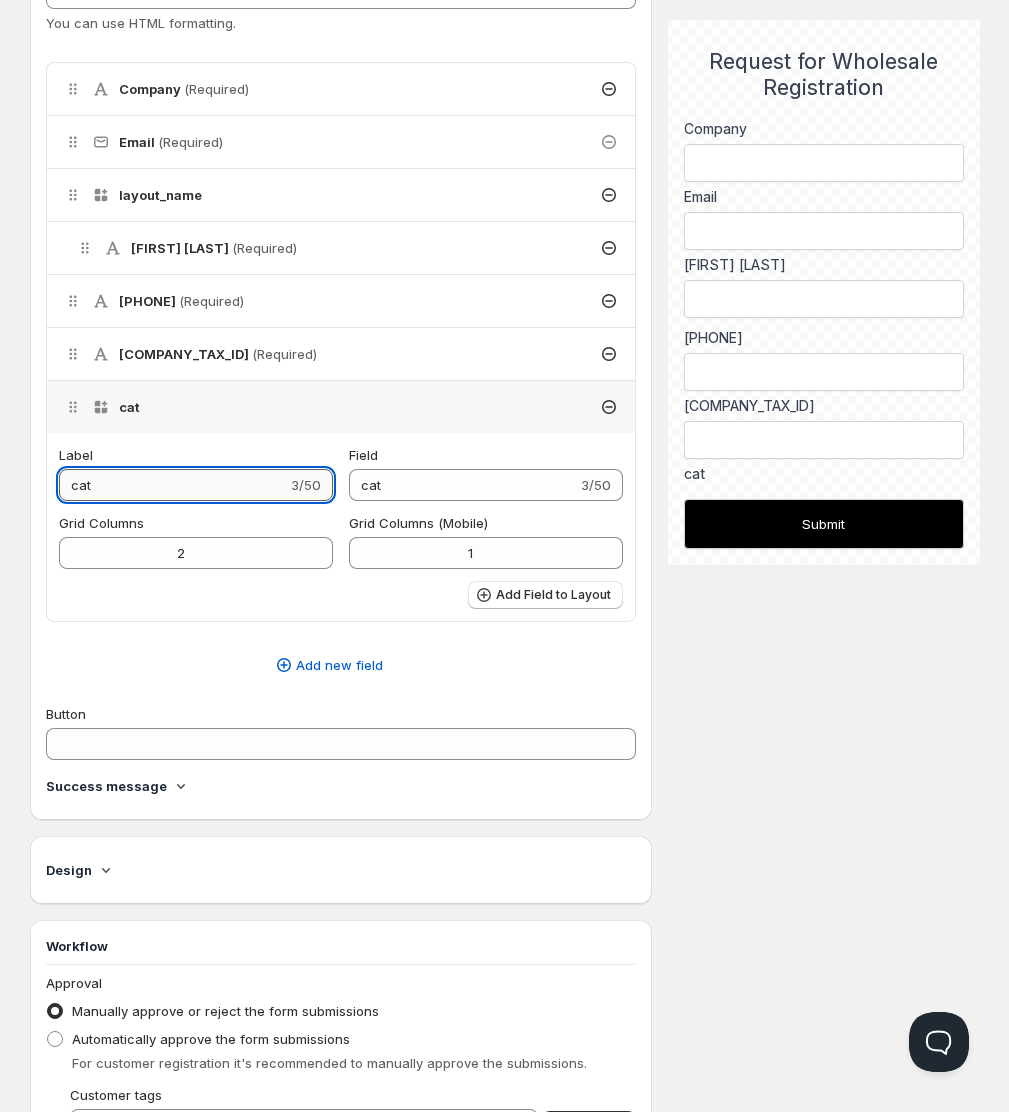 type on "cate" 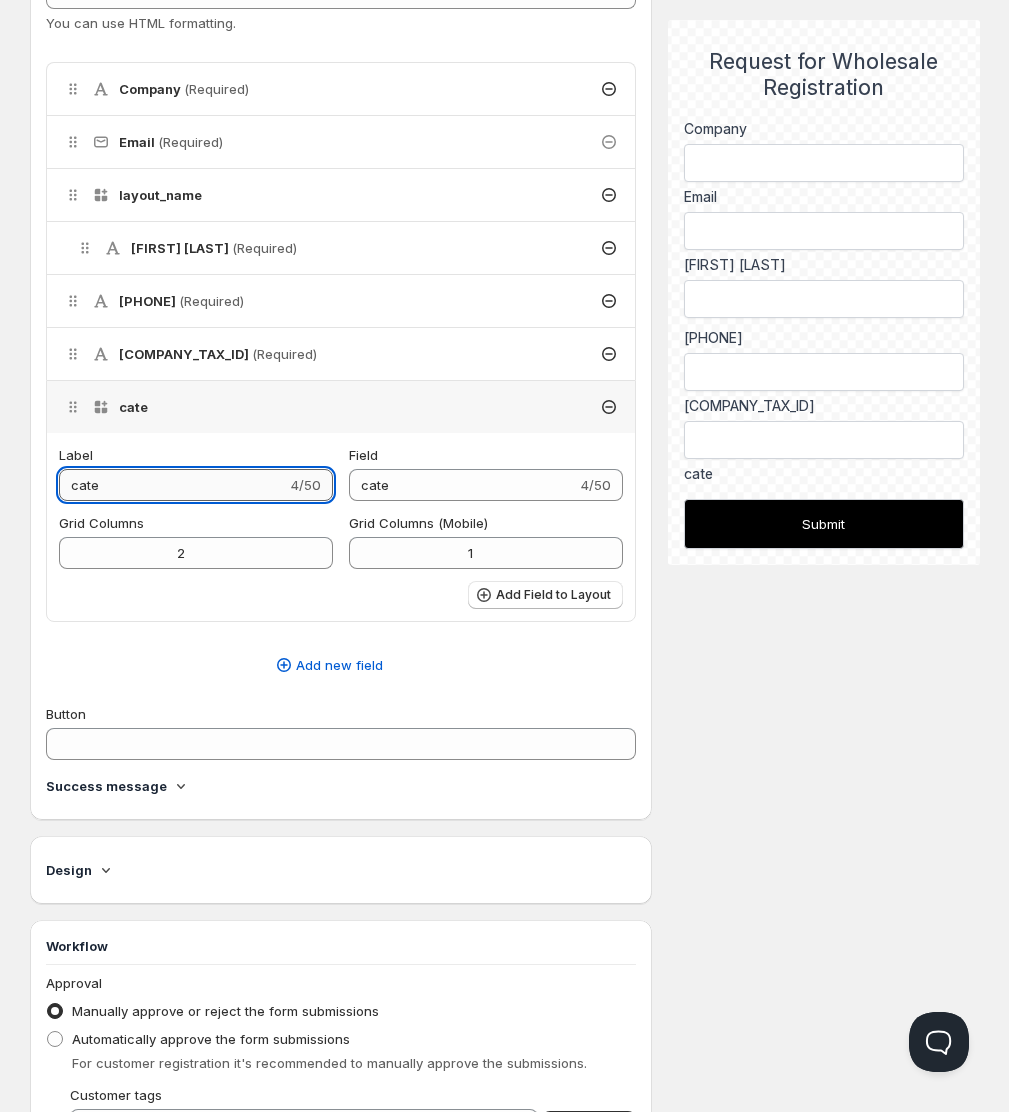 type on "categ" 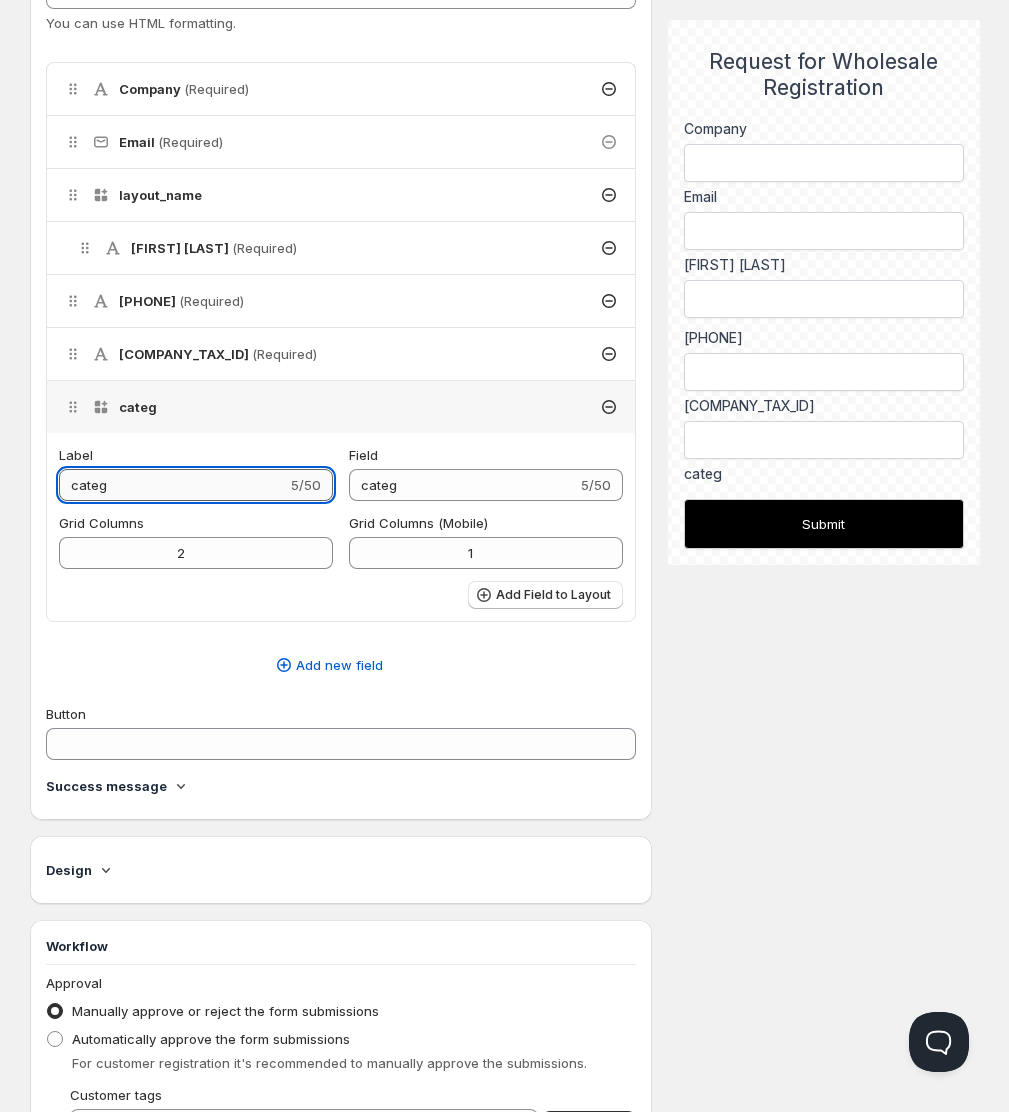 type on "catego" 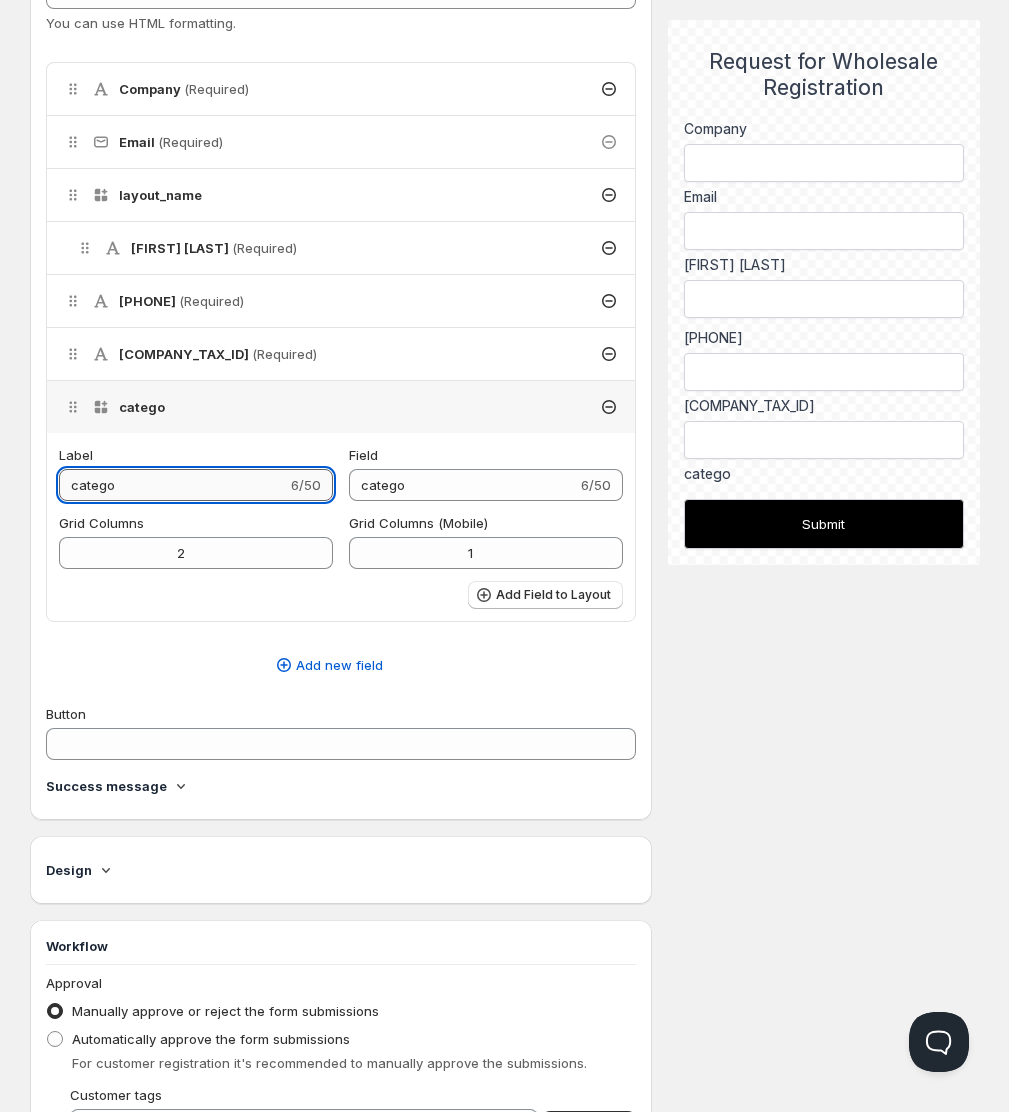 type on "categor" 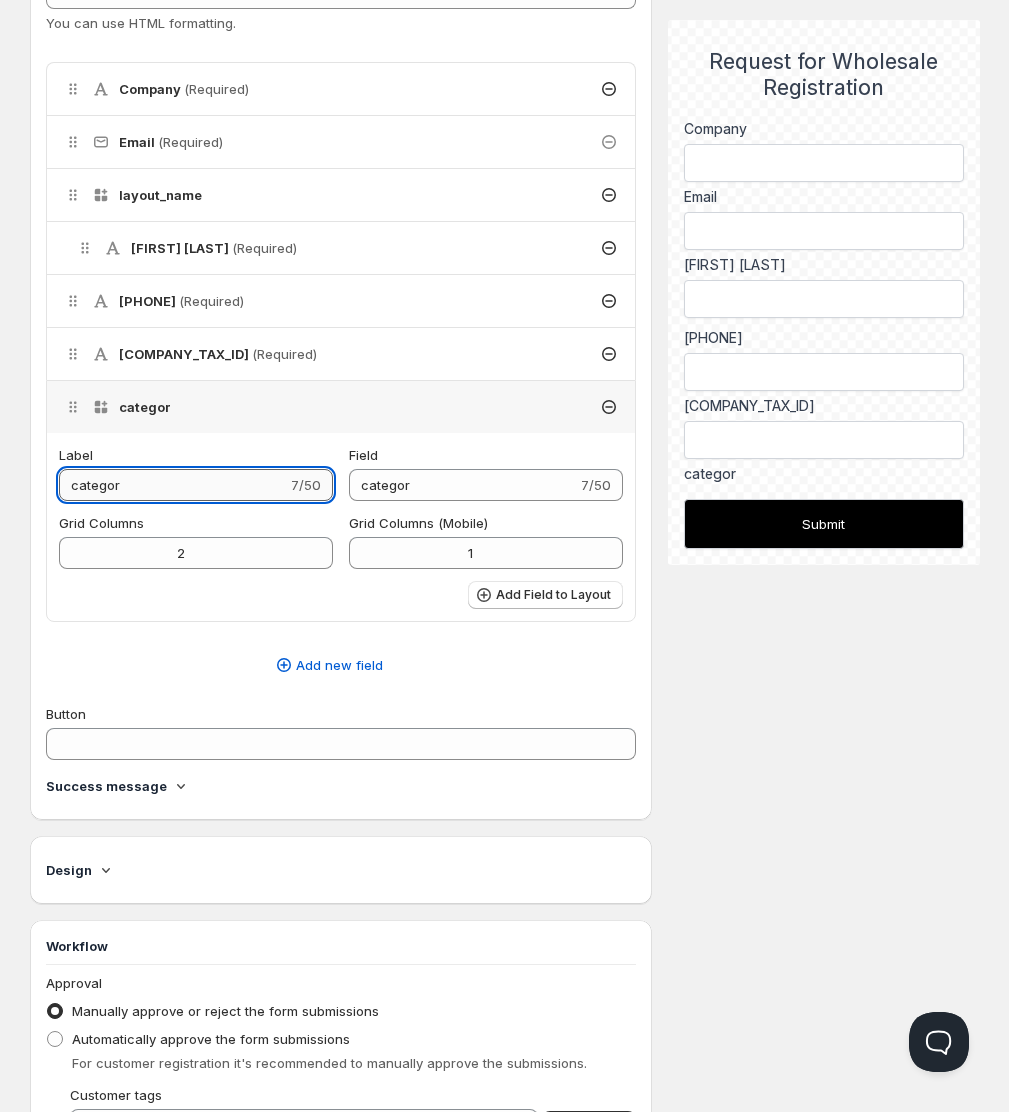 type on "category" 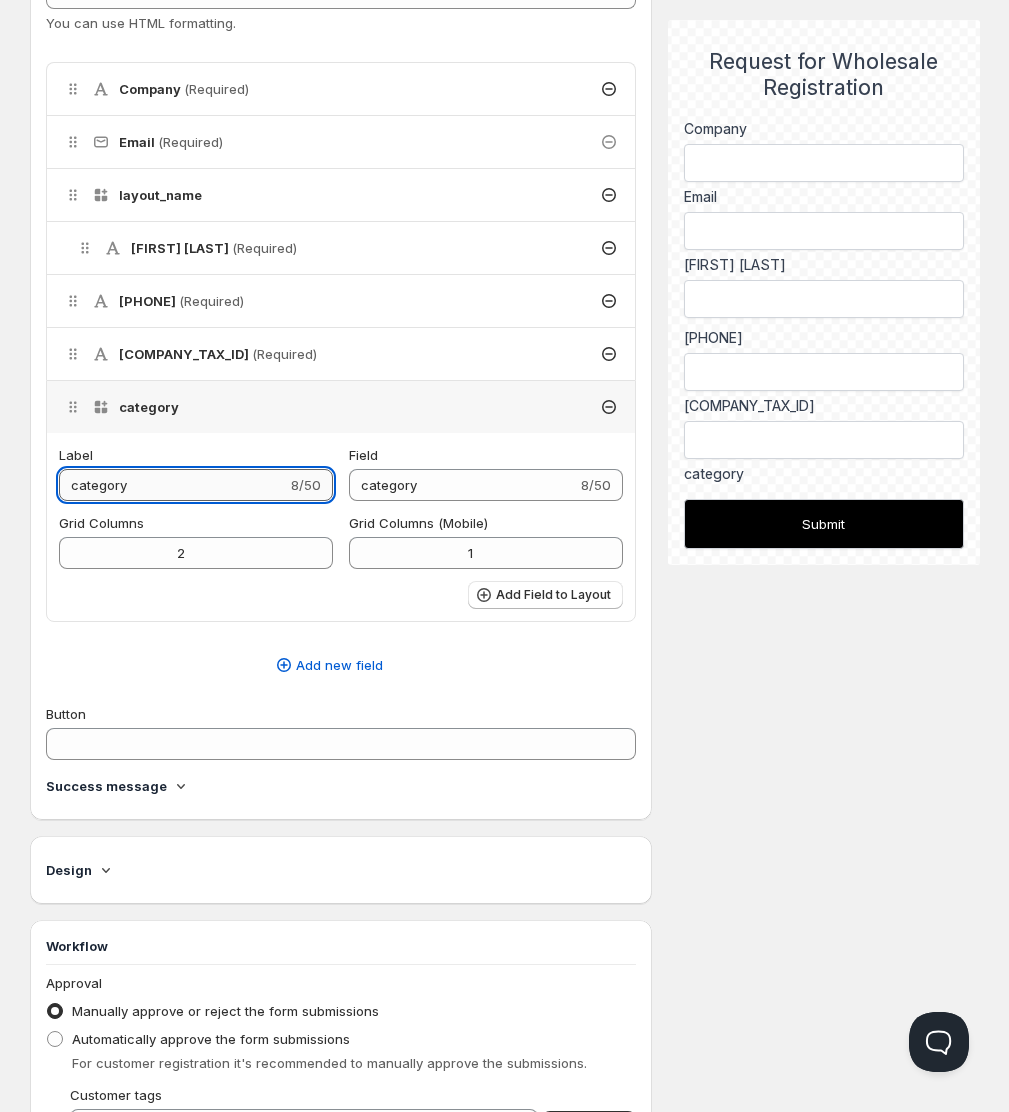 click on "category" at bounding box center (173, 485) 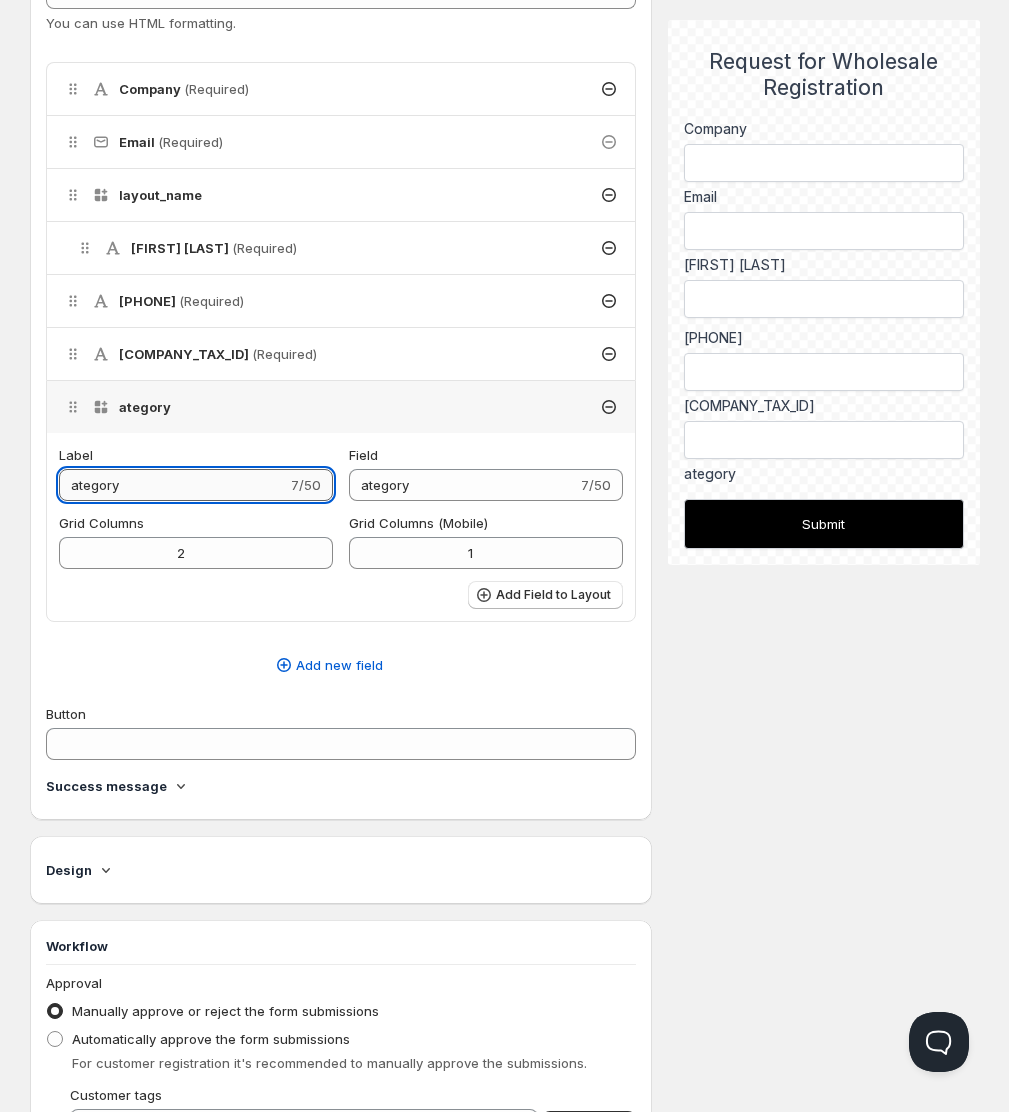 type on "Category" 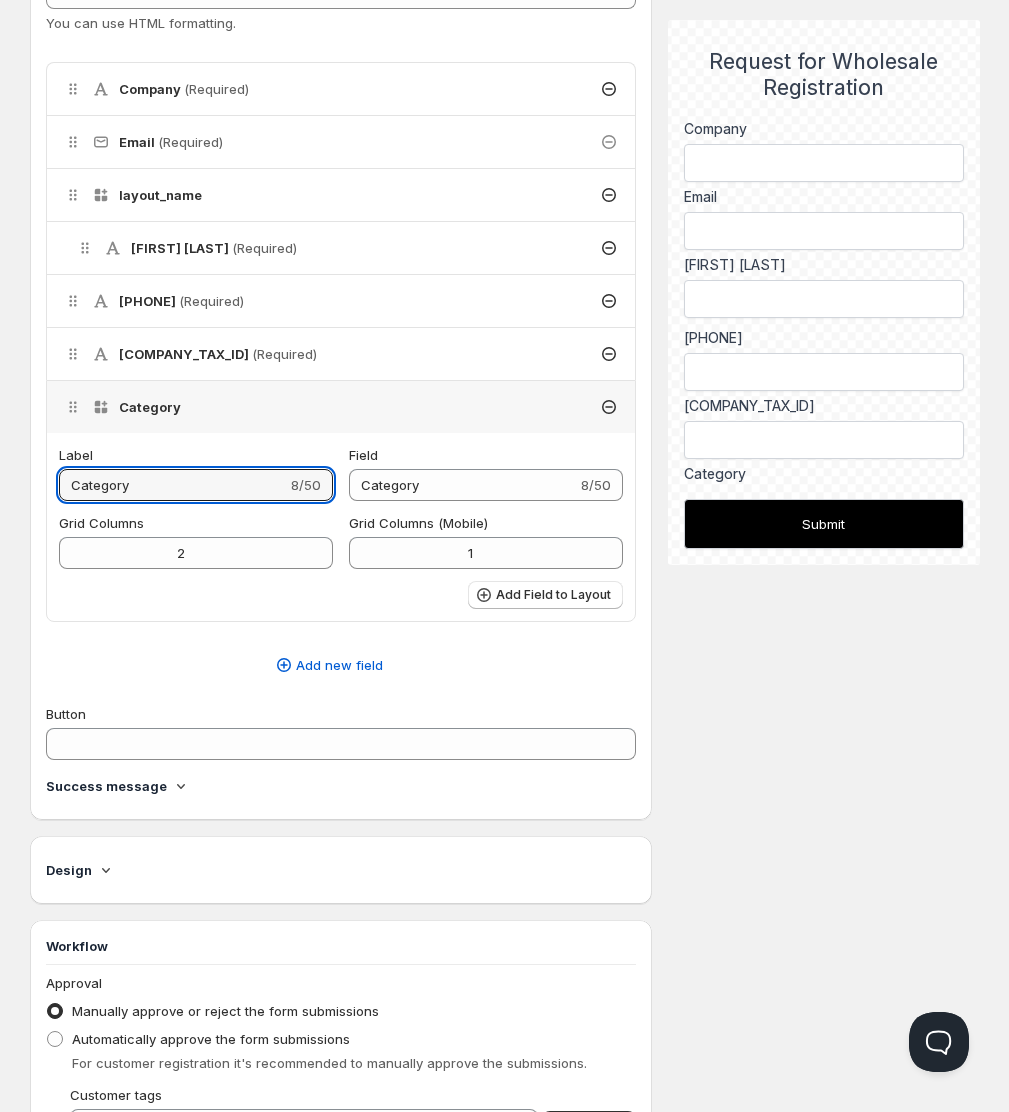 type on "Category" 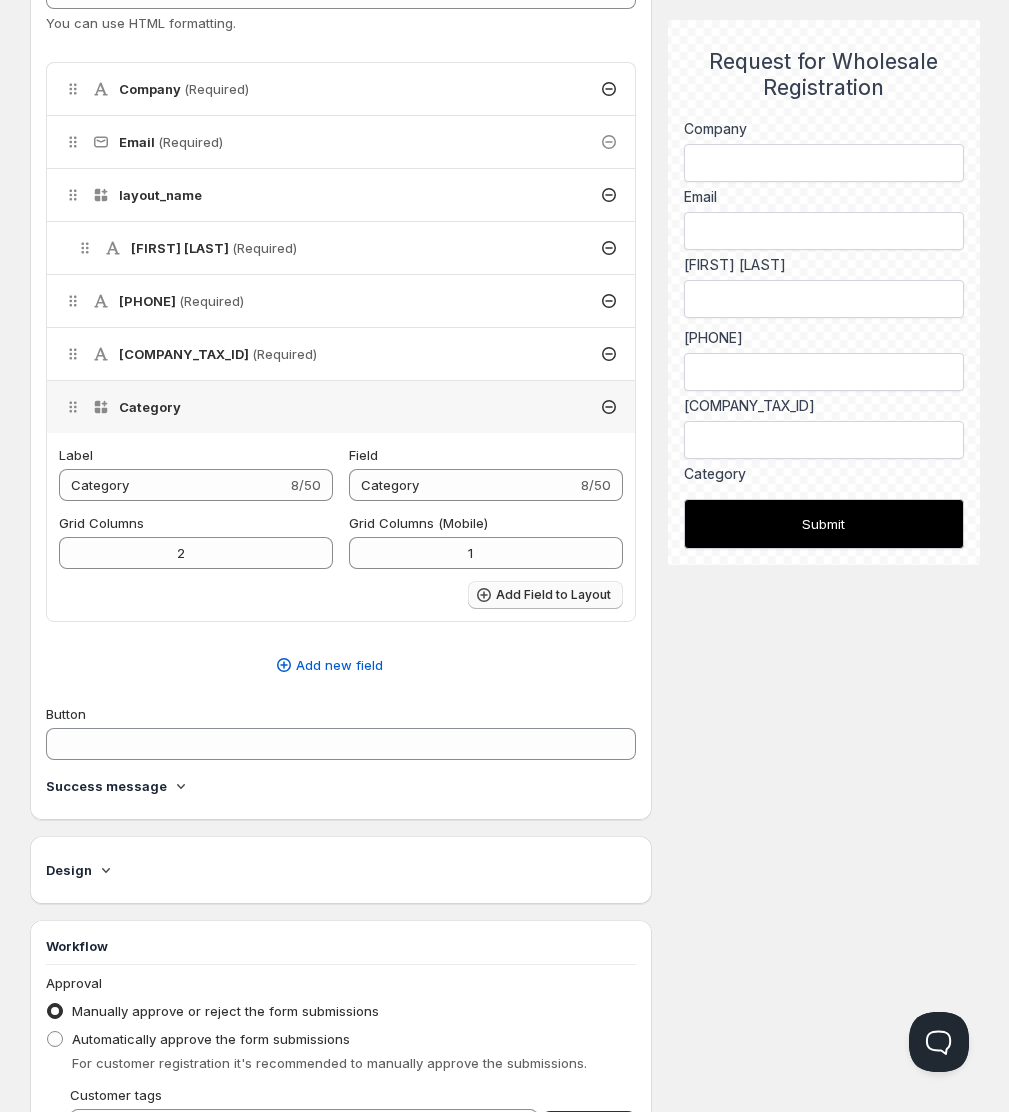 click on "Add Field to Layout" at bounding box center (553, 595) 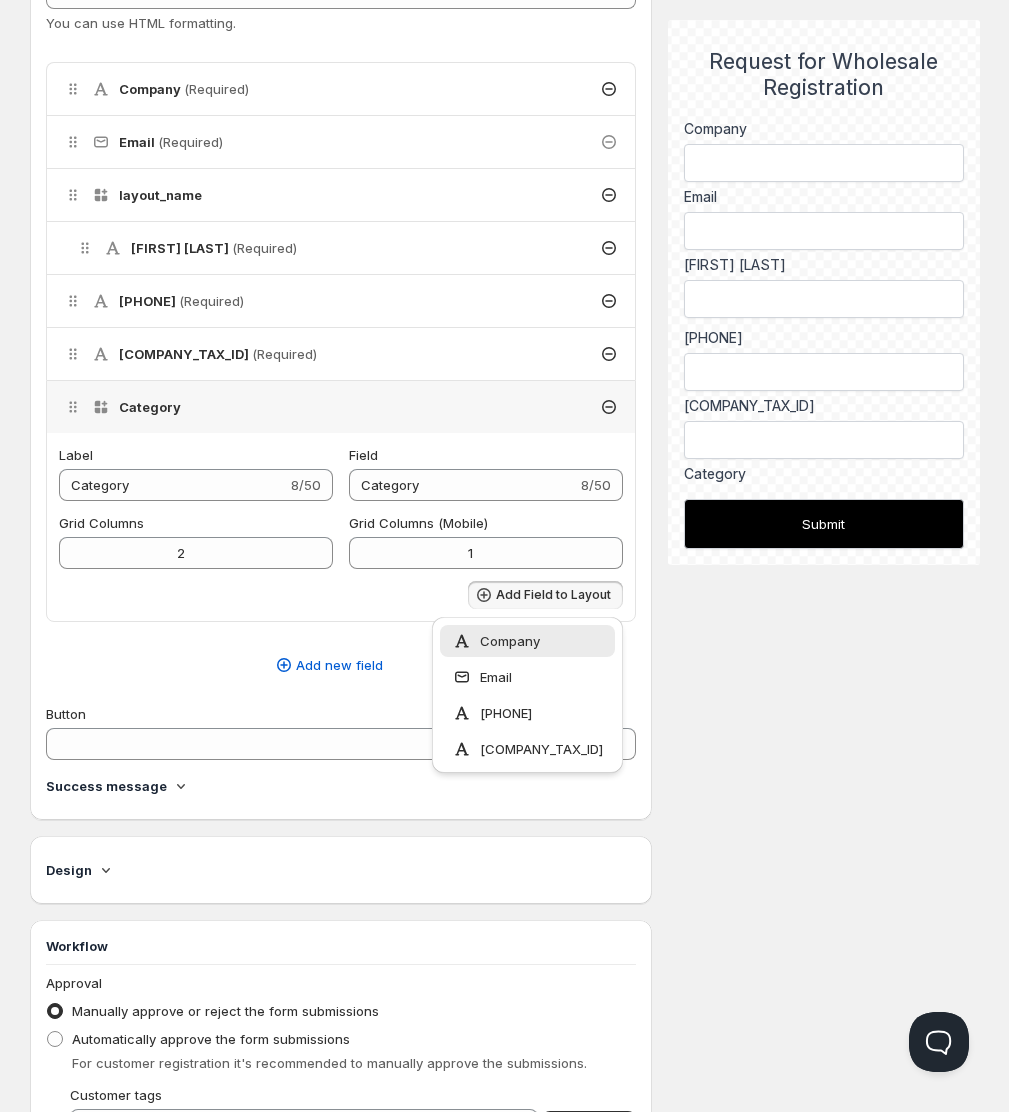 click on "Add Field to Layout" at bounding box center (341, 595) 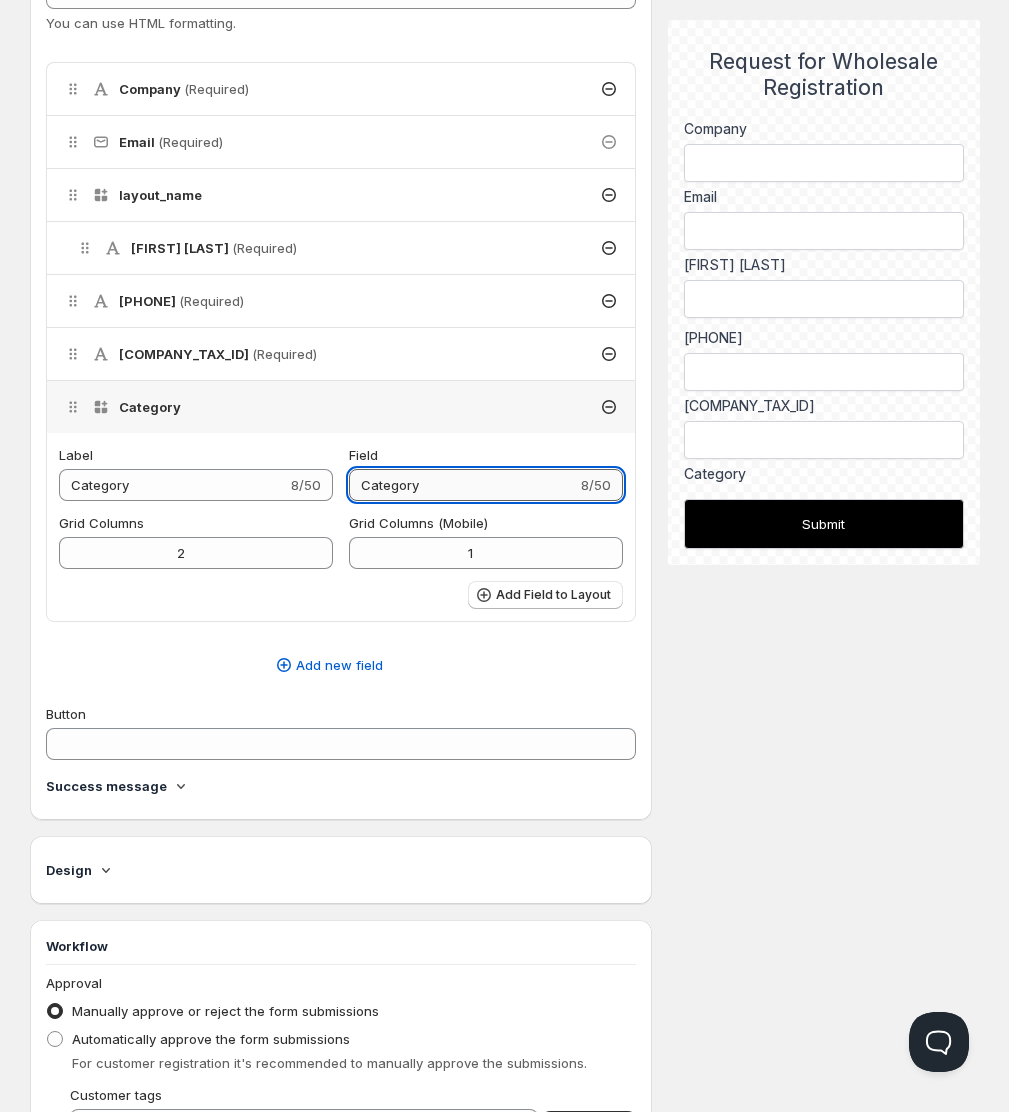 click on "Category" at bounding box center (463, 485) 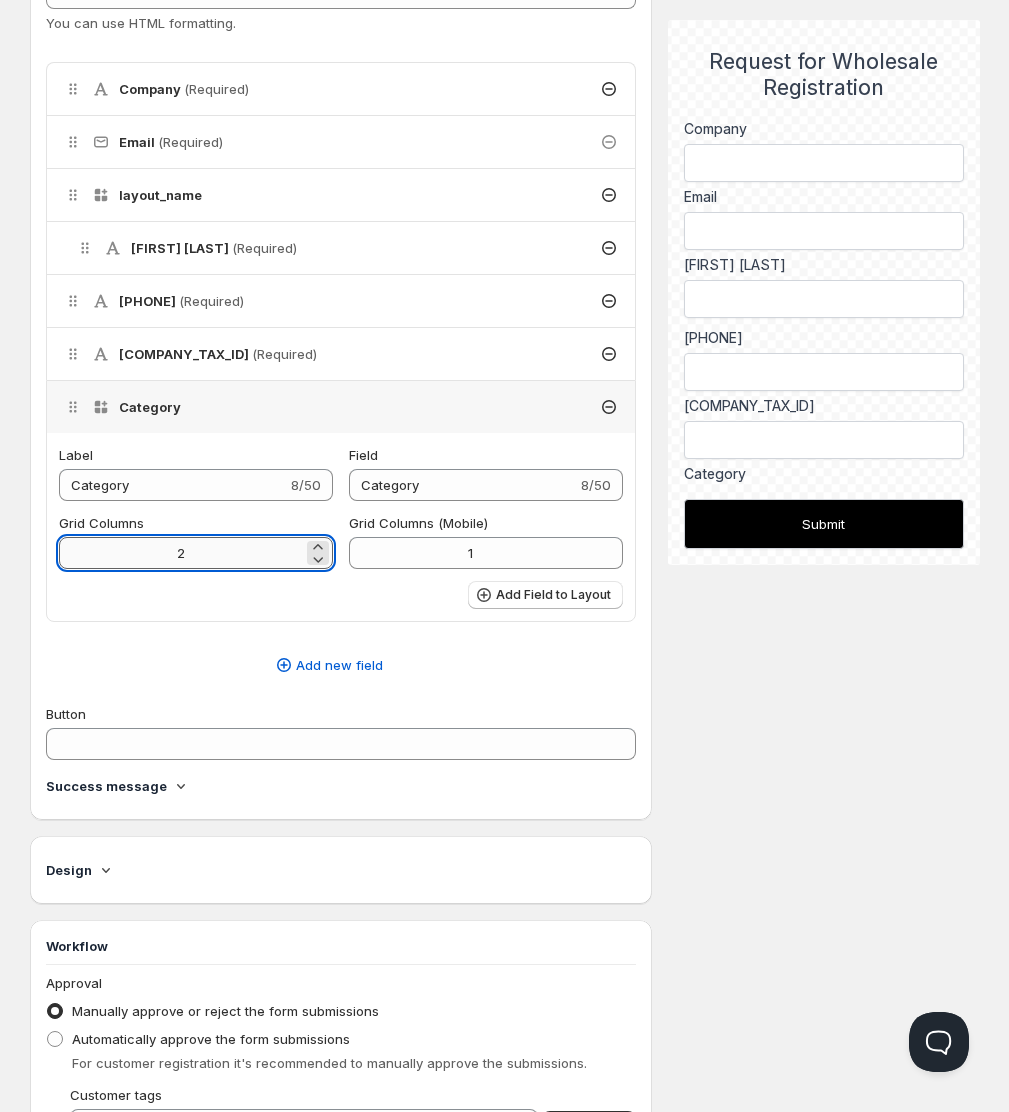 click on "2" at bounding box center (181, 553) 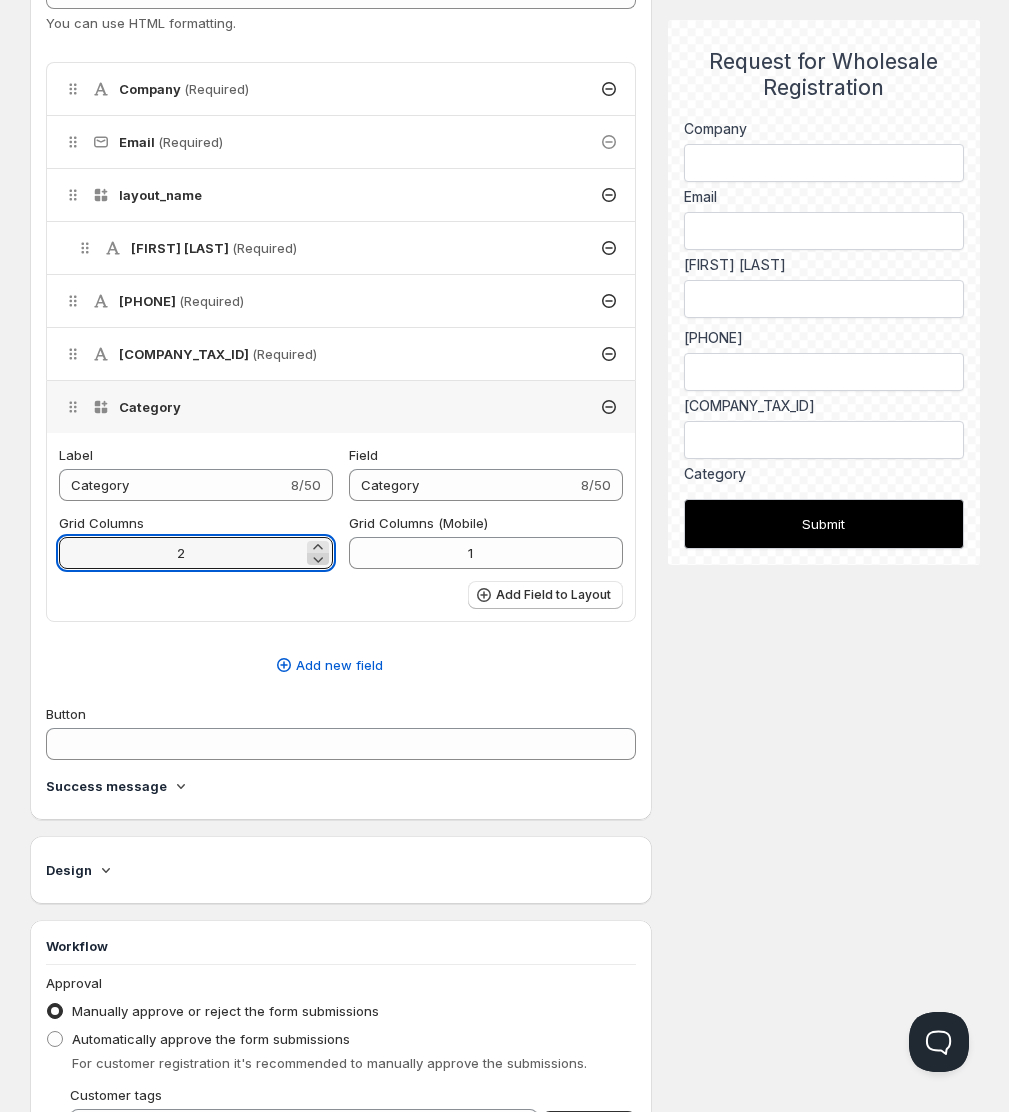 click 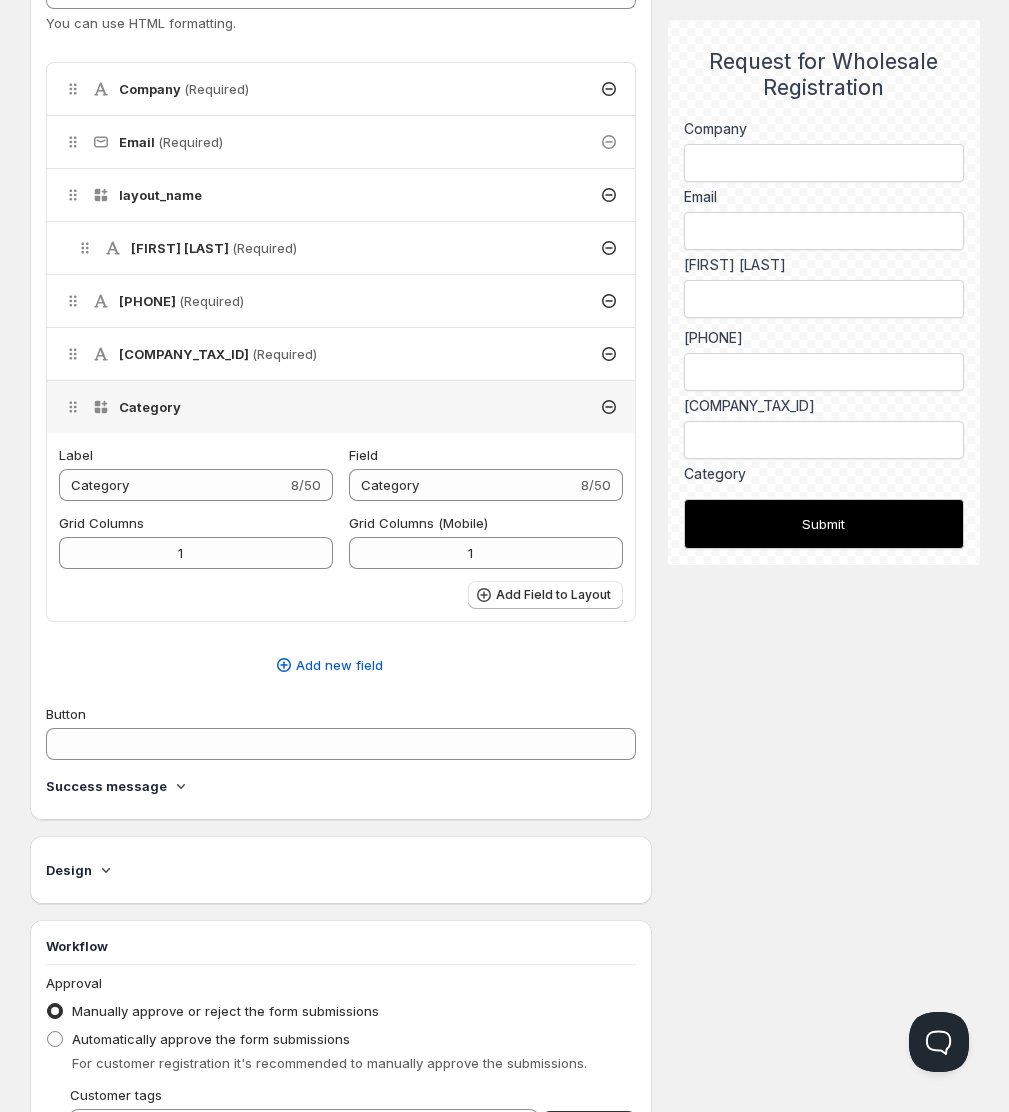 click on "Label Category 8/50 Field Category 8/50 Grid Columns 1 Grid Columns (Mobile) 1 Add Field to Layout" at bounding box center (341, 533) 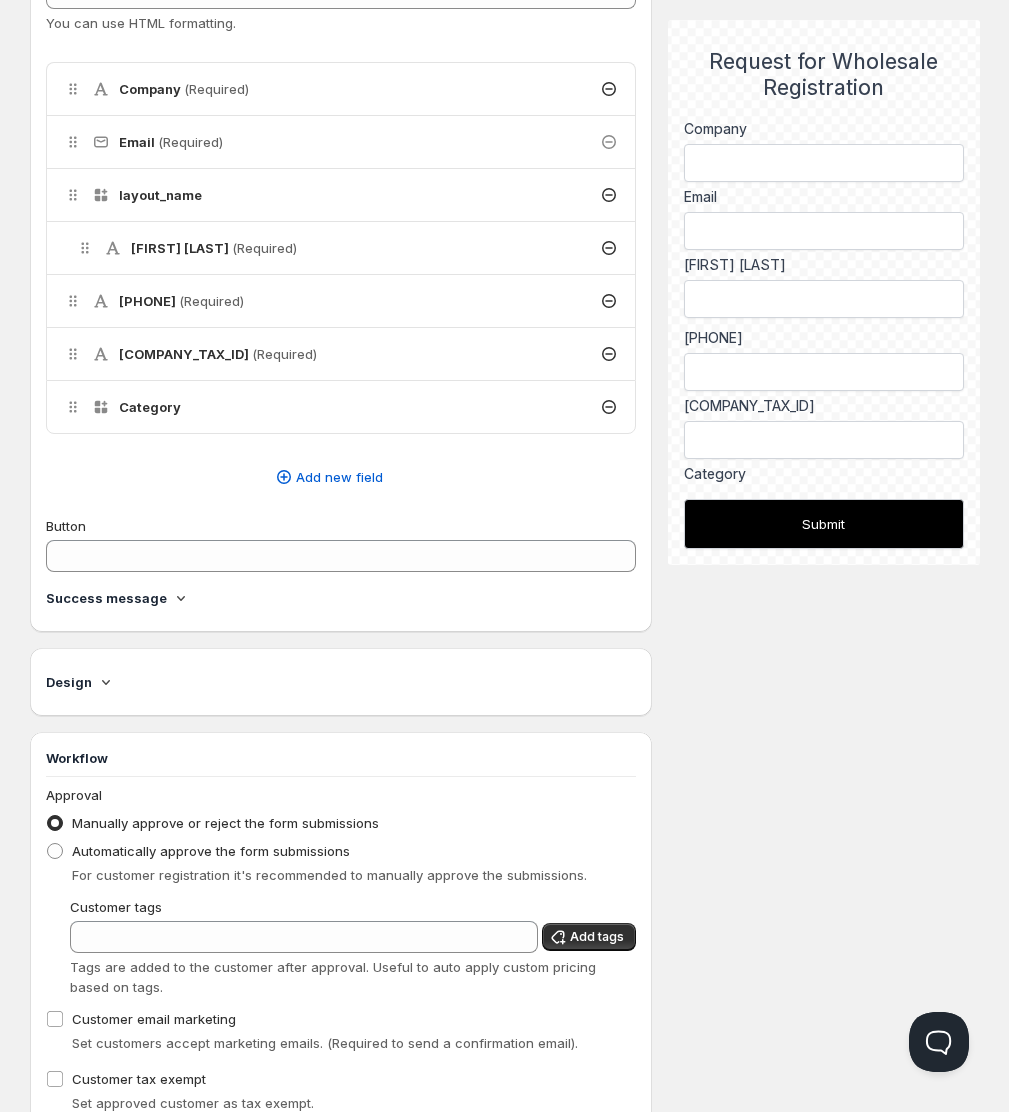 click on "Category" at bounding box center (150, 407) 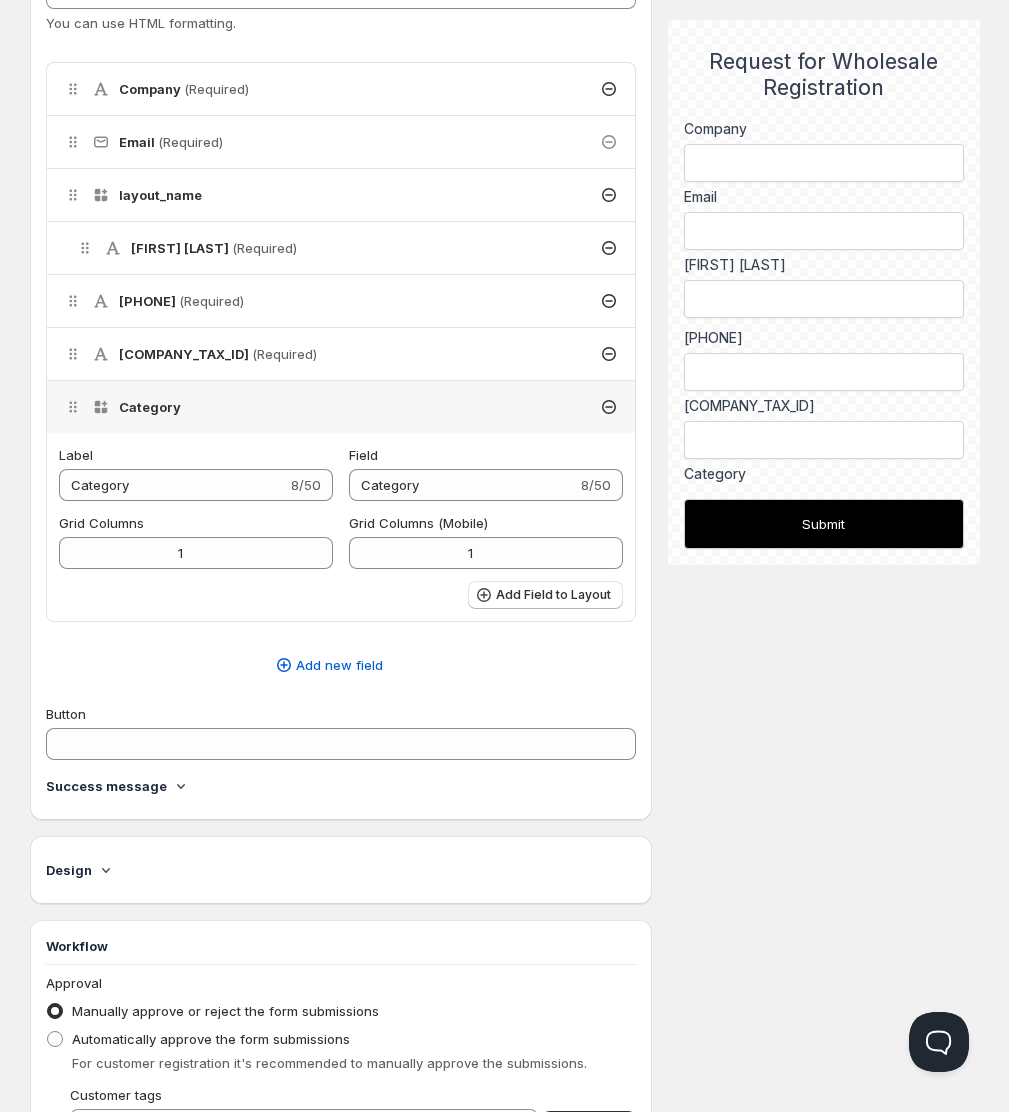 click on "Company (Required) Email (Required) layout_name [FIRST] [LAST] (Required) Mobile with country code (Whatsapp) (Required) Company tax ID (Required) Category Label Category 8/50 Field Category 8/50 Grid Columns 1 Grid Columns (Mobile) 1 Add Field to Layout" at bounding box center (341, 342) 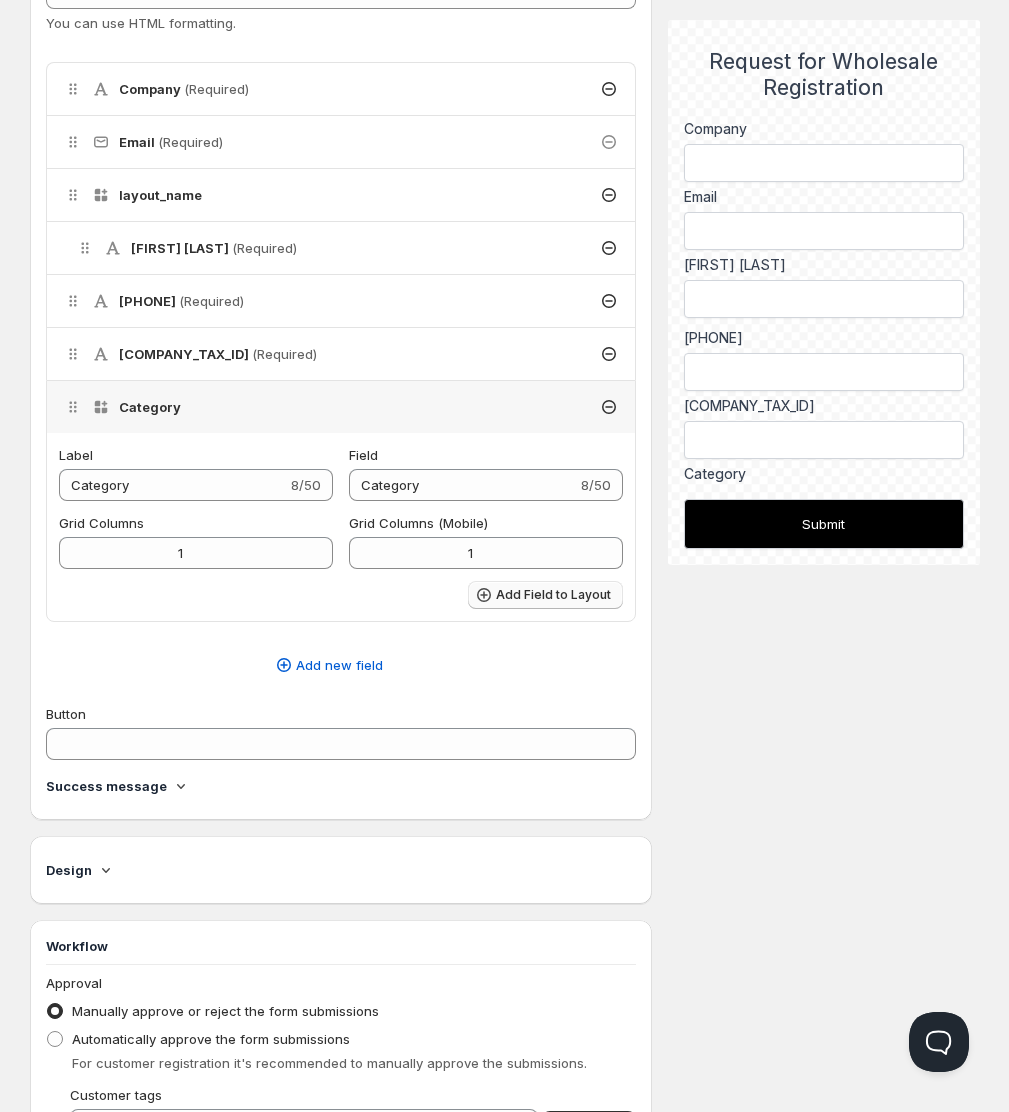 click on "Add Field to Layout" at bounding box center [553, 595] 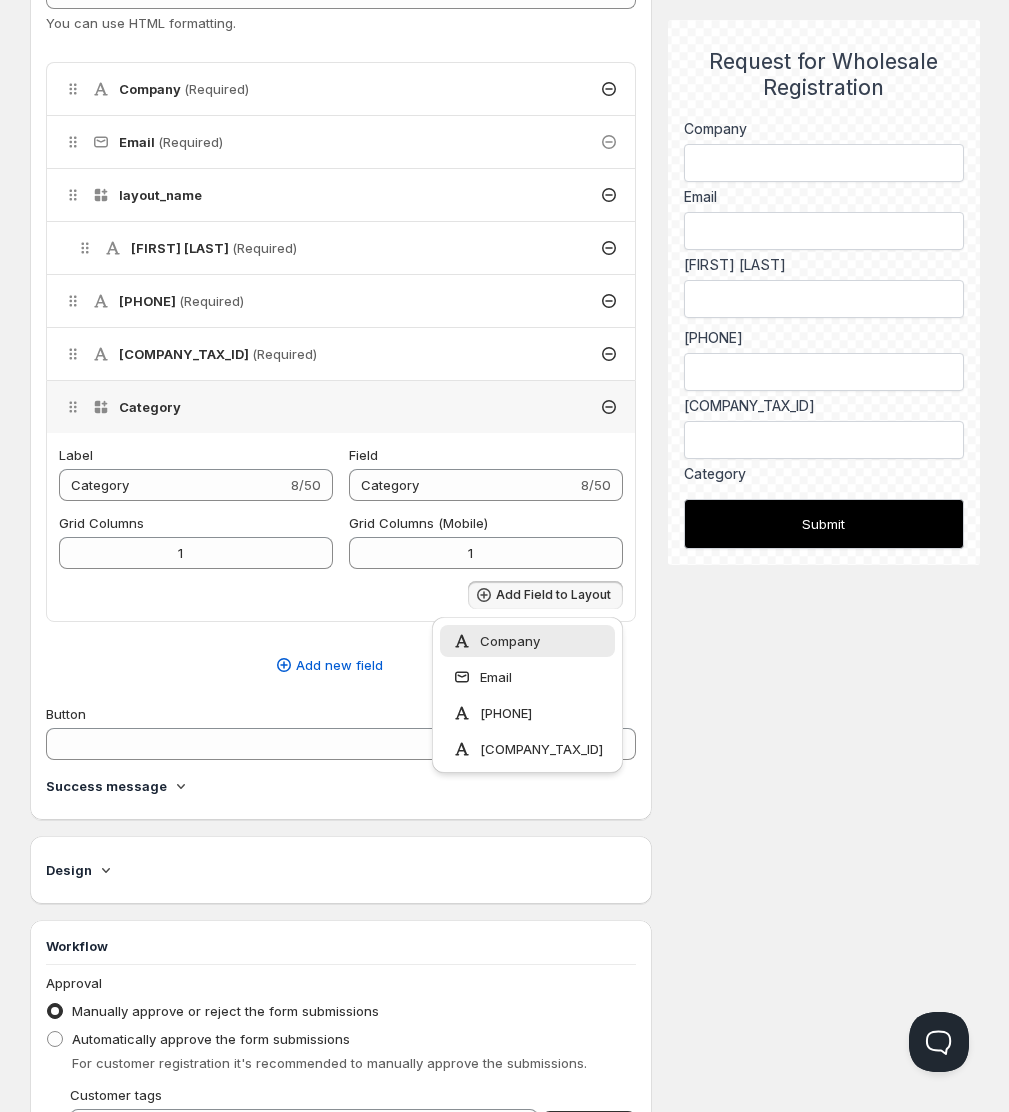 click on "Description B2B Registration 16/50 Handle b2b-registration Used to add the form in the theme editor Form Title Request for Wholesale Registration 34/50 Content You can use HTML formatting. Delete Cancel Are you sure you want to delete ? Company (Required) Email (Required) layout_name [FIRST] [LAST] (Required) Mobile with country code (Whatsapp) (Required) Company tax ID (Required) Category Label Category 8/50 Field Category 8/50 Grid Columns 1 Grid Columns (Mobile) 1 Add Field to Layout Add new field Button Success message Design Workflow Approval Manually approve or reject the form submissions Automatically approve the form submissions For customer registration it's recommended to manually approve the submissions. Customer tags Add tags Tags are added to the customer after approval. Useful to auto apply custom pricing based on tags. Customer email marketing Set customers accept marketing emails. (Required to send a confirmation email). Customer tax exempt Tax validation" at bounding box center [505, 481] 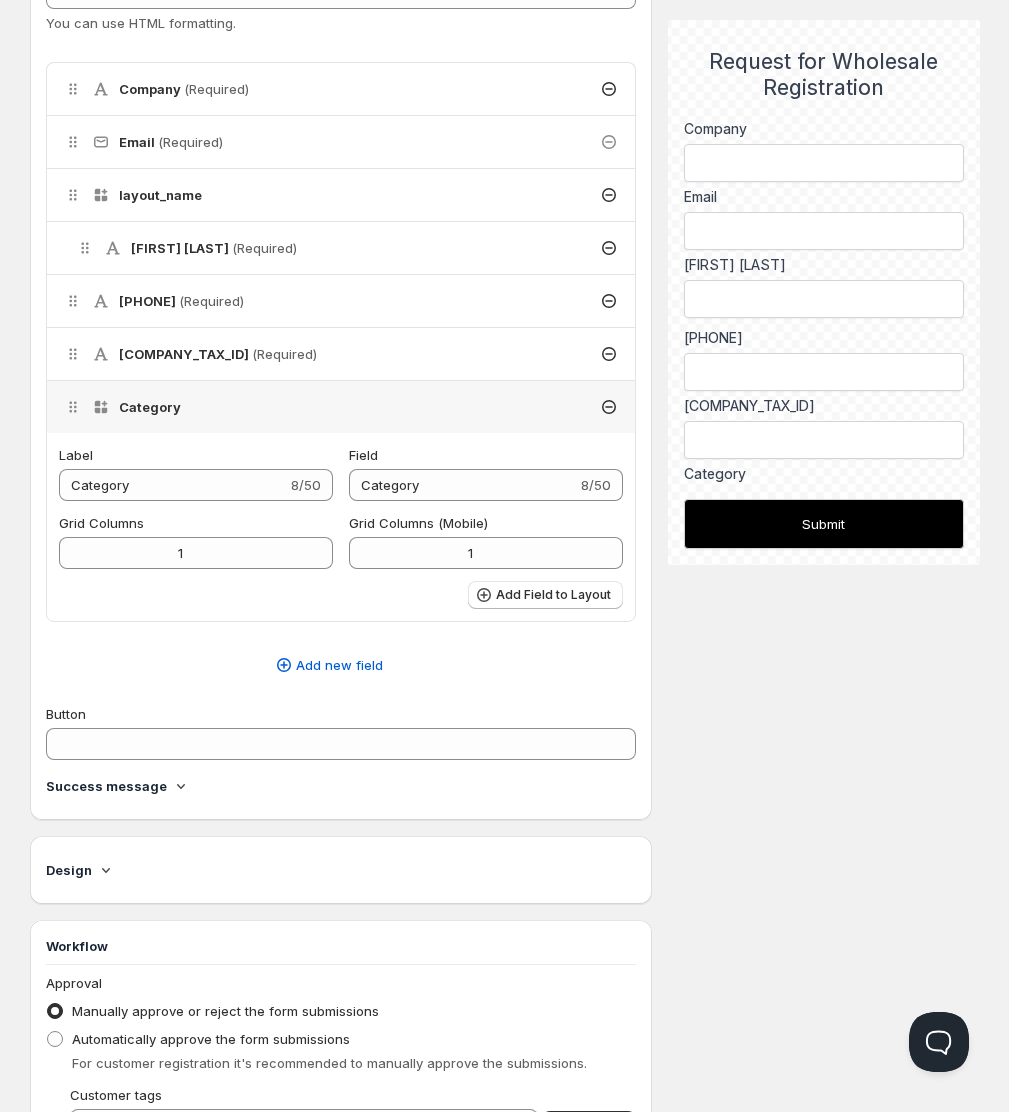 click 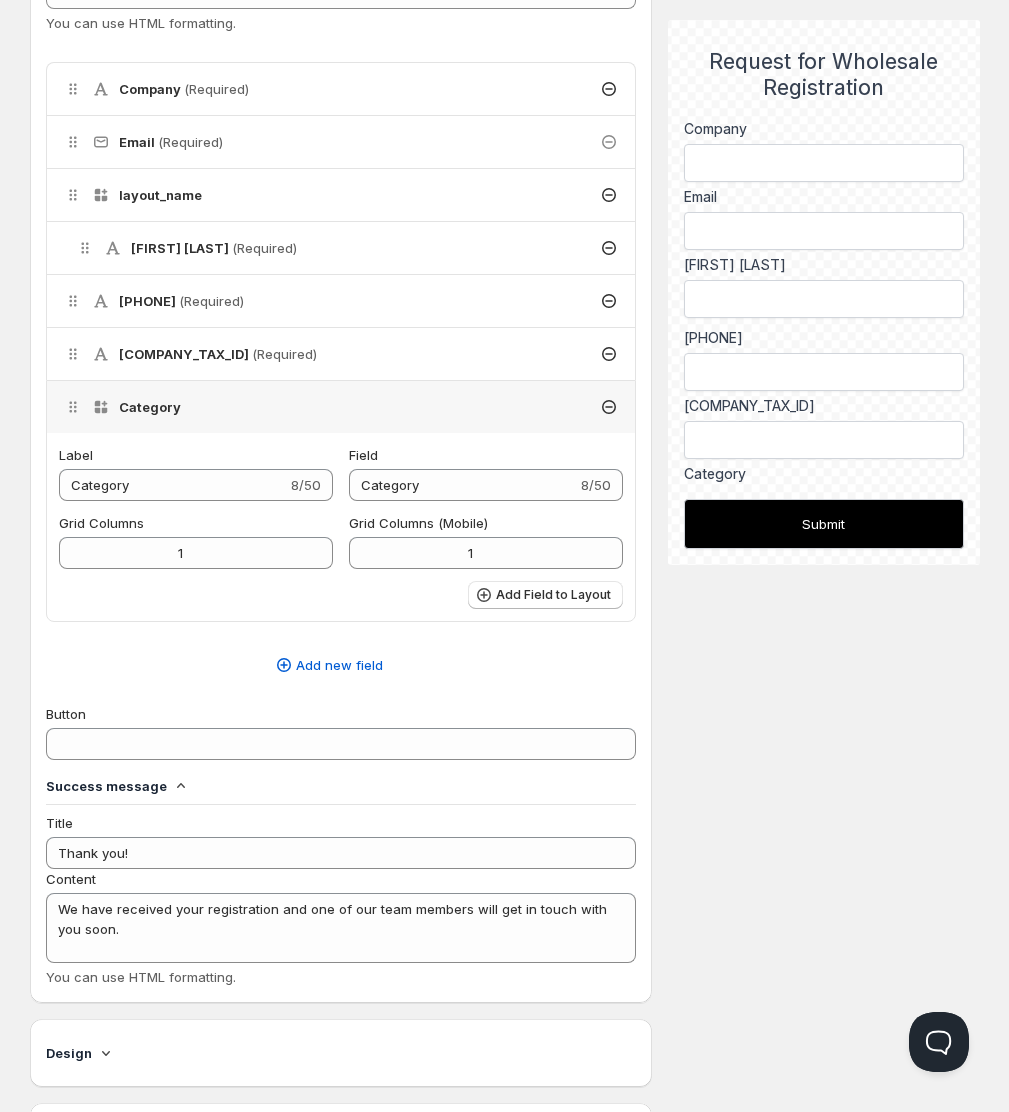 click 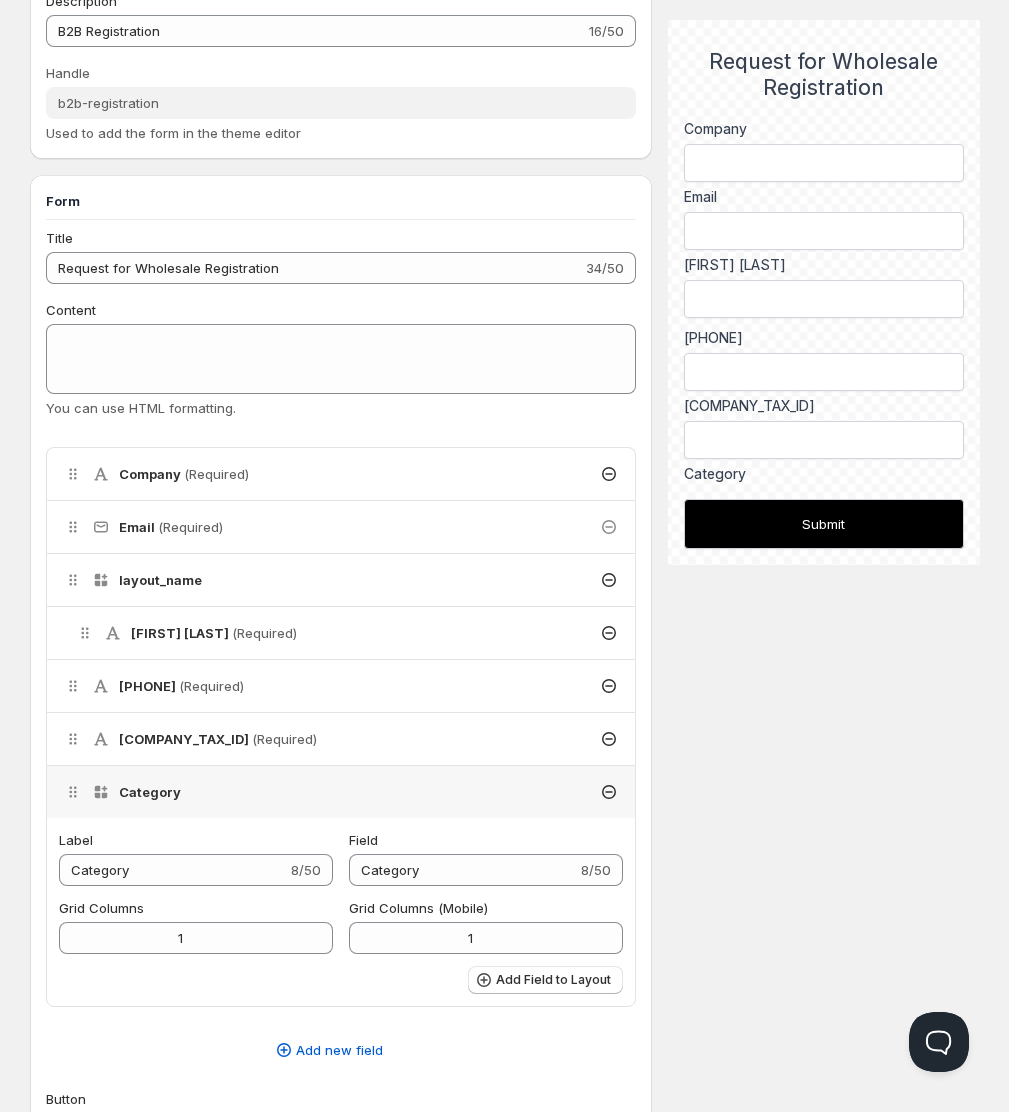 scroll, scrollTop: 496, scrollLeft: 0, axis: vertical 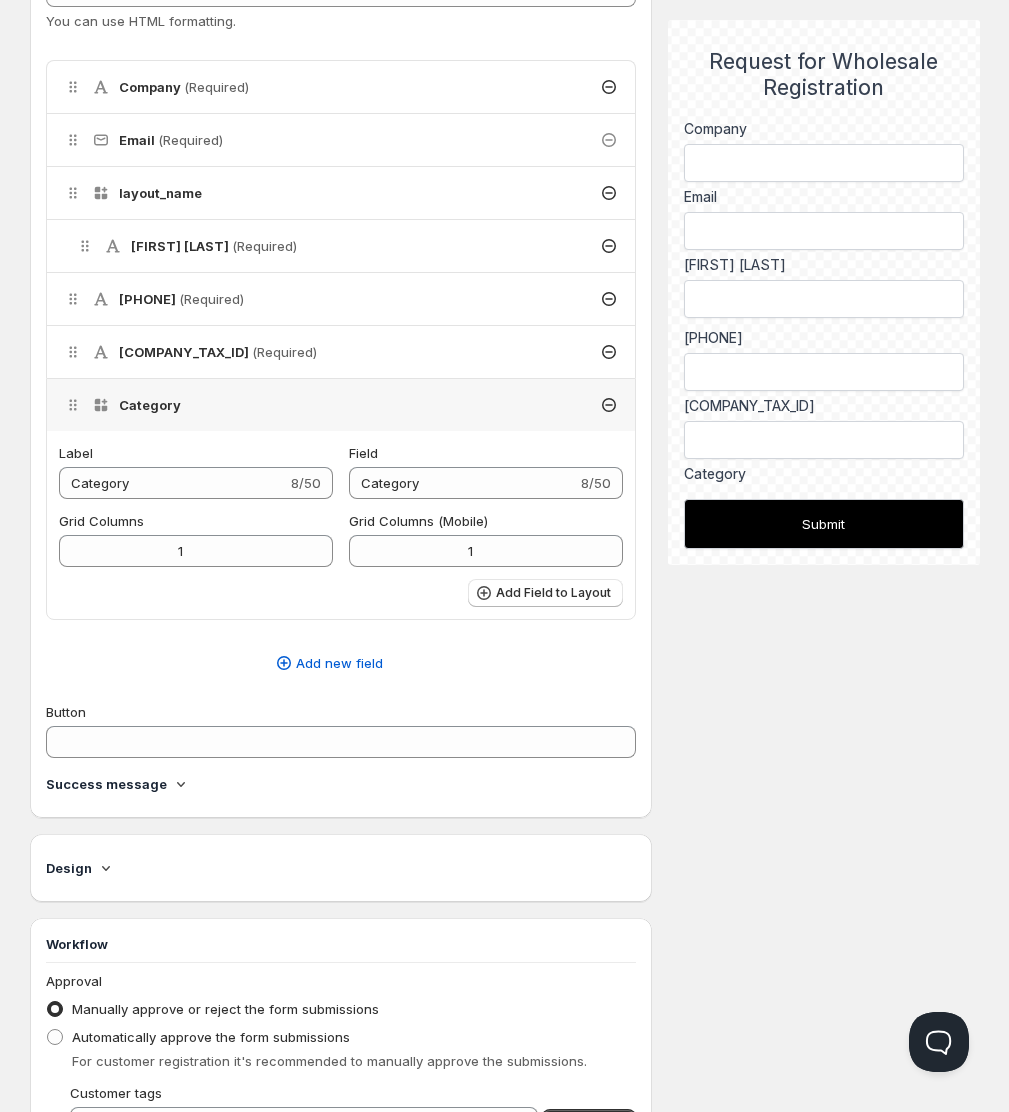 click on "Description B2B Registration 16/50 Handle b2b-registration Used to add the form in the theme editor Form Title Request for Wholesale Registration 34/50 Content You can use HTML formatting. Delete Cancel Are you sure you want to delete ? Company (Required) Email (Required) layout_name [FIRST] [LAST] (Required) Mobile with country code (Whatsapp) (Required) Company tax ID (Required) Category Label Category 8/50 Field Category 8/50 Grid Columns 1 Grid Columns (Mobile) 1 Add Field to Layout Add new field Button Success message Design Workflow Approval Manually approve or reject the form submissions Automatically approve the form submissions For customer registration it's recommended to manually approve the submissions. Customer tags Add tags Tags are added to the customer after approval. Useful to auto apply custom pricing based on tags. Customer email marketing Set customers accept marketing emails. (Required to send a confirmation email). Customer tax exempt Tax validation" at bounding box center (505, 479) 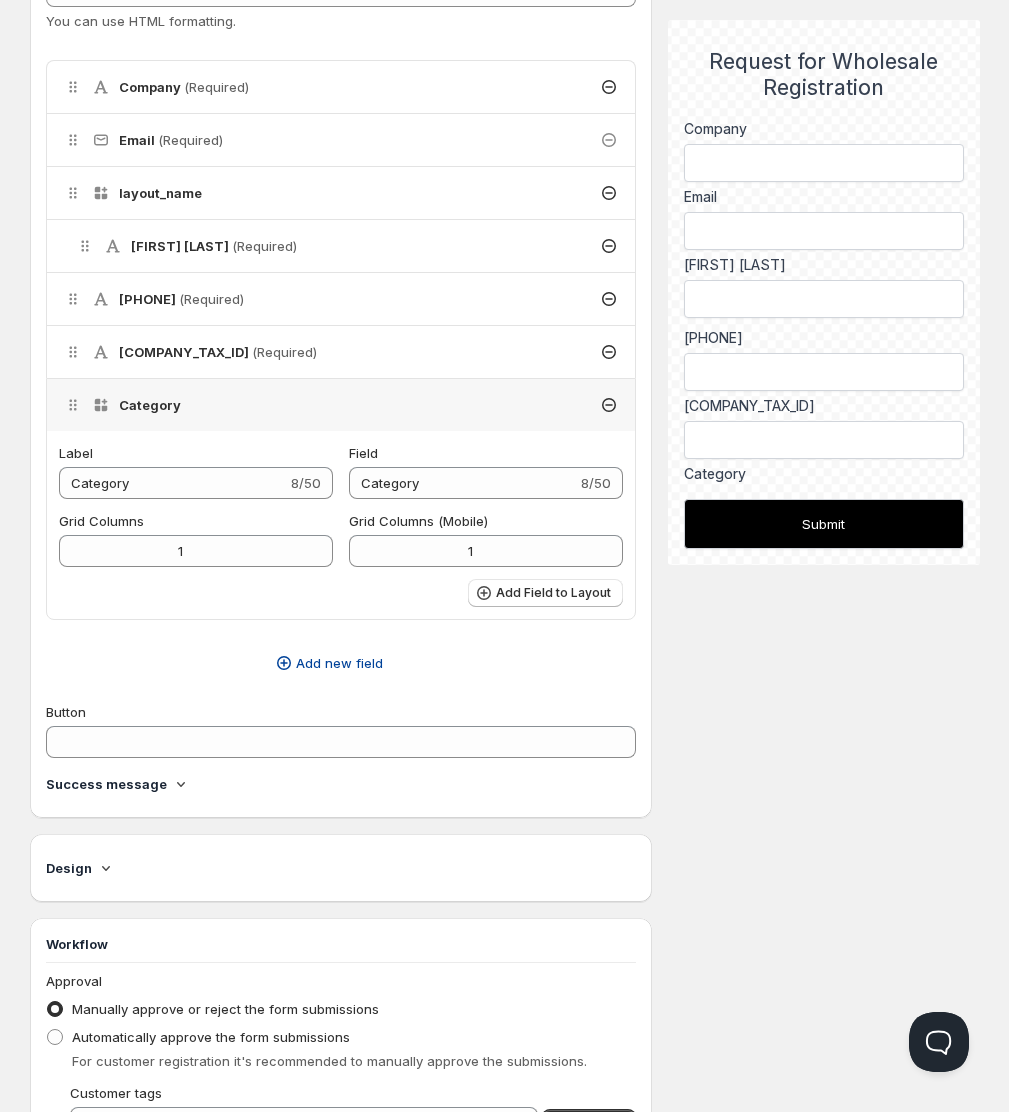 click on "Add new field" at bounding box center [339, 663] 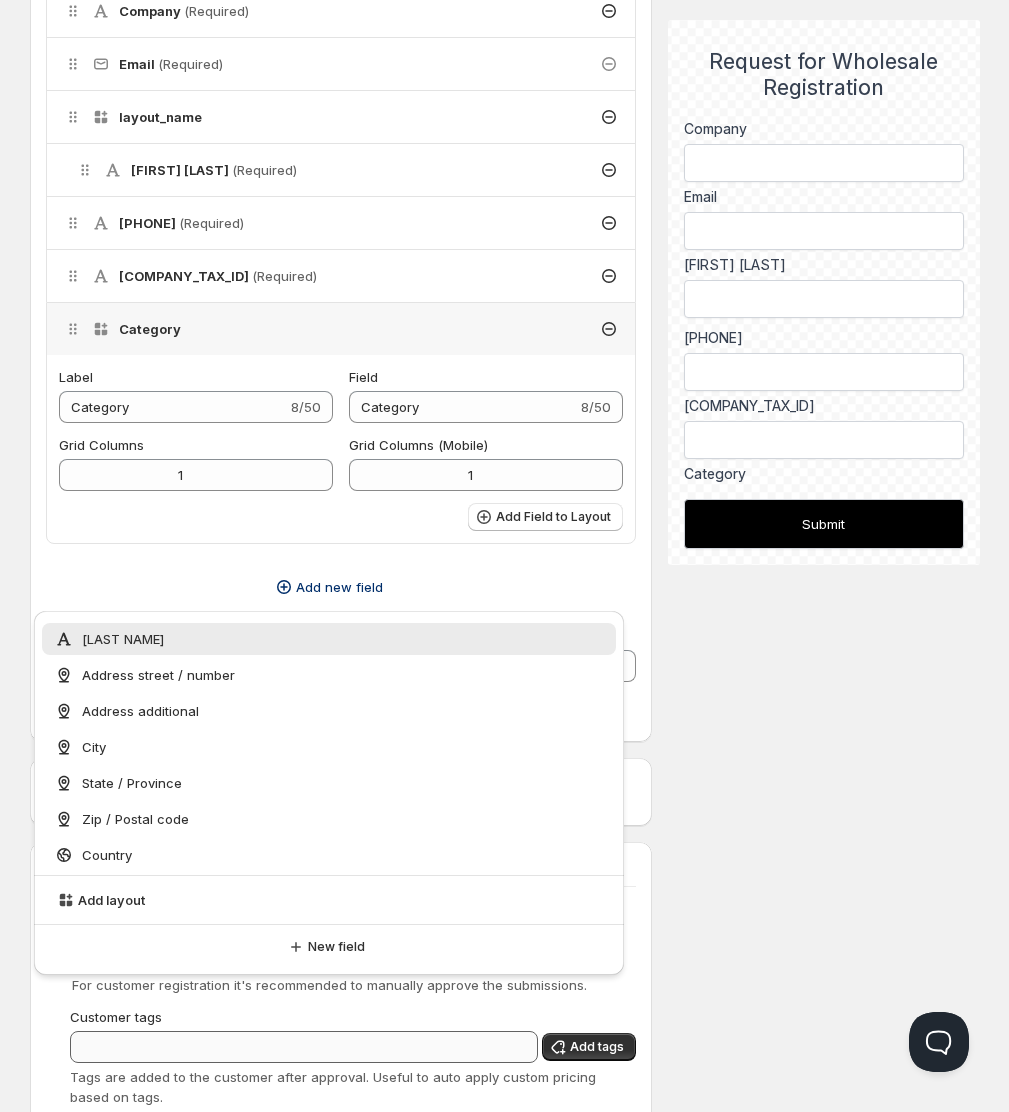 scroll, scrollTop: 817, scrollLeft: 0, axis: vertical 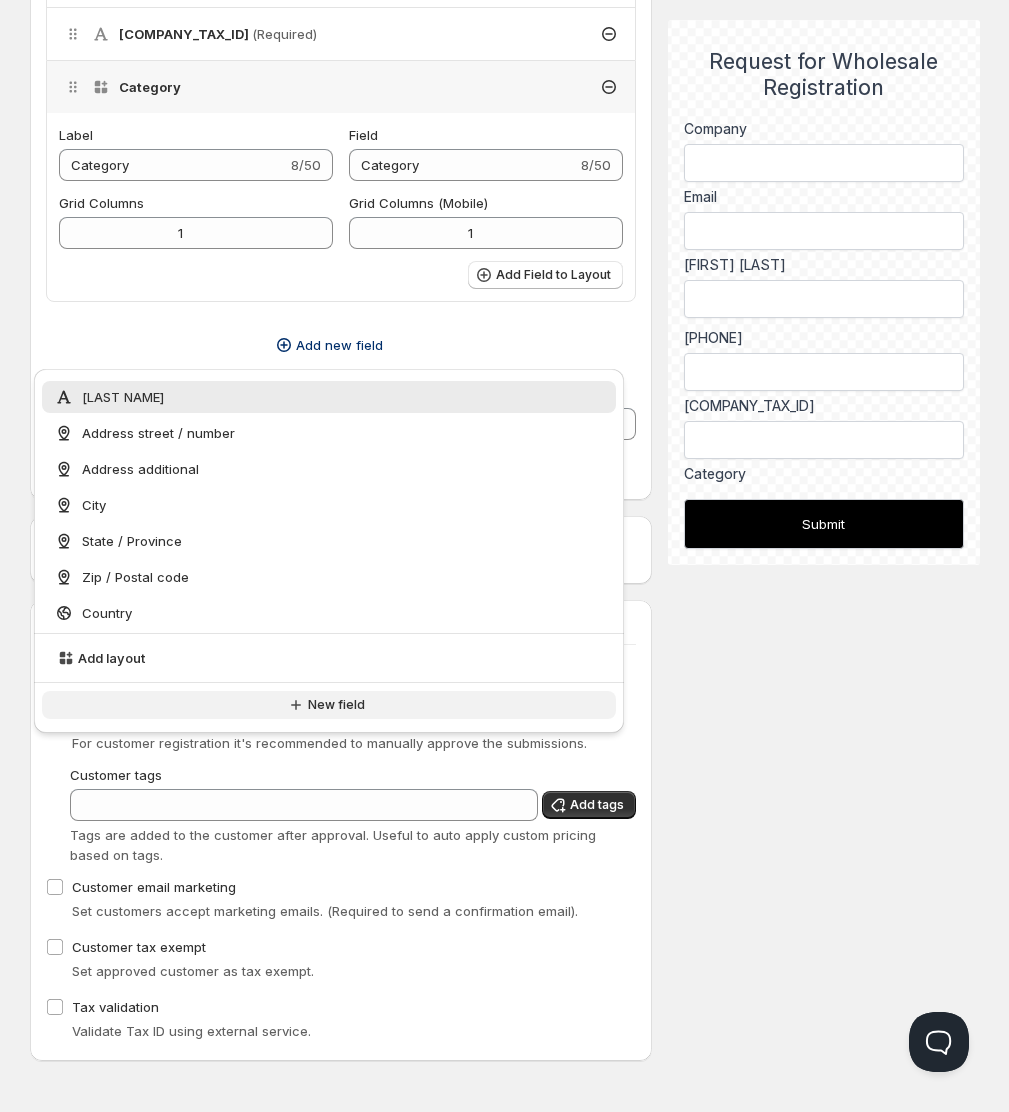 click 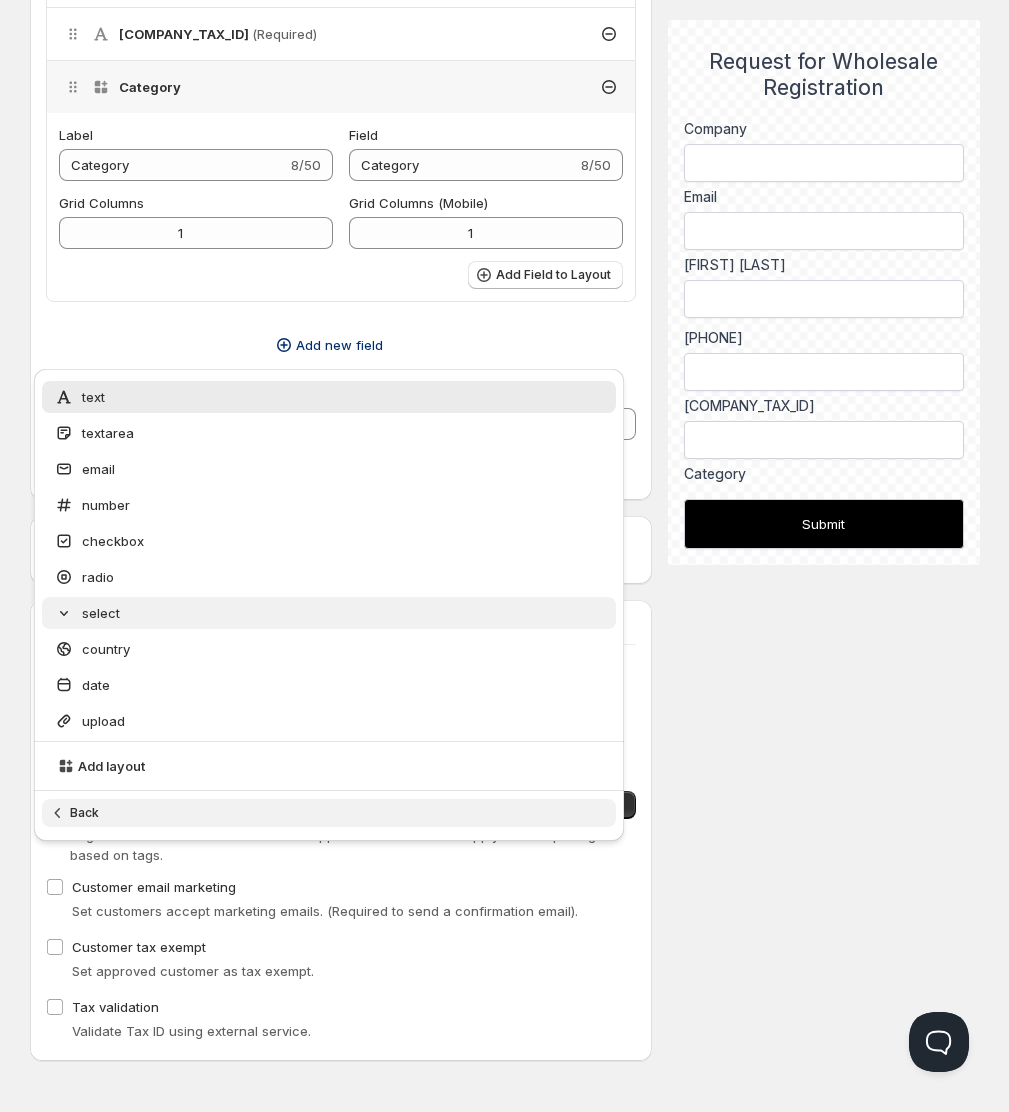 click on "select" at bounding box center (329, 613) 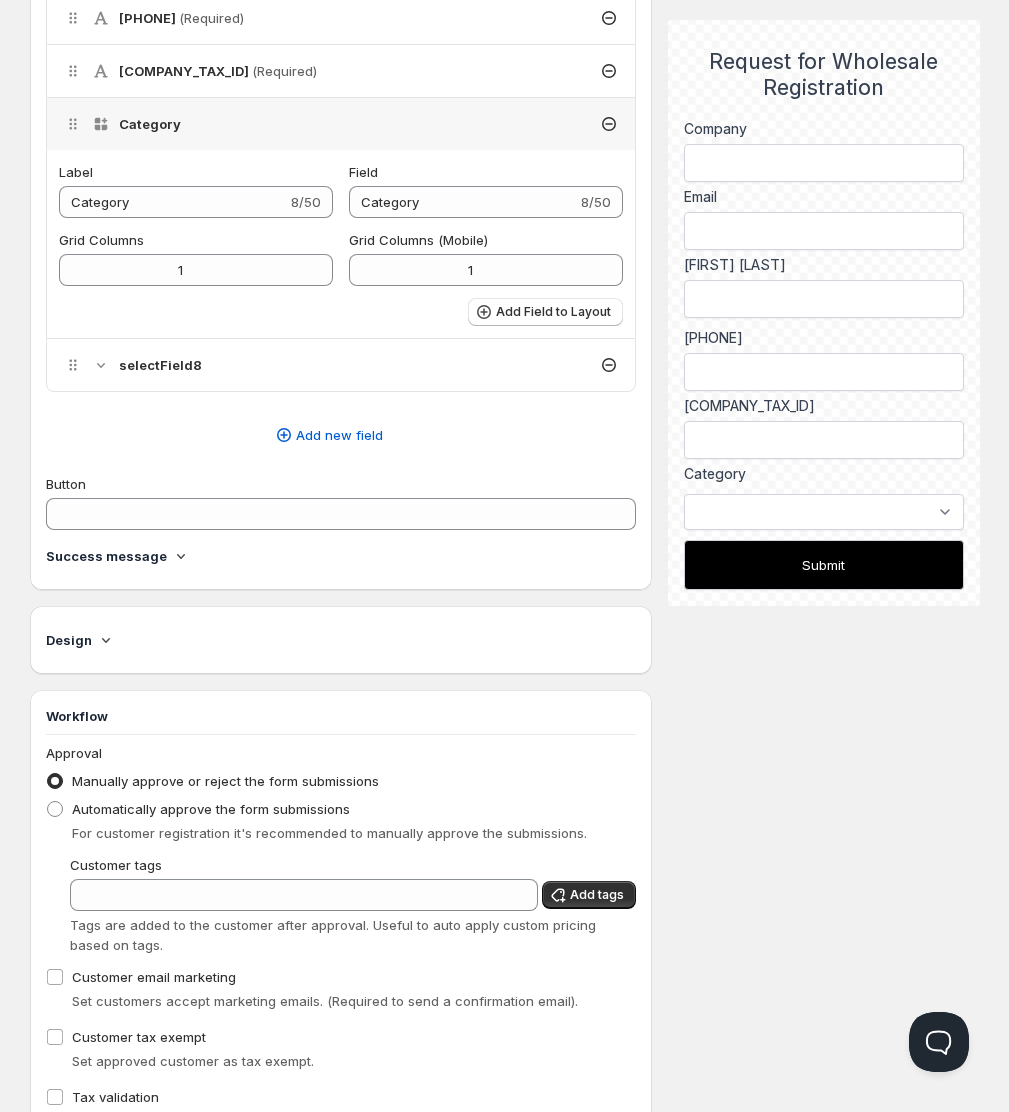 scroll, scrollTop: 774, scrollLeft: 0, axis: vertical 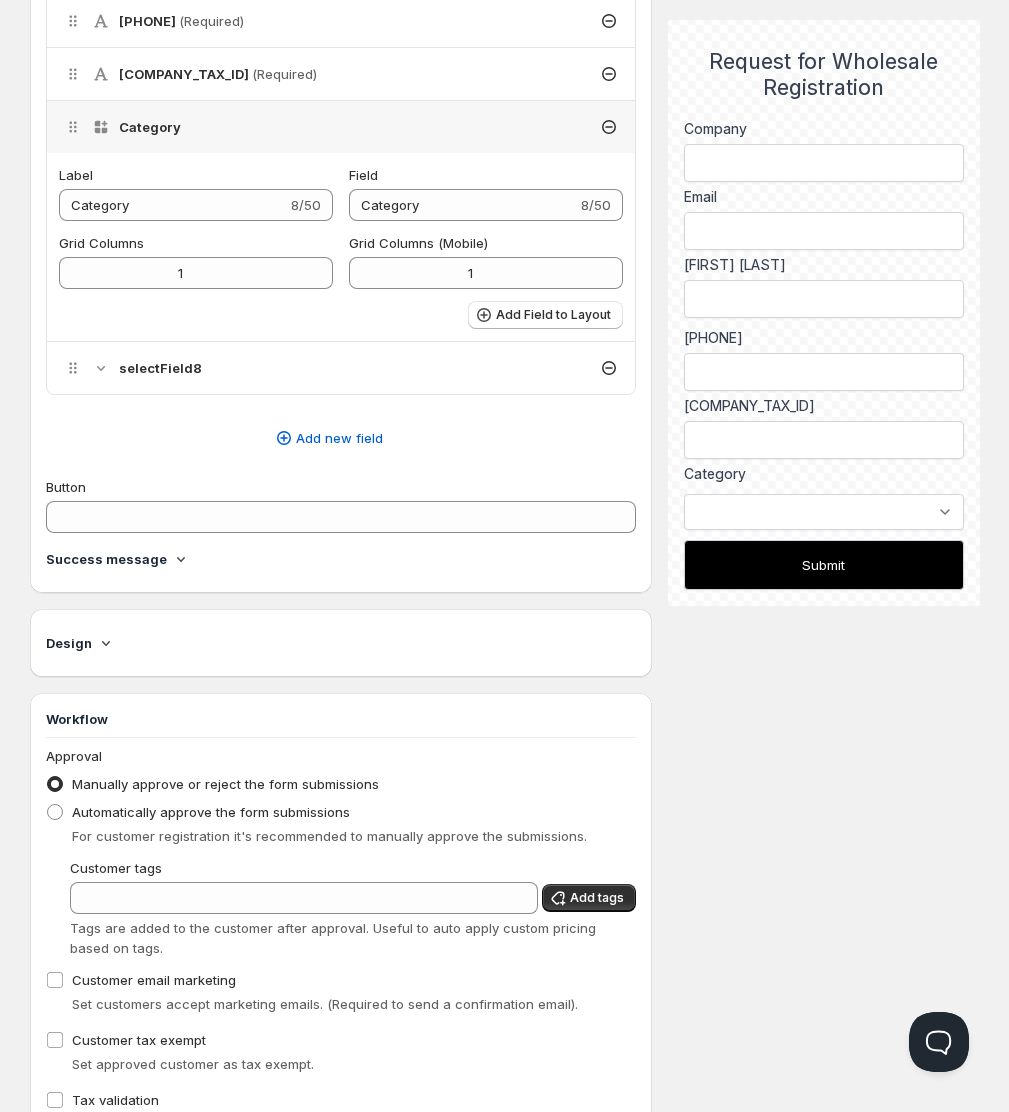 click 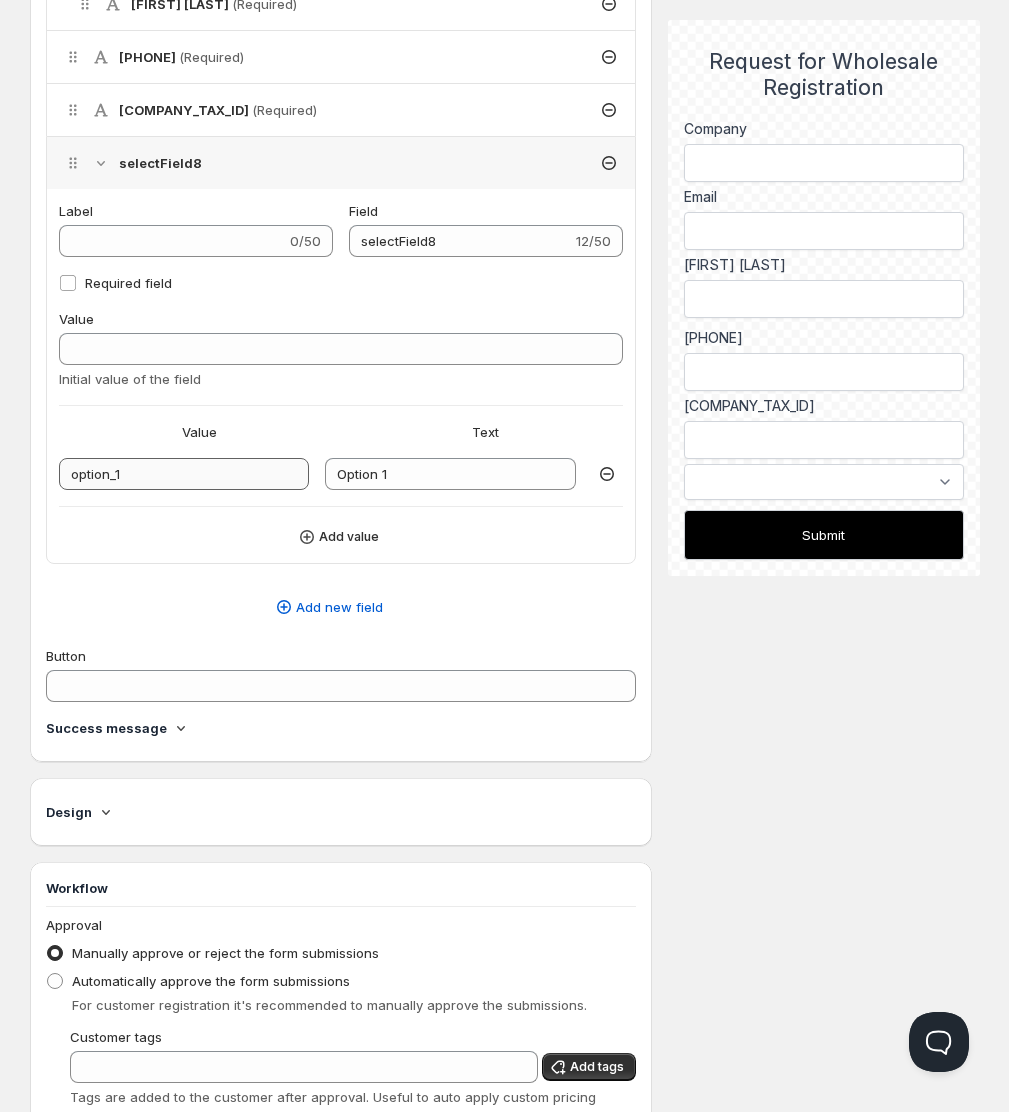 scroll, scrollTop: 736, scrollLeft: 0, axis: vertical 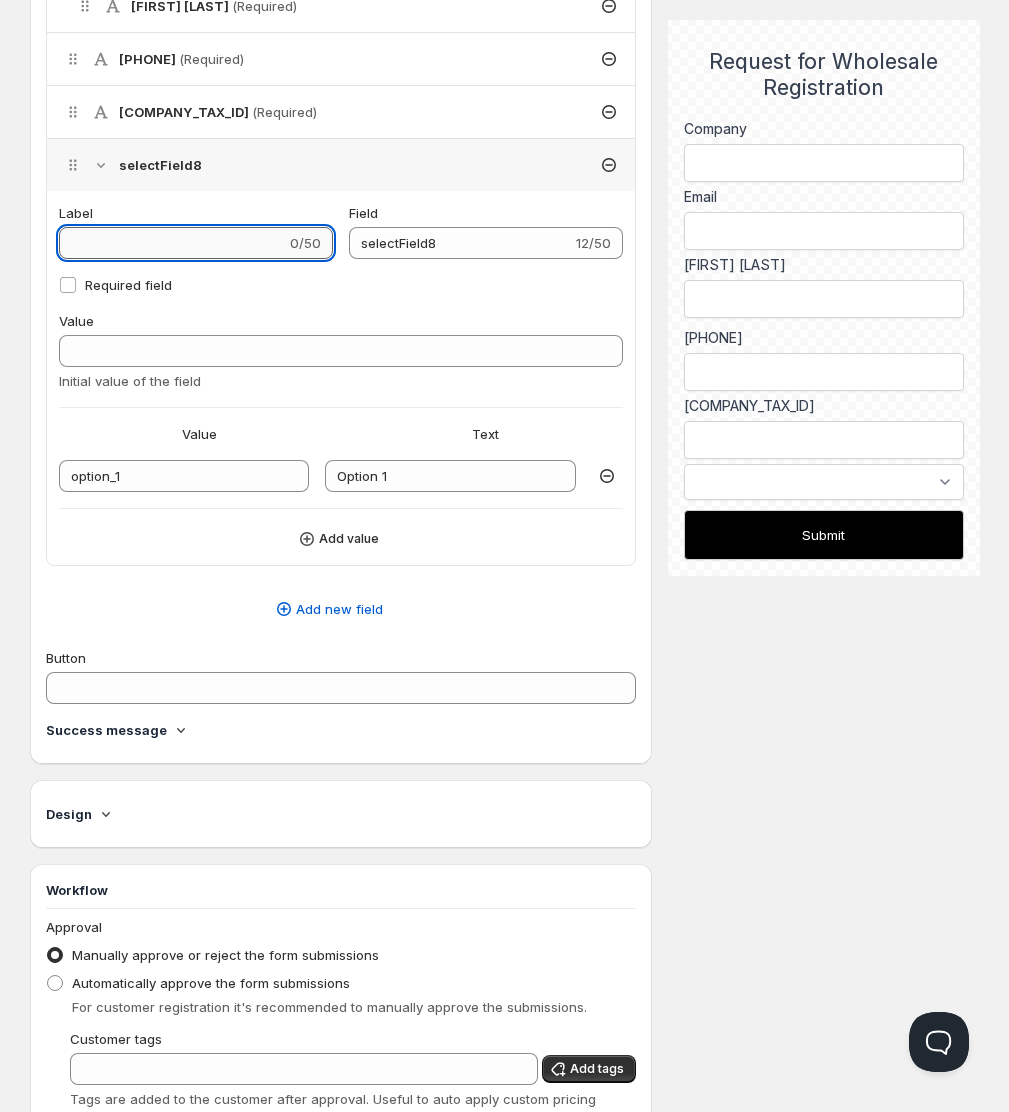 click on "Label" at bounding box center [172, 243] 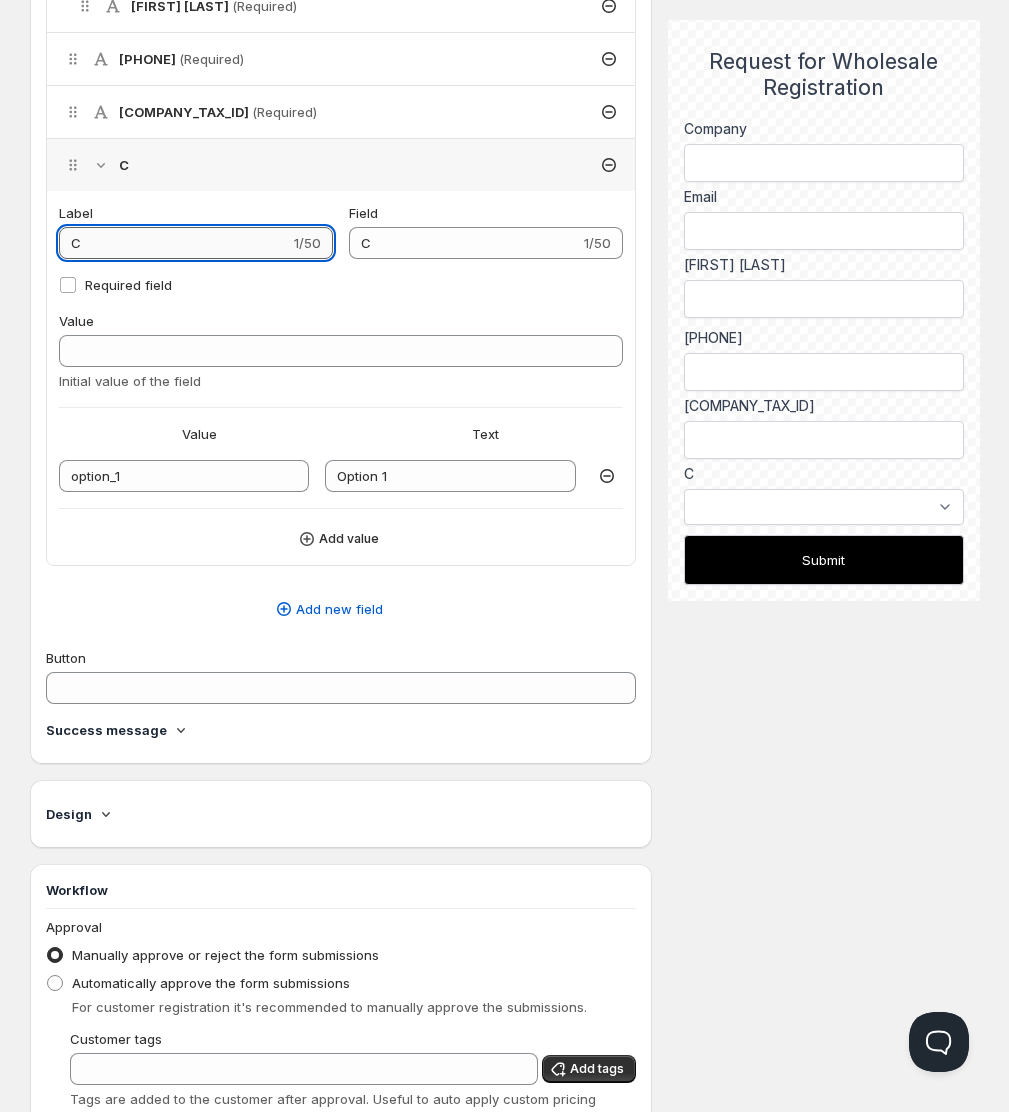 type on "Ca" 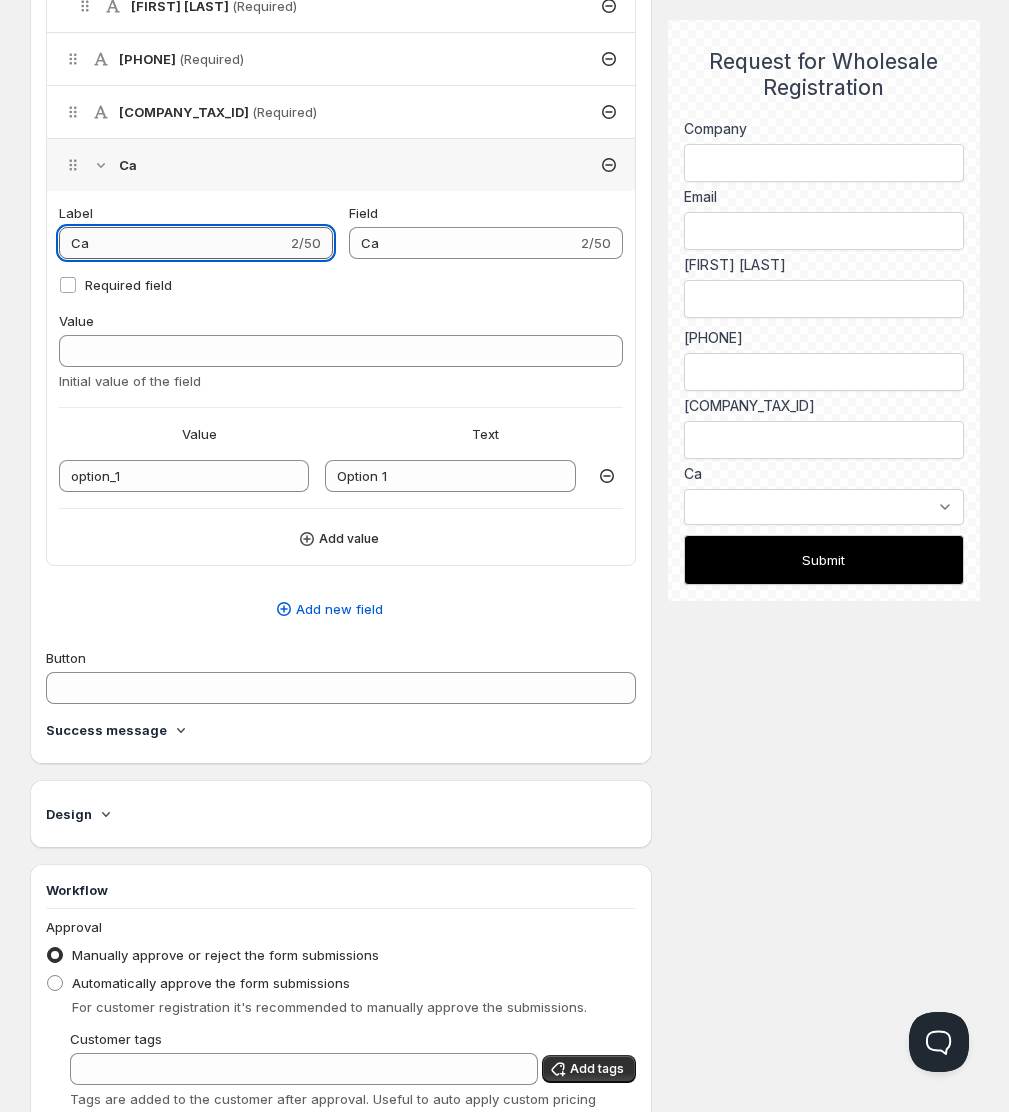 type on "Cat" 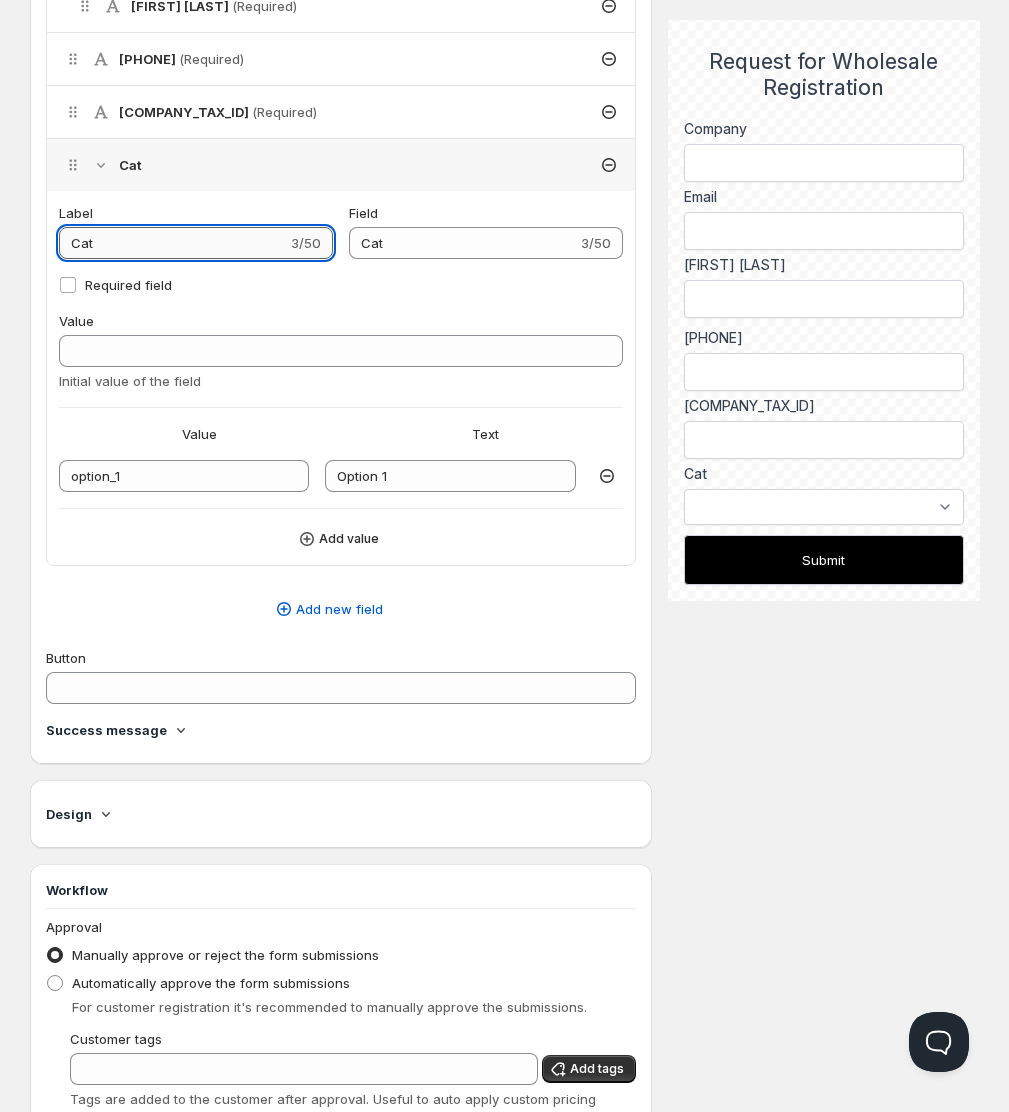 type on "Cata" 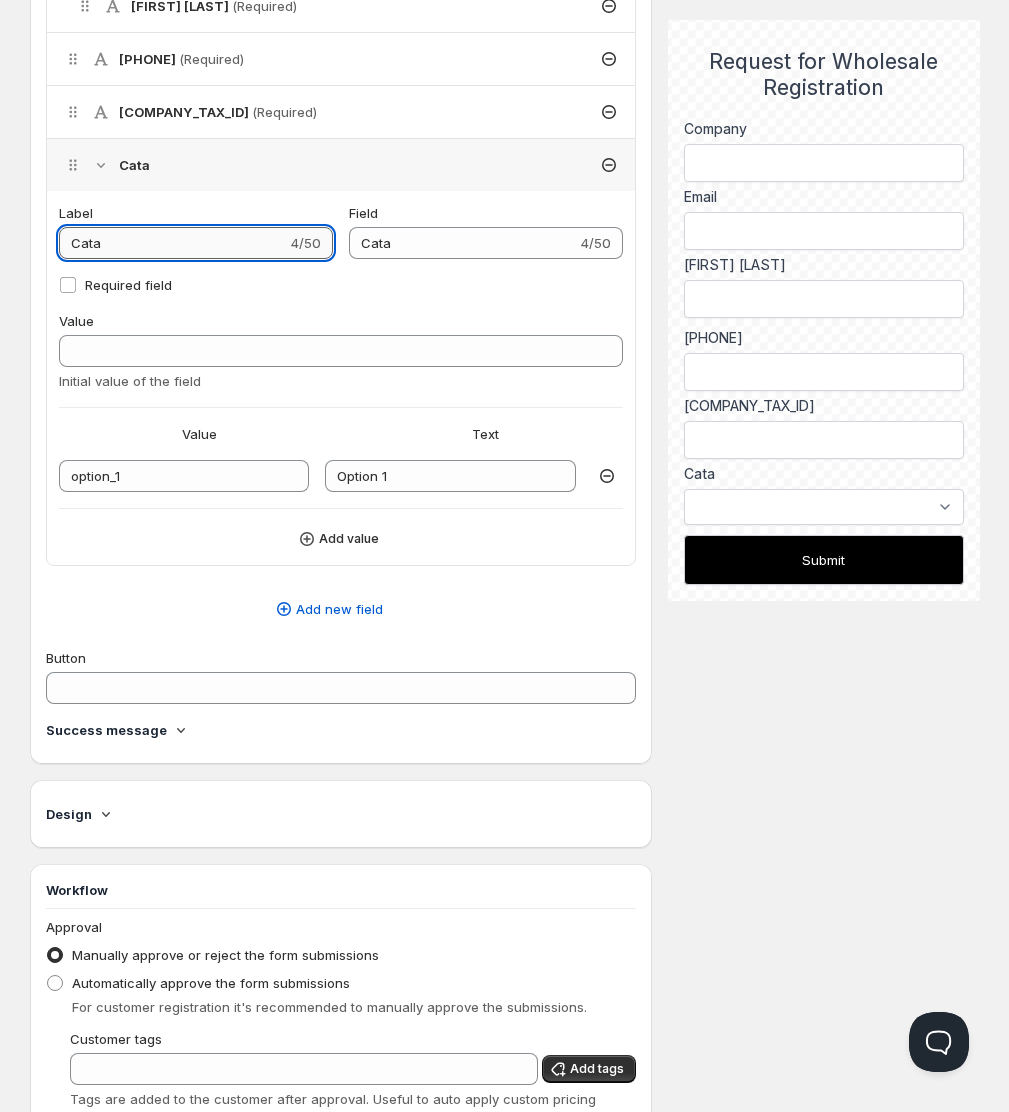 type on "Cat" 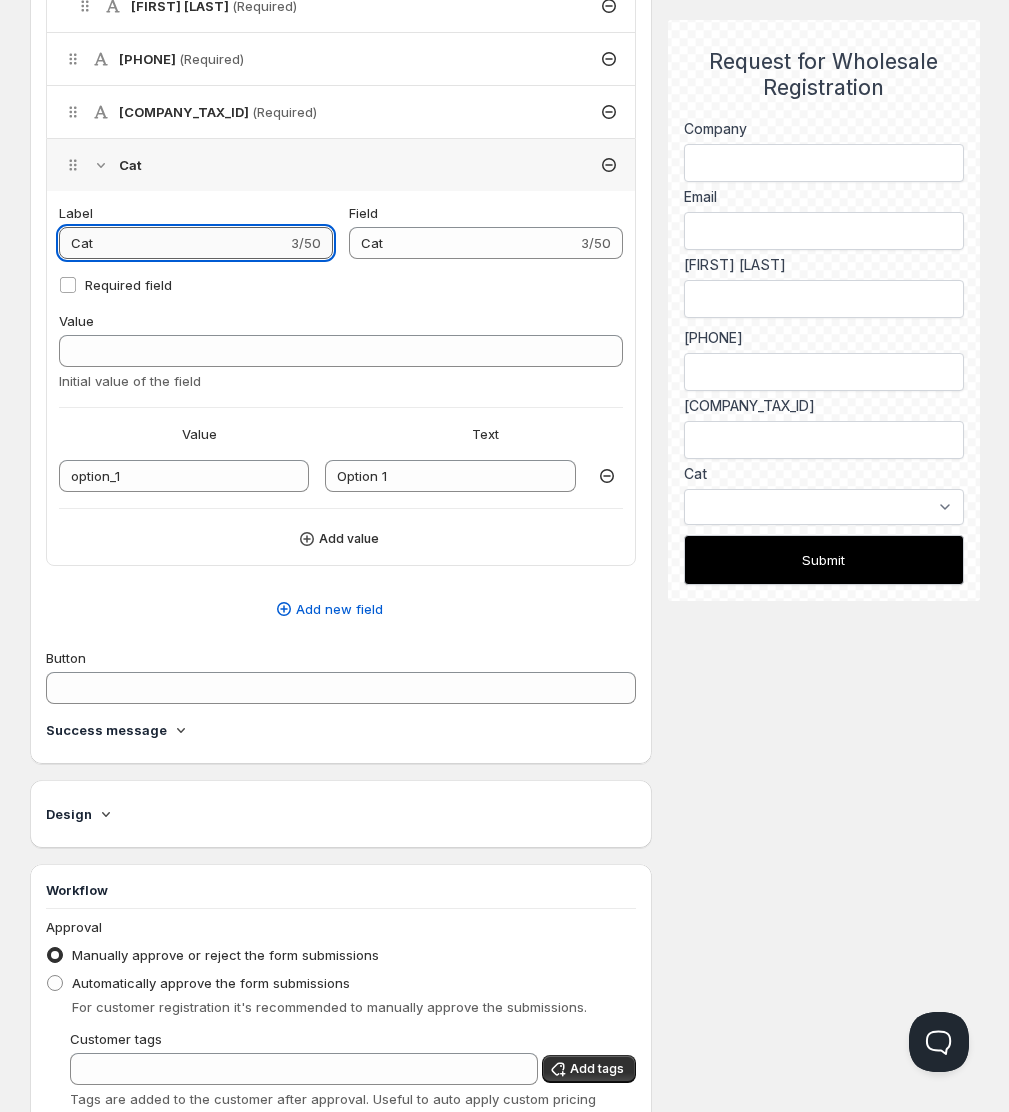 type on "Cate" 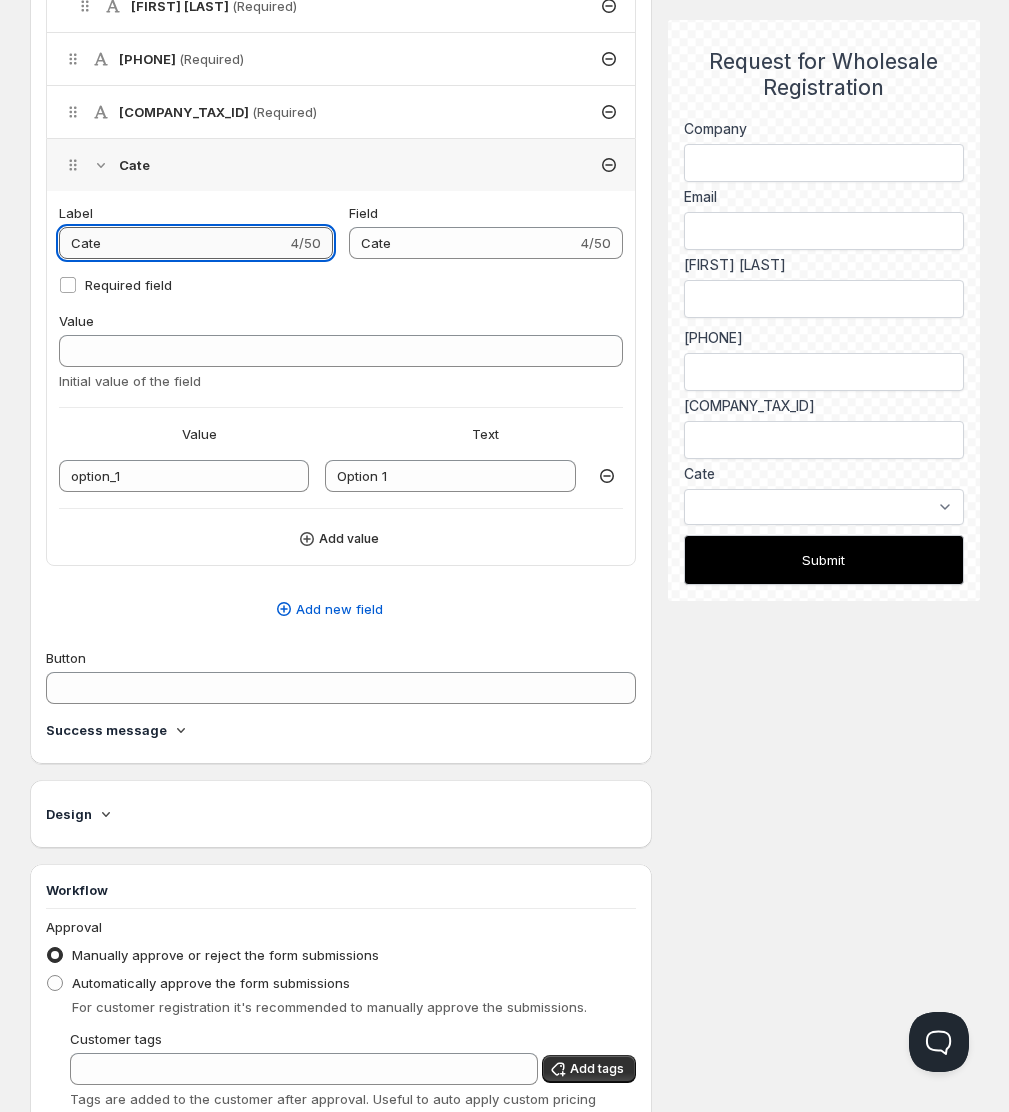 type on "Categ" 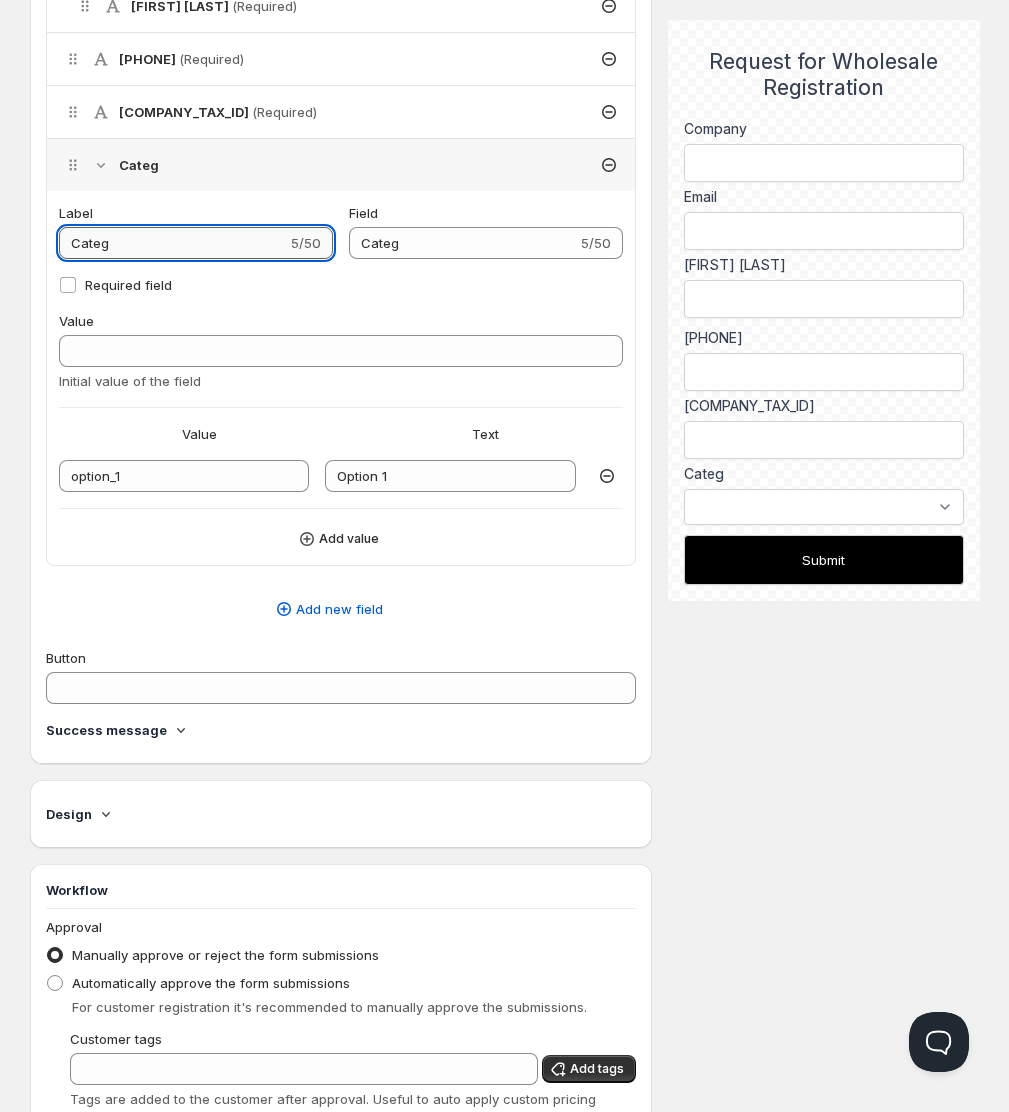 type on "Catego" 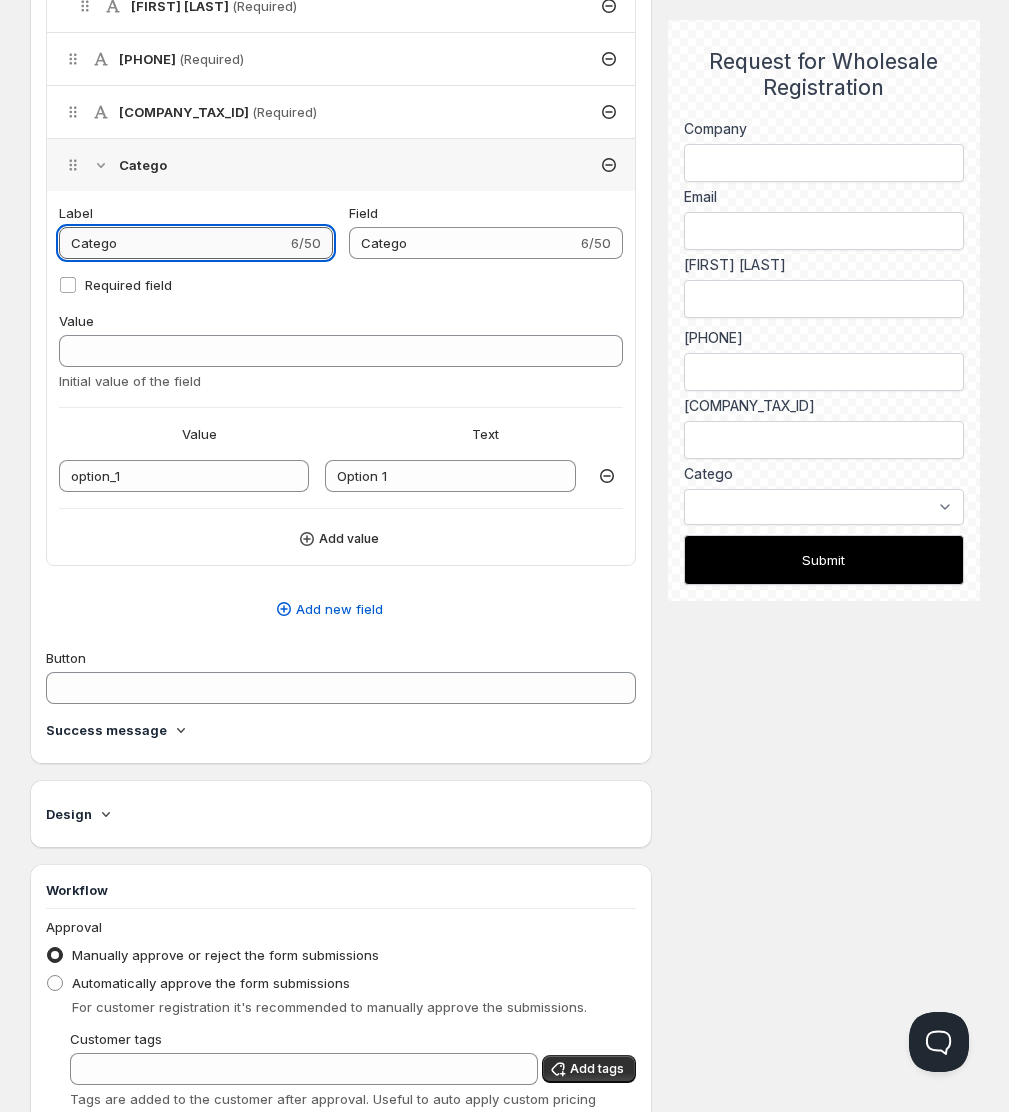 type on "Categor" 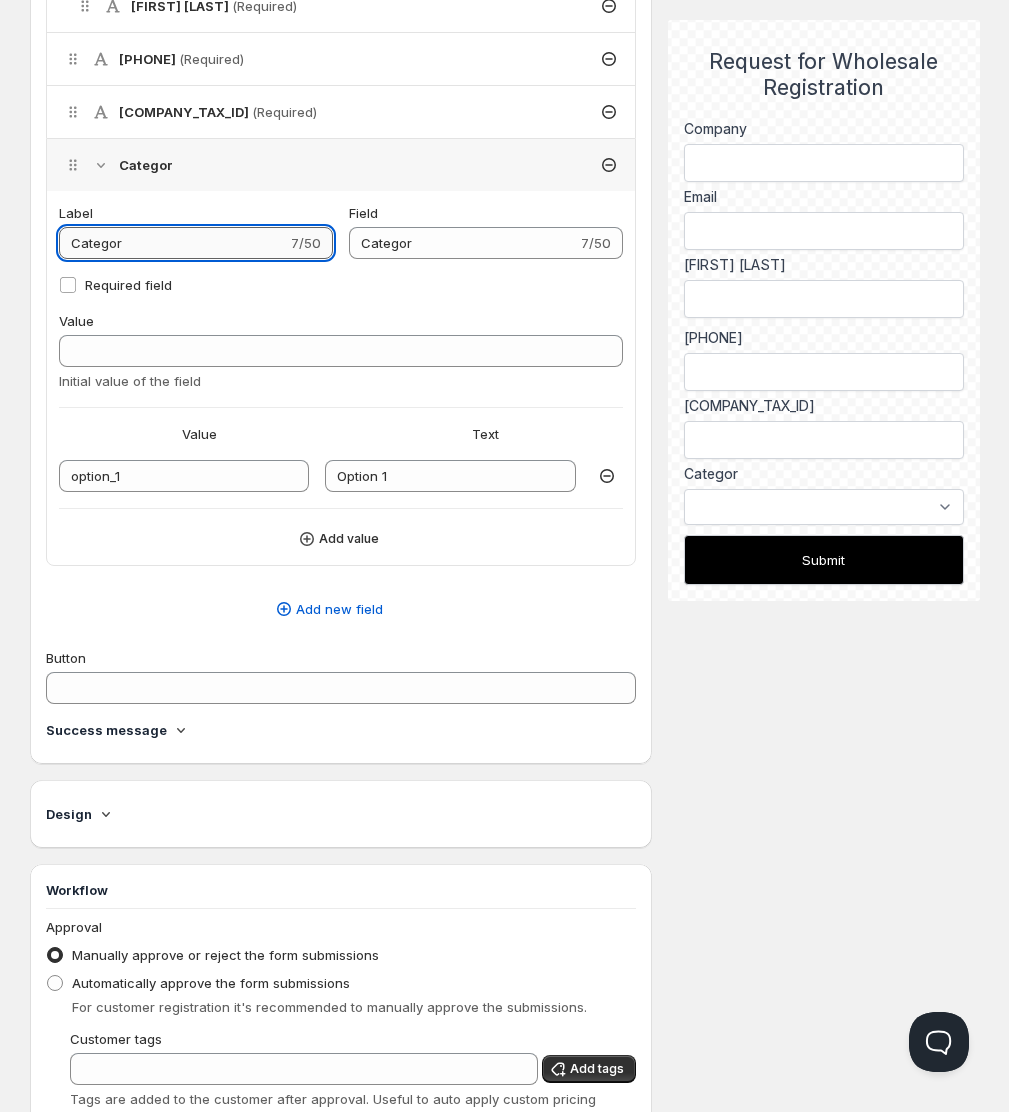 type on "Category" 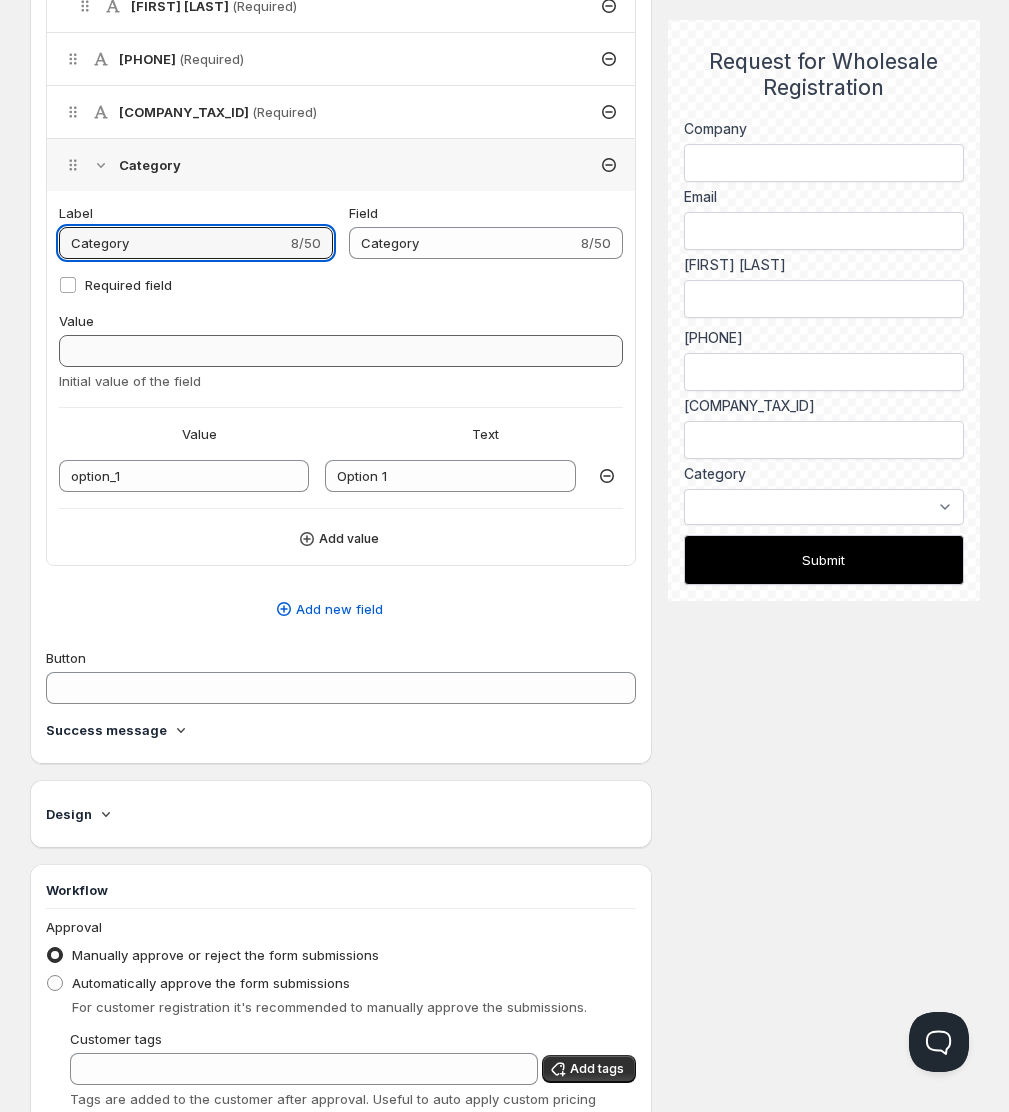 type on "Category" 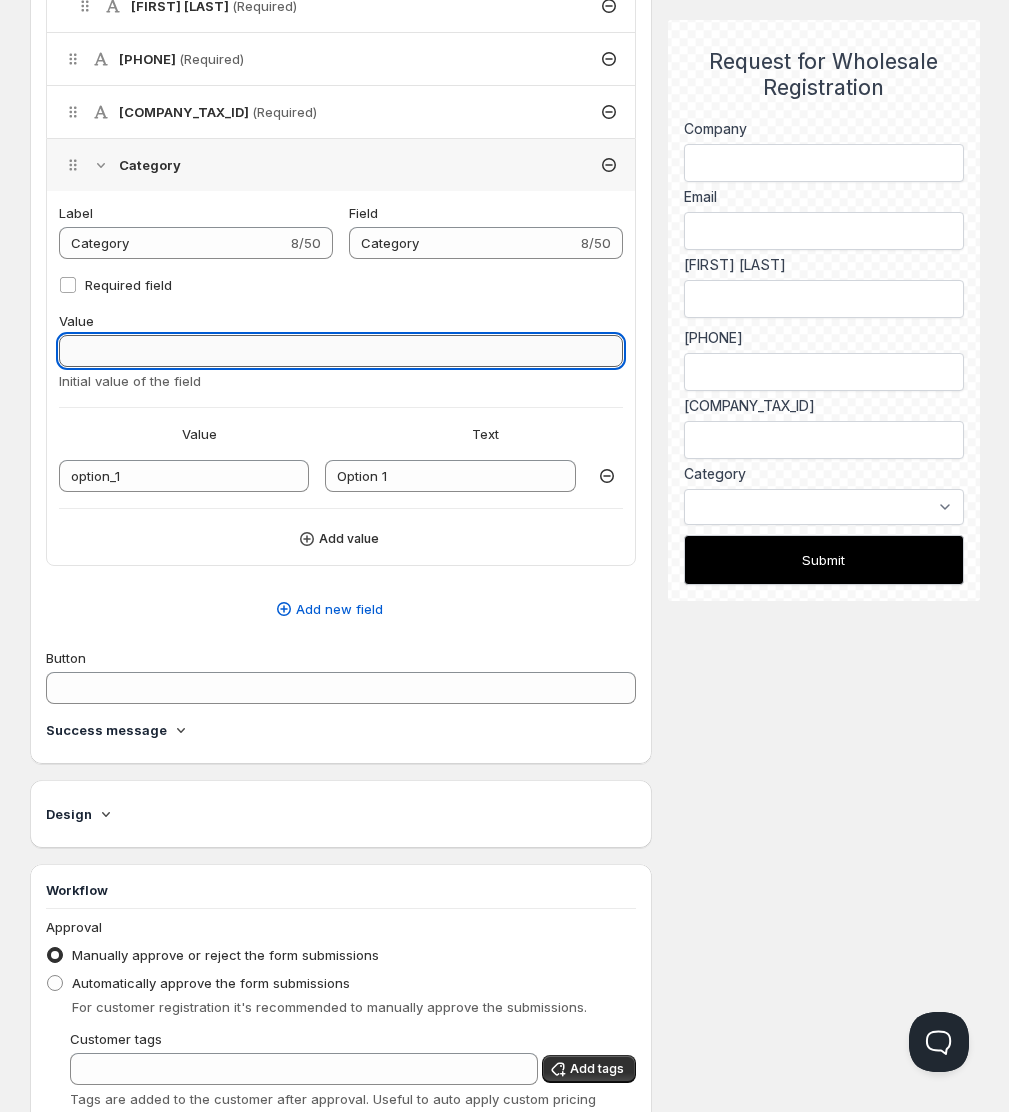 click on "Value" at bounding box center (341, 351) 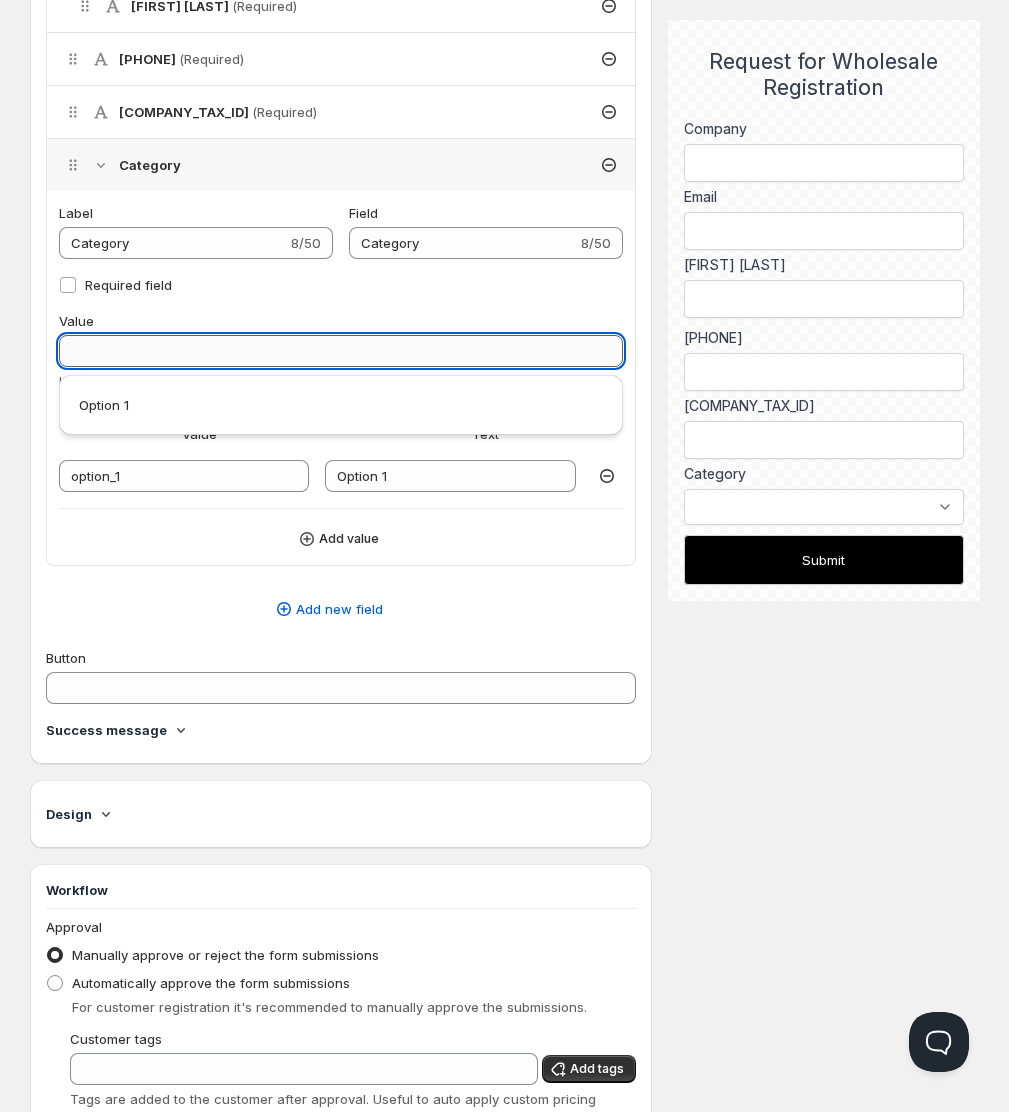 click on "Value" at bounding box center [341, 351] 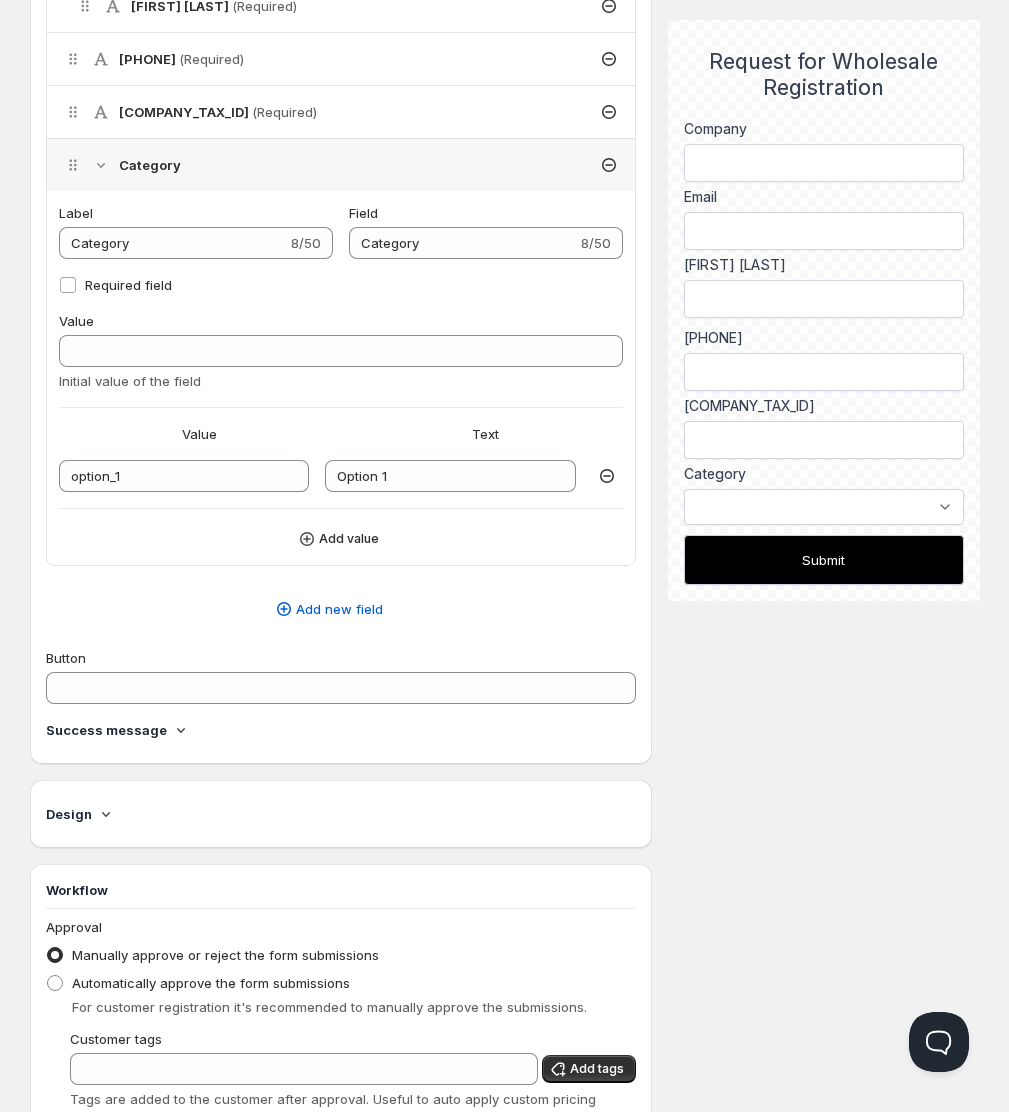 click on "Value Initial value of the field Value Text option_1 Option 1 Add value" at bounding box center [341, 432] 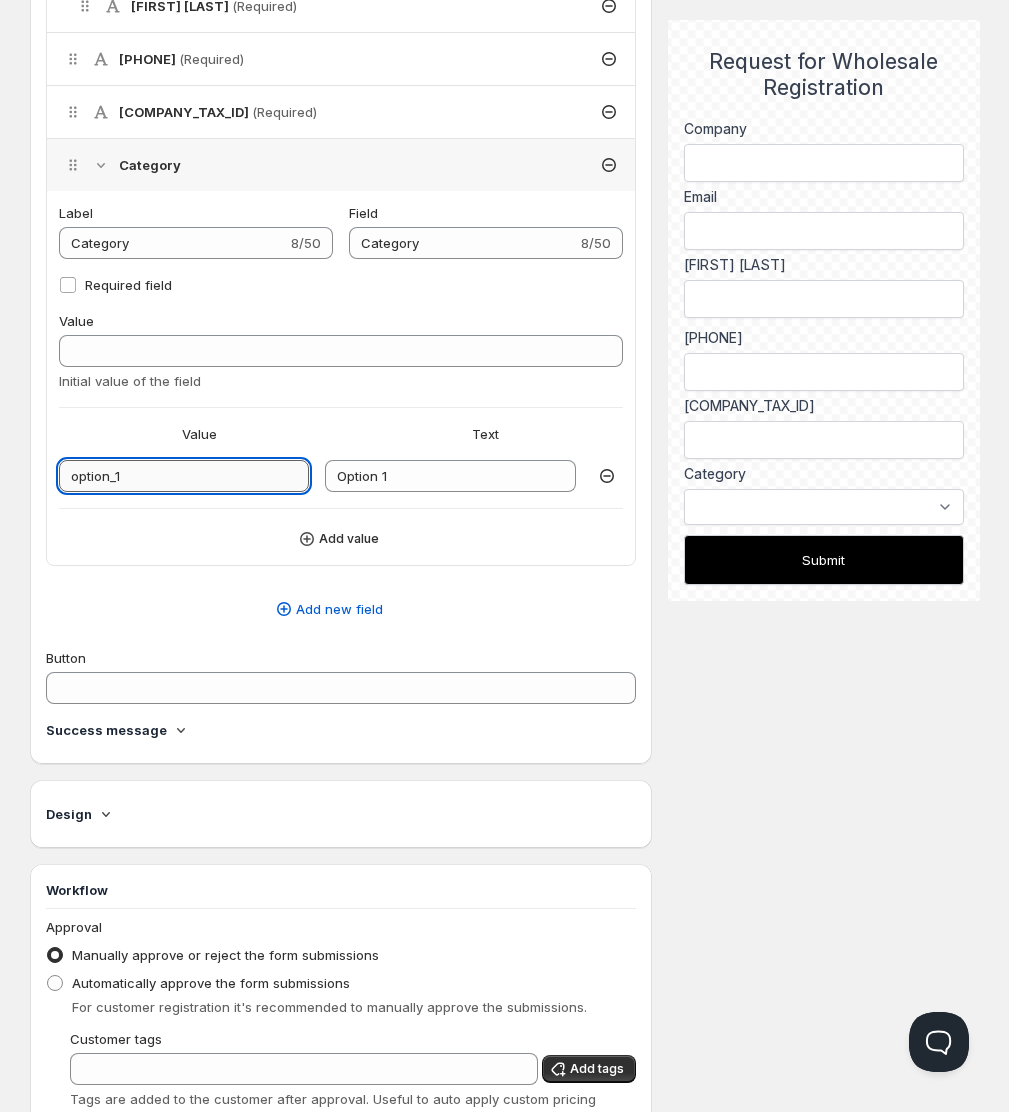 click on "option_1" at bounding box center (184, 476) 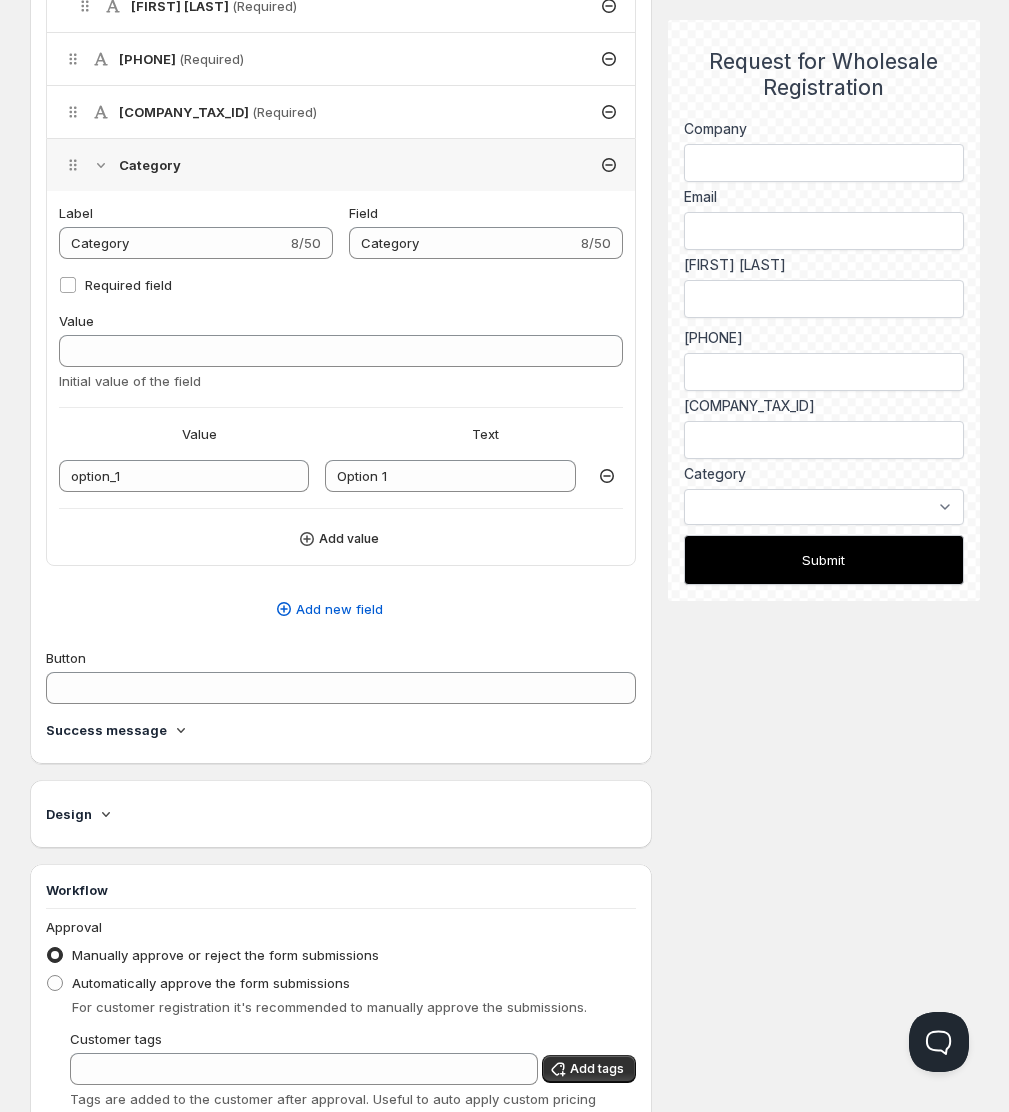 click on "Value Text" at bounding box center (341, 434) 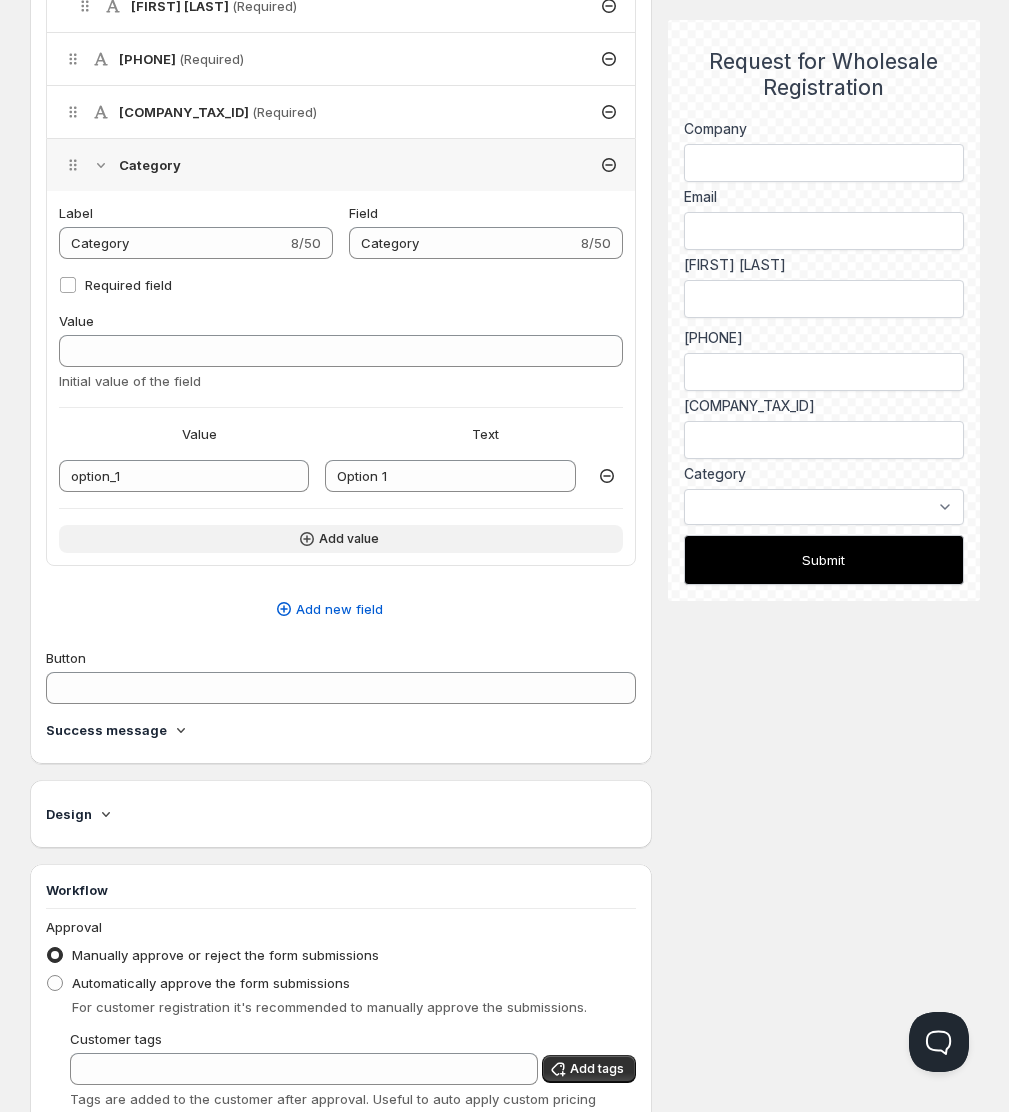 click on "Add value" at bounding box center (349, 539) 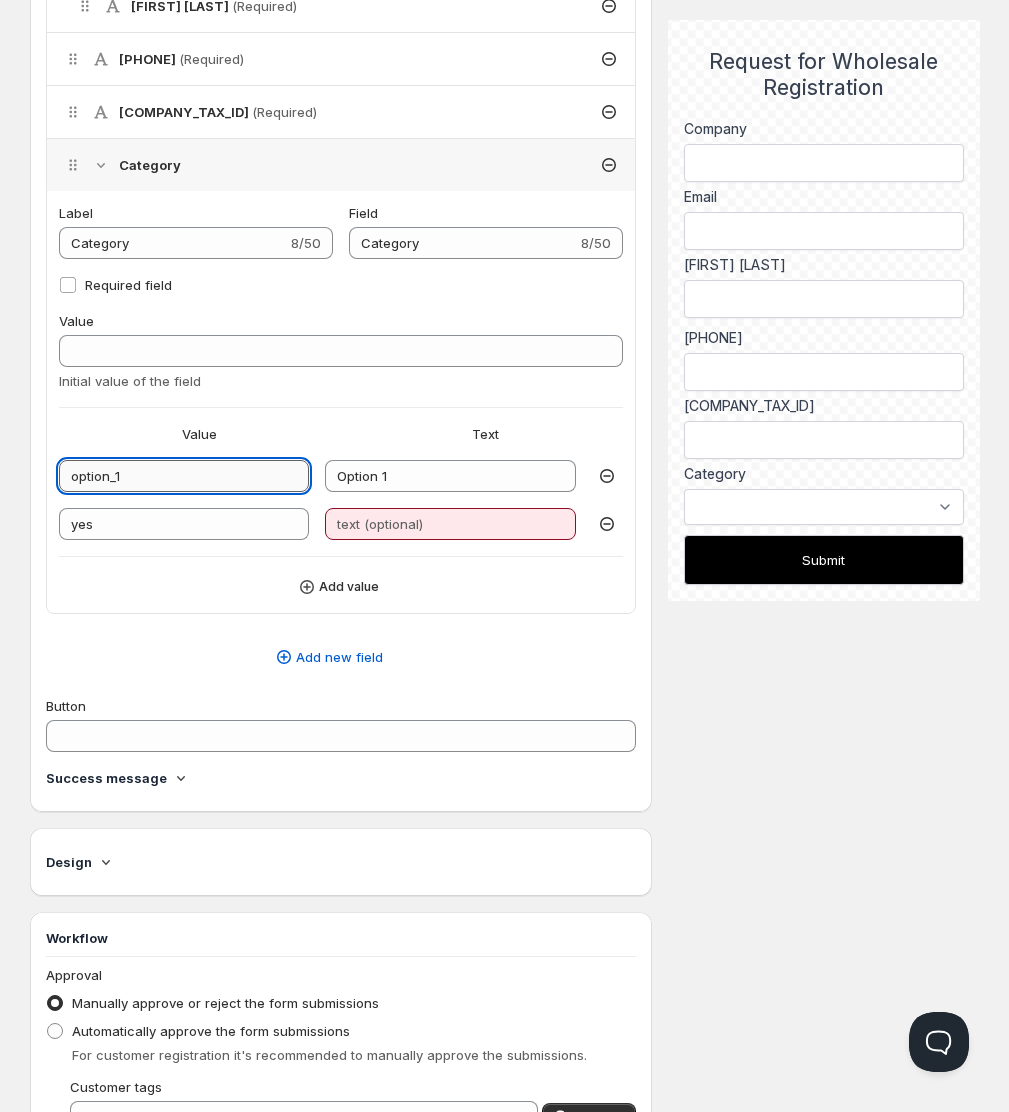 click on "option_1" at bounding box center (184, 476) 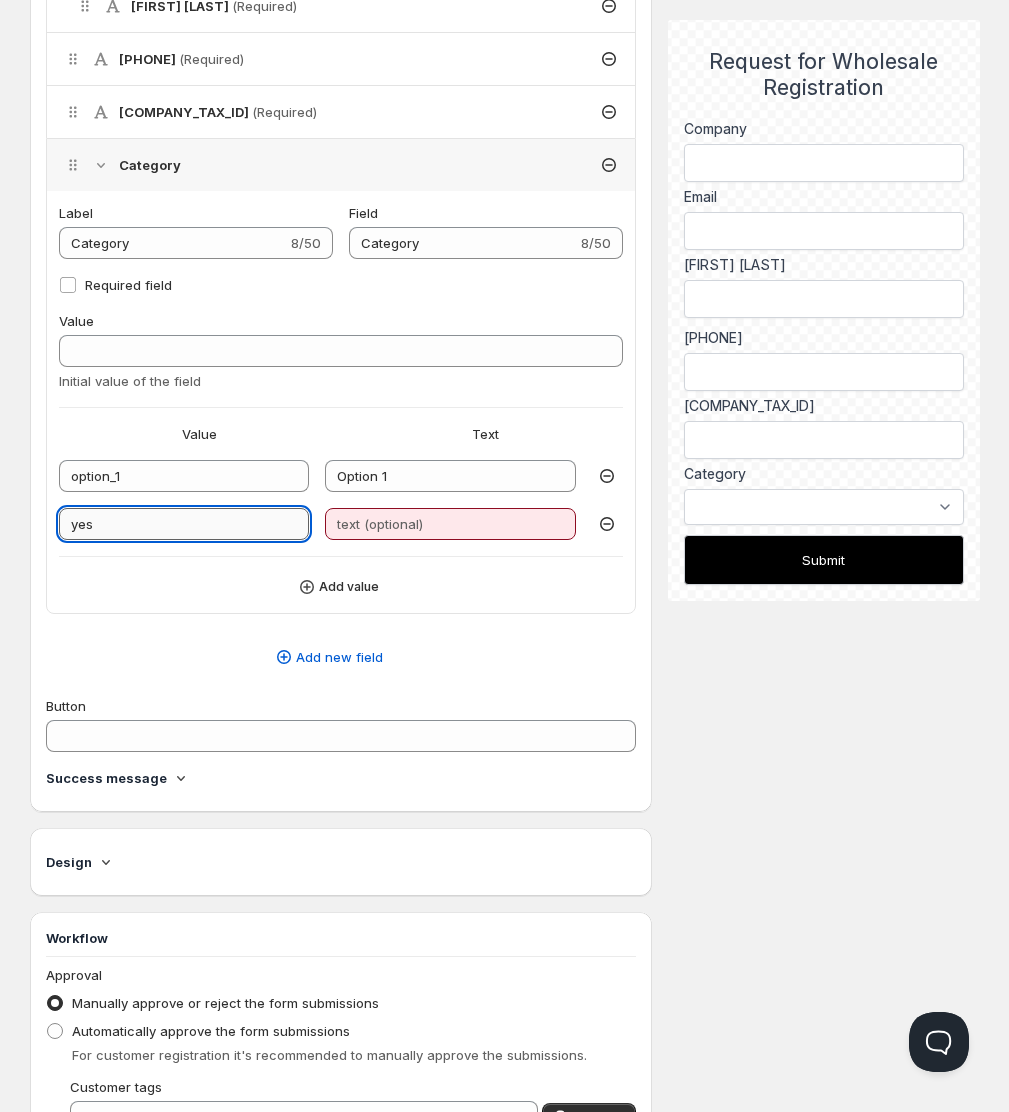 click on "yes" at bounding box center (184, 524) 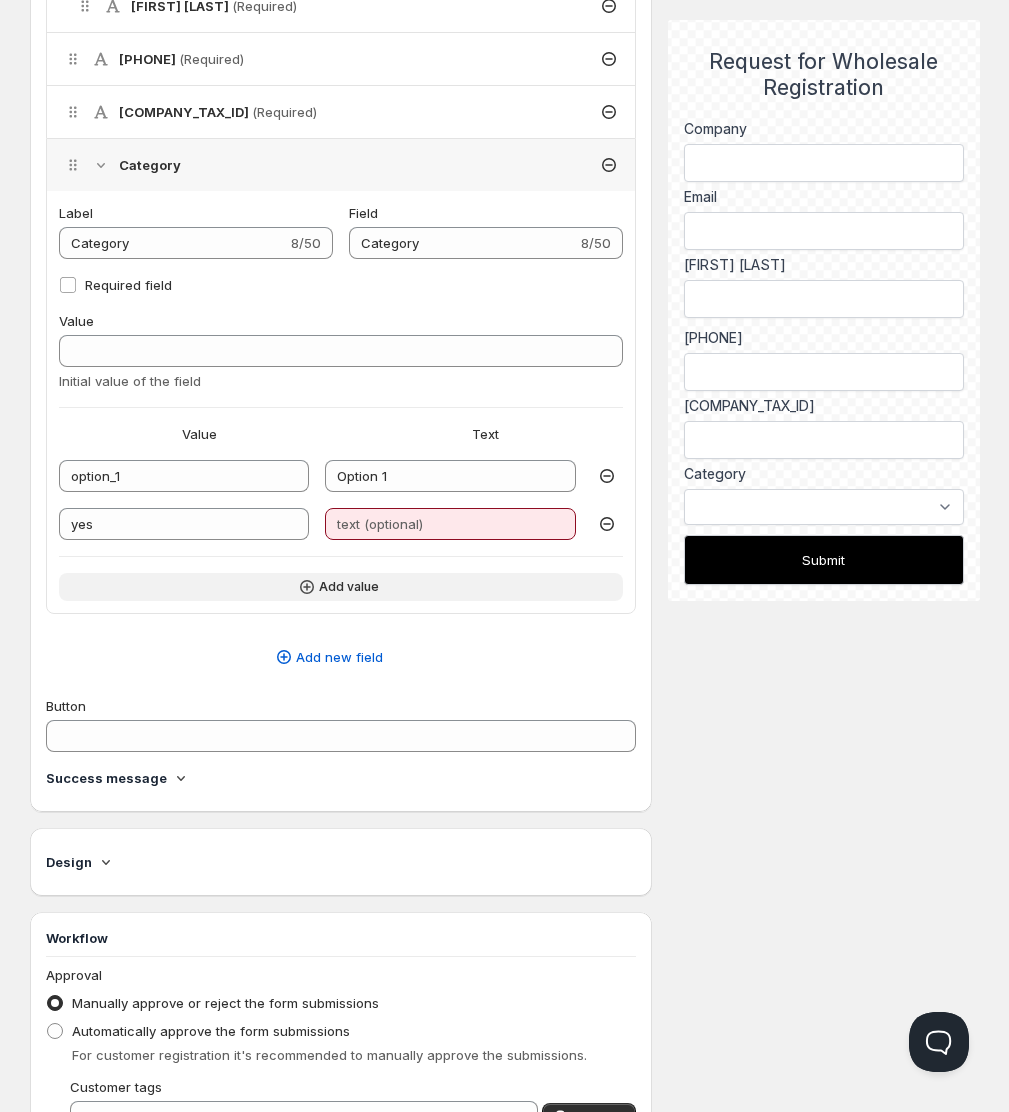 click on "Add value" at bounding box center (341, 587) 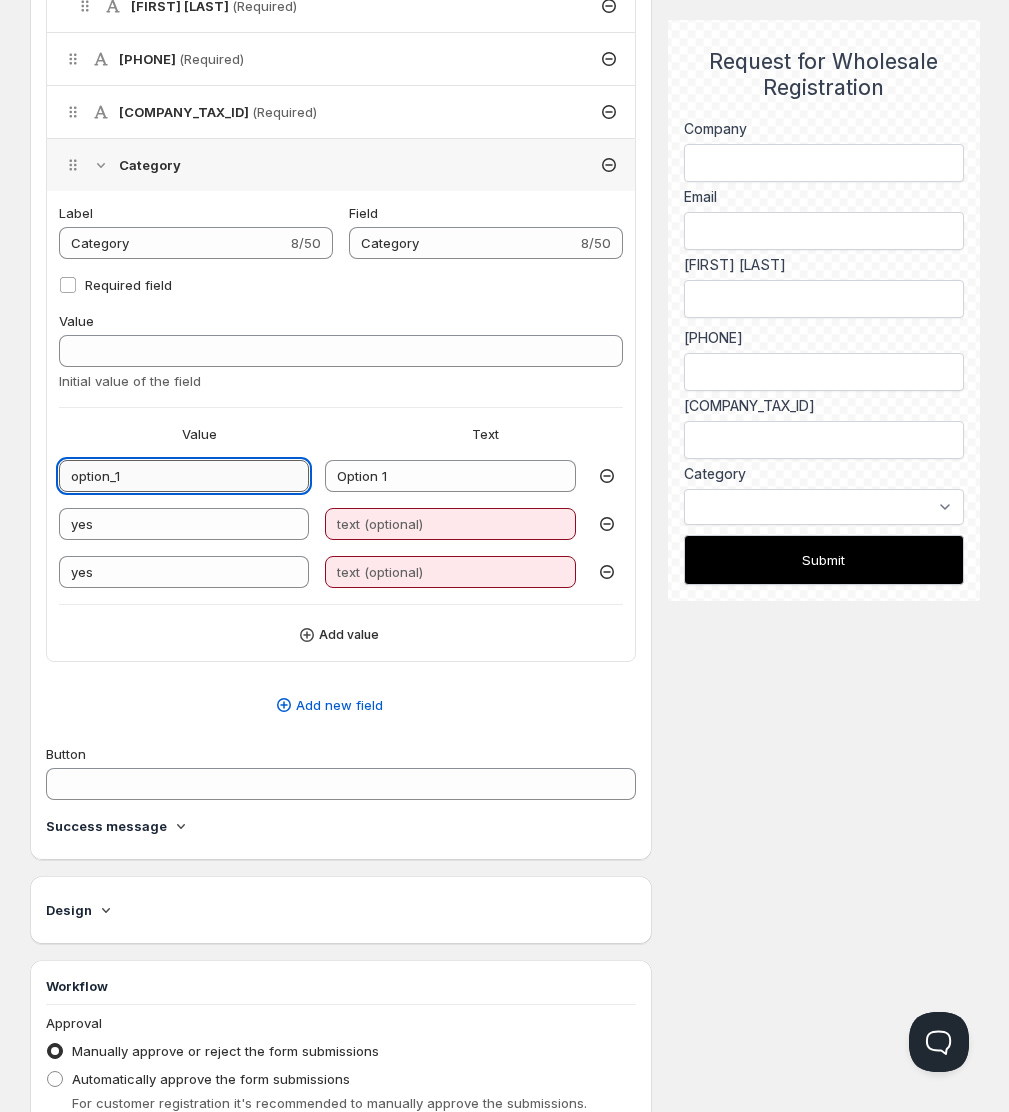 click on "option_1" at bounding box center [184, 476] 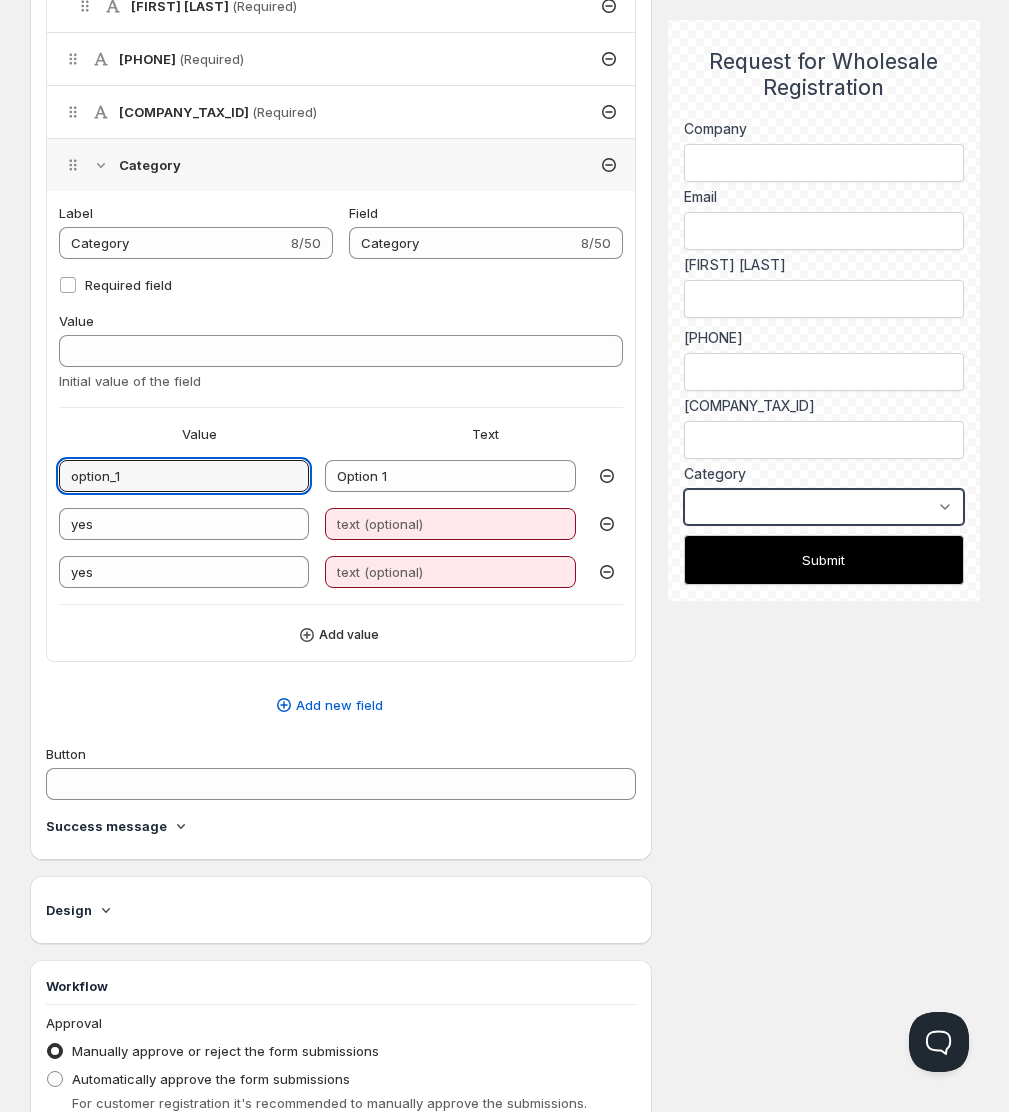 click on "Option 1
yes
yes" at bounding box center [823, 507] 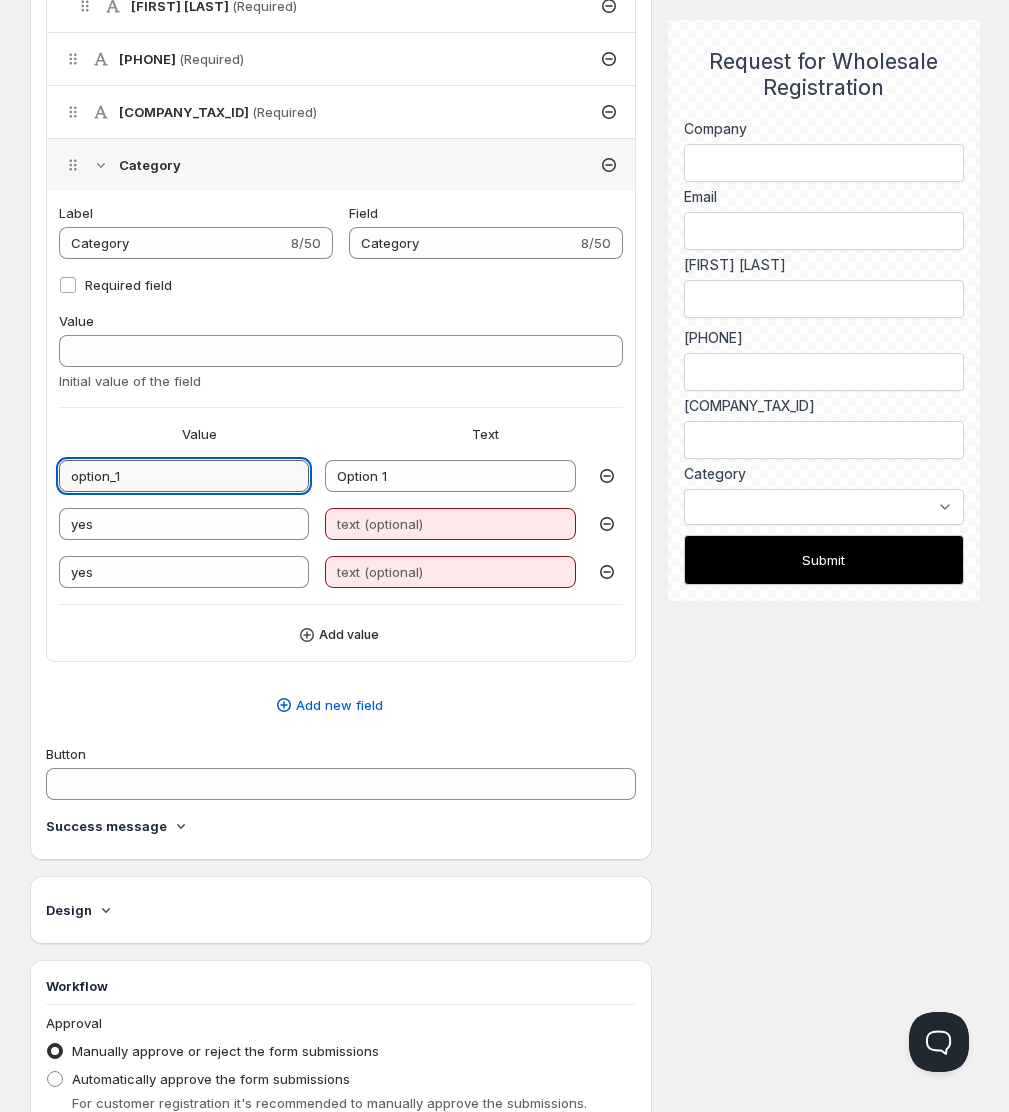 click on "option_1" at bounding box center [184, 476] 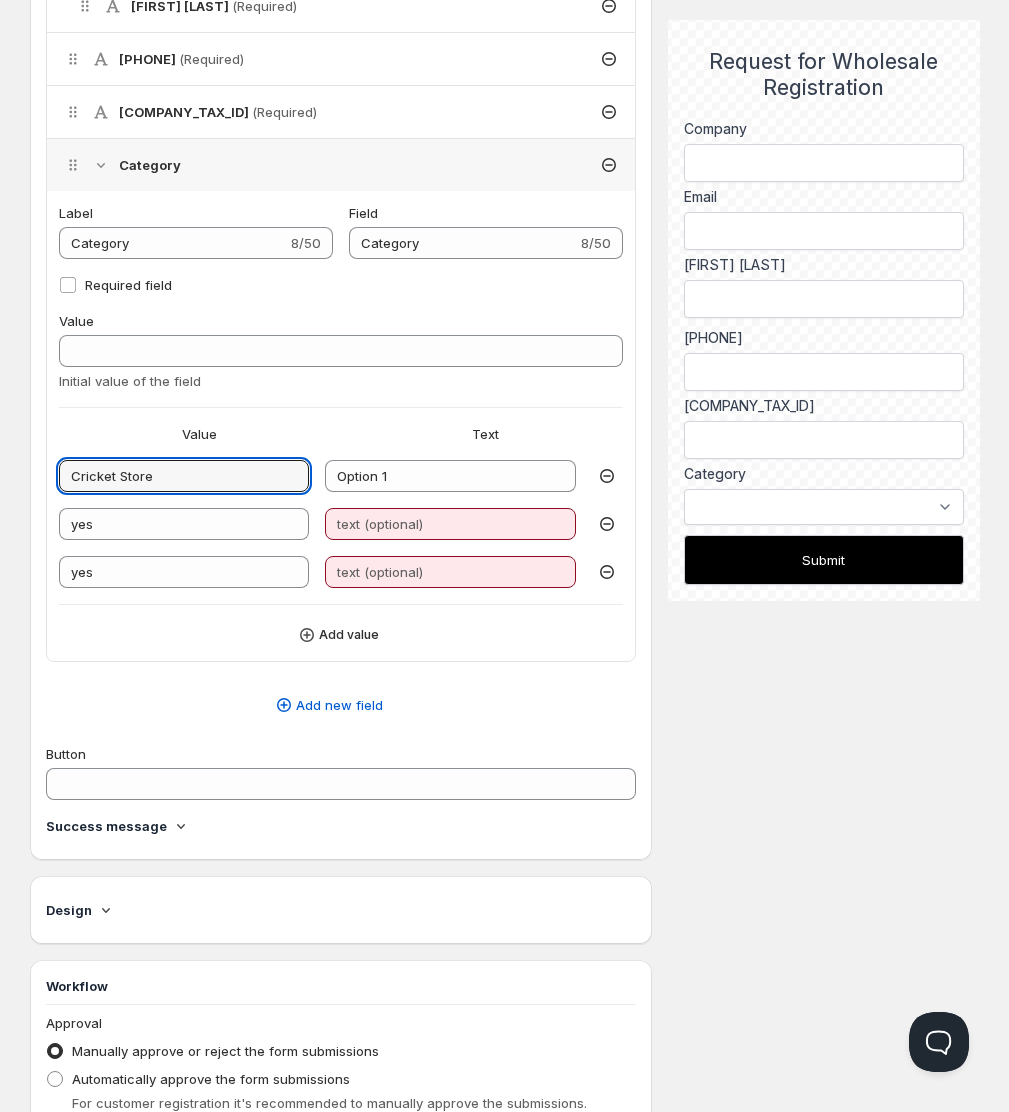 type on "Cricket Store" 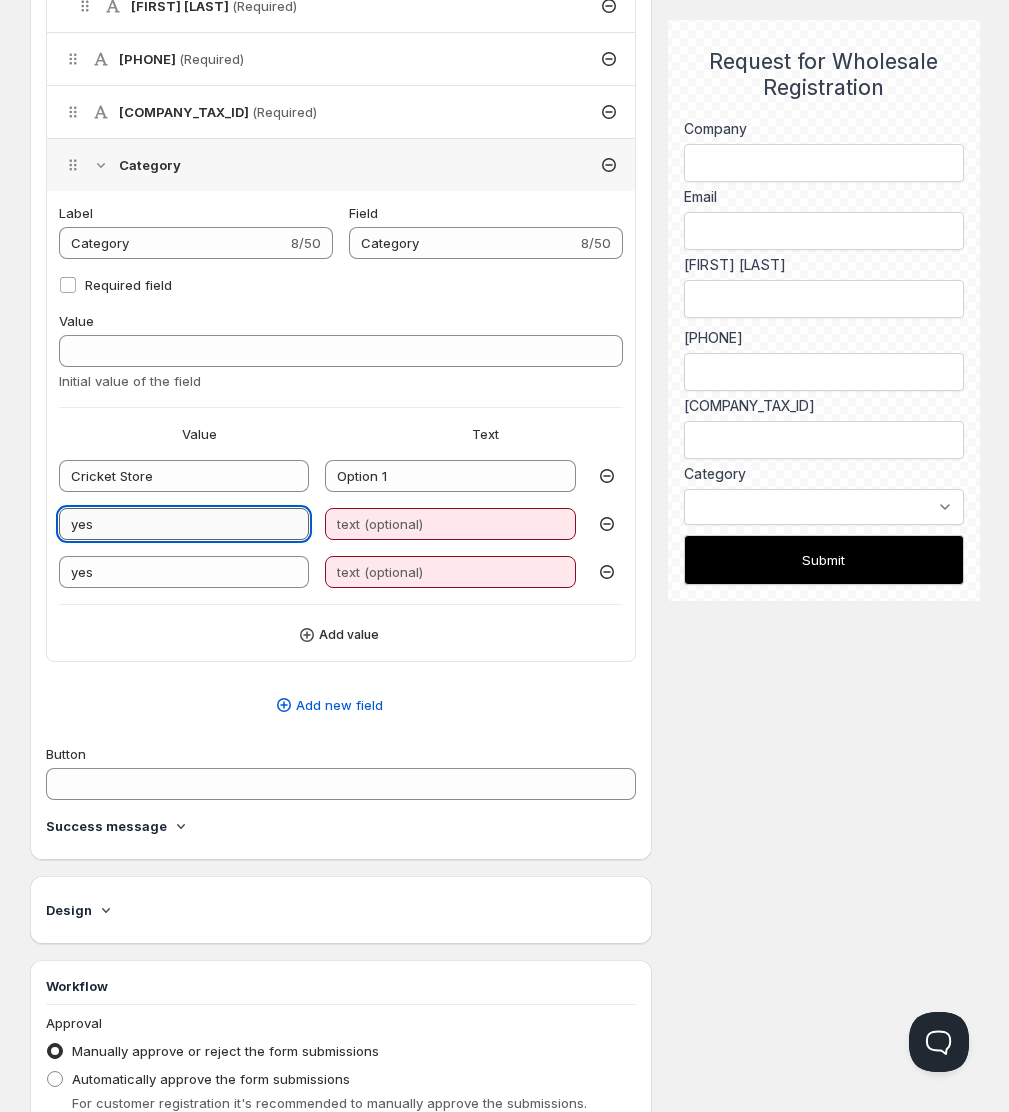 click on "yes" at bounding box center [184, 524] 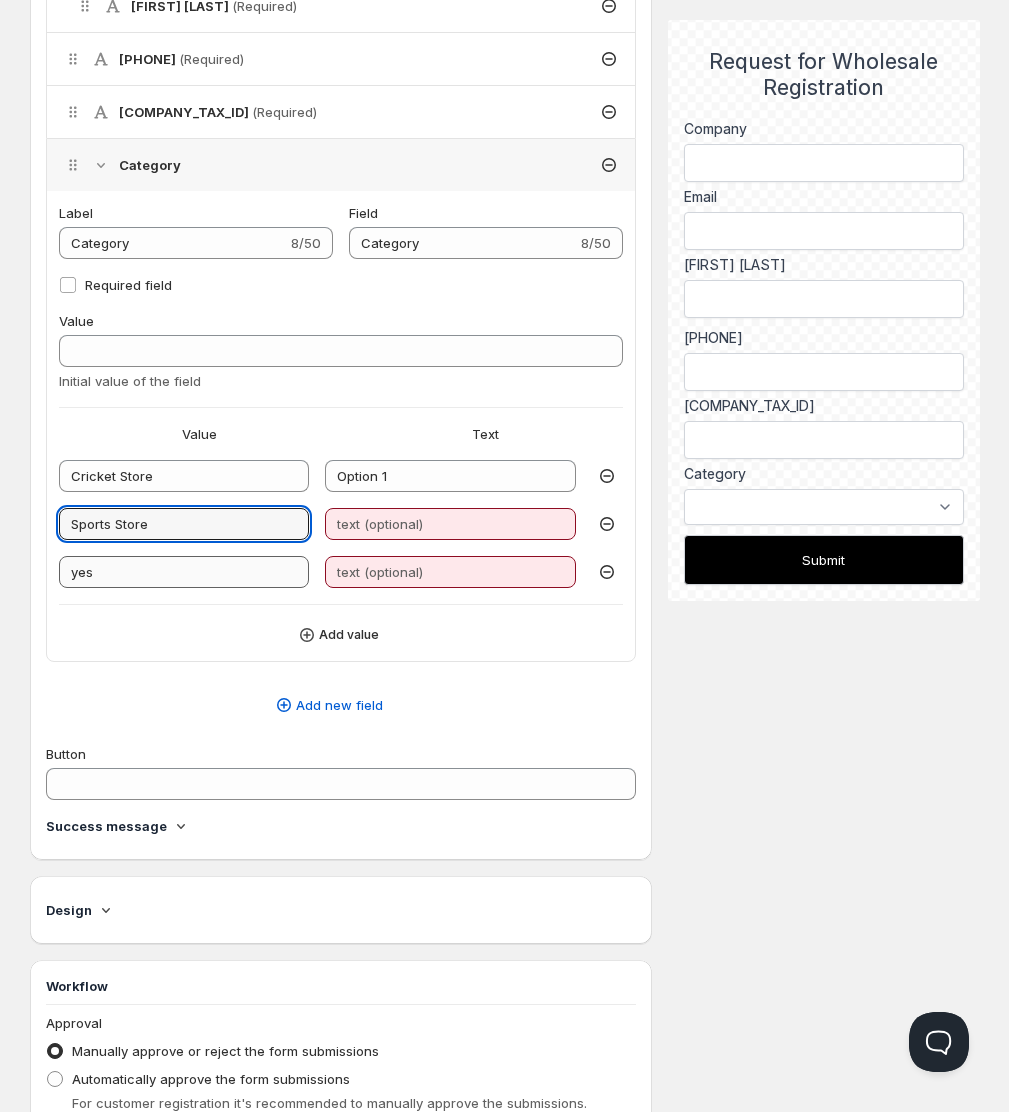 type on "Sports Store" 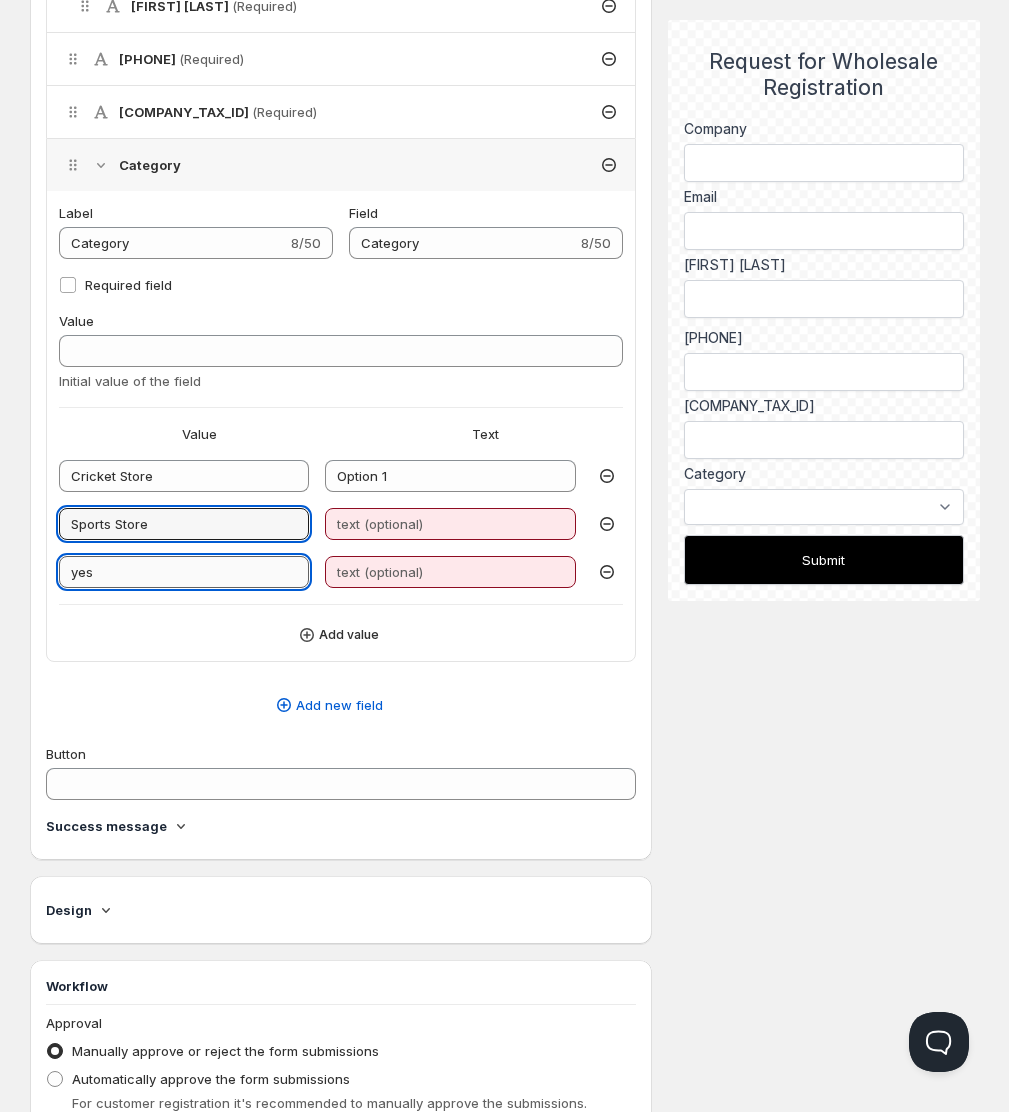 click on "yes" at bounding box center [184, 572] 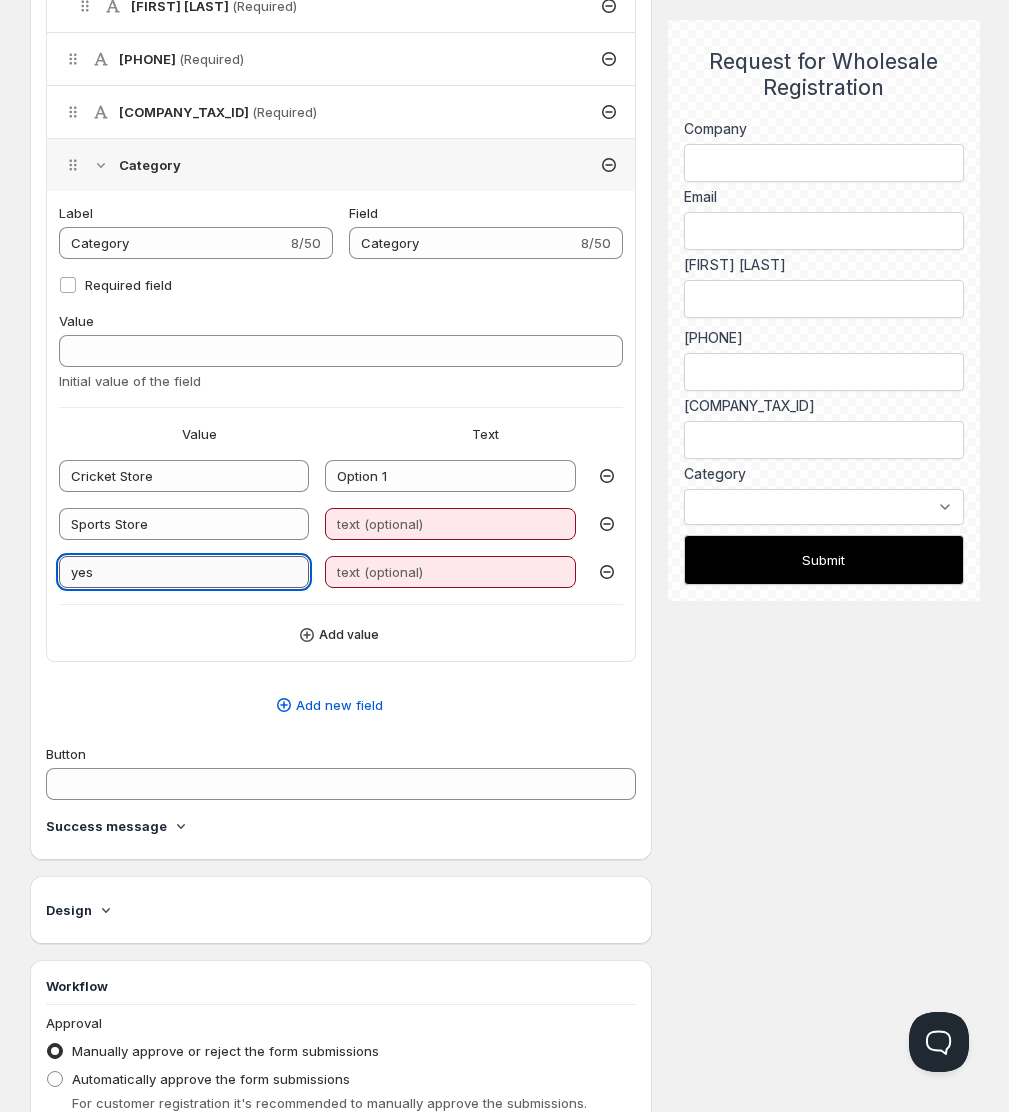 click on "yes" at bounding box center (184, 572) 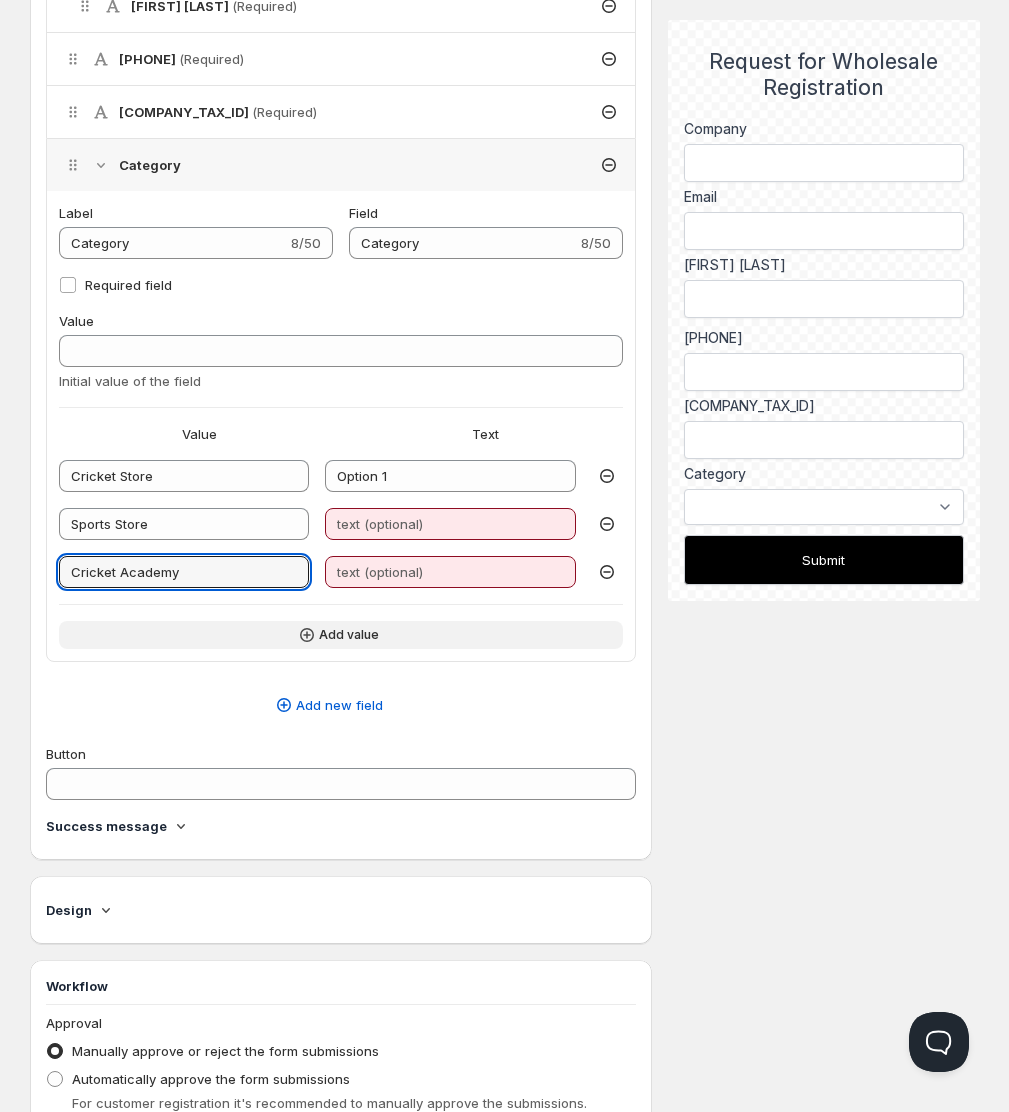 type on "Cricket Academy" 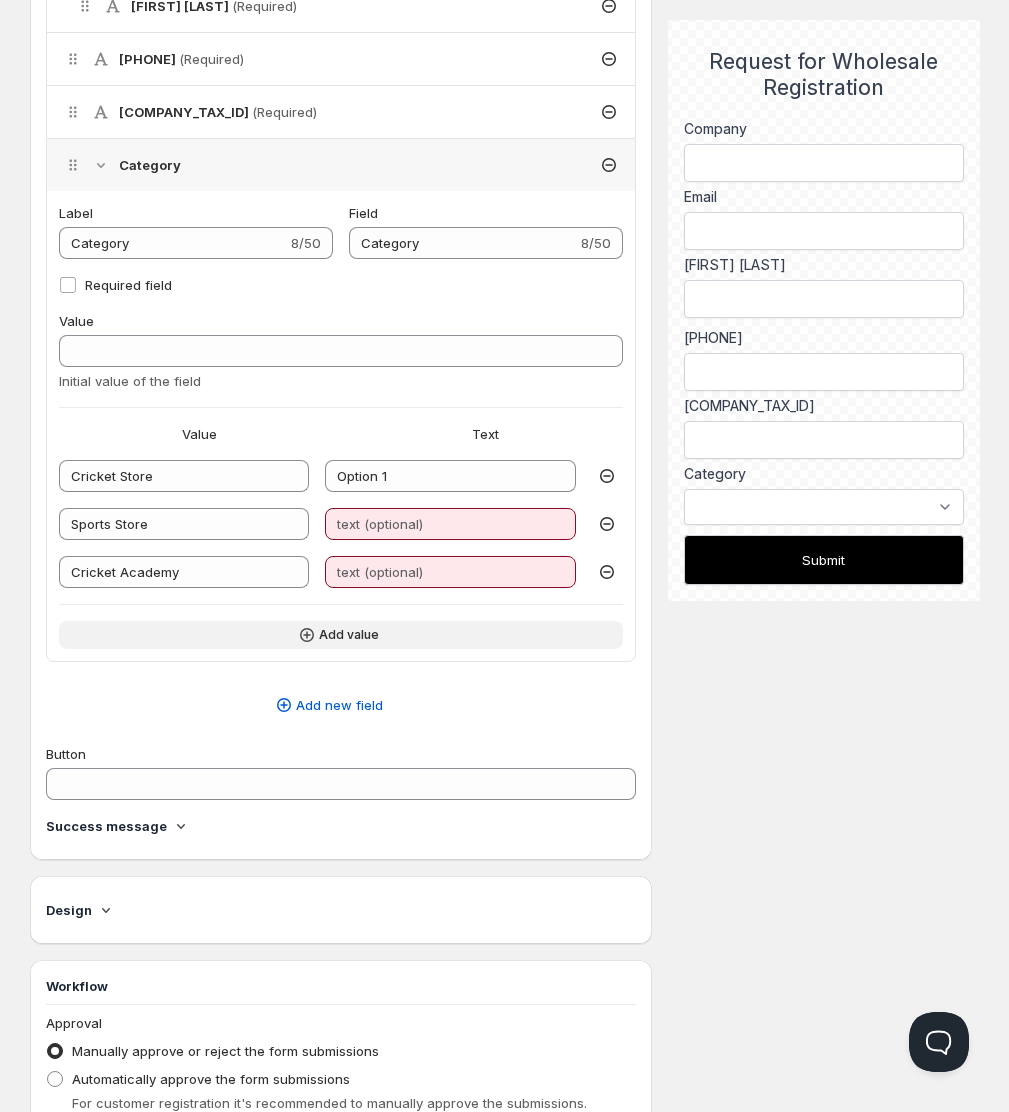 click on "Add value" at bounding box center (349, 635) 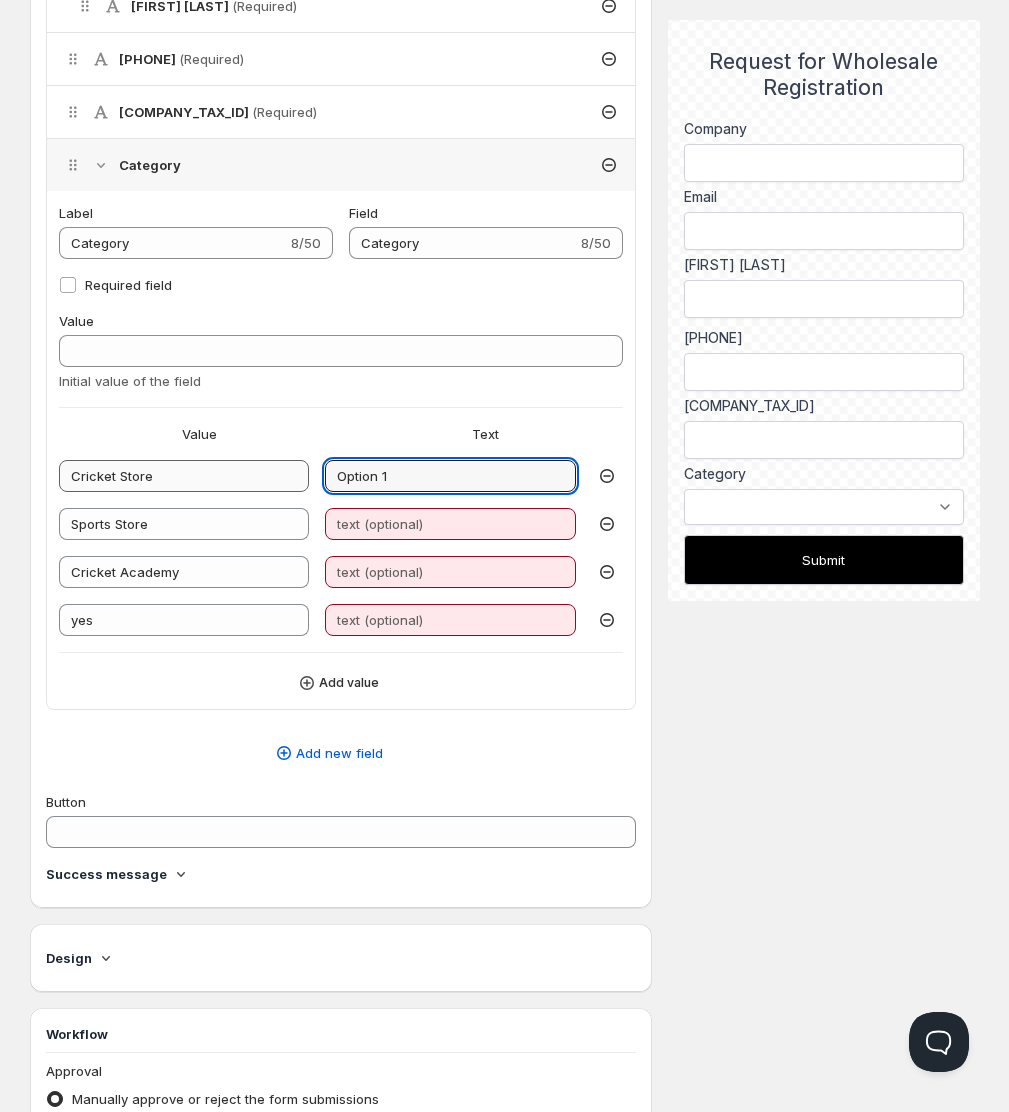 drag, startPoint x: 397, startPoint y: 490, endPoint x: 268, endPoint y: 482, distance: 129.24782 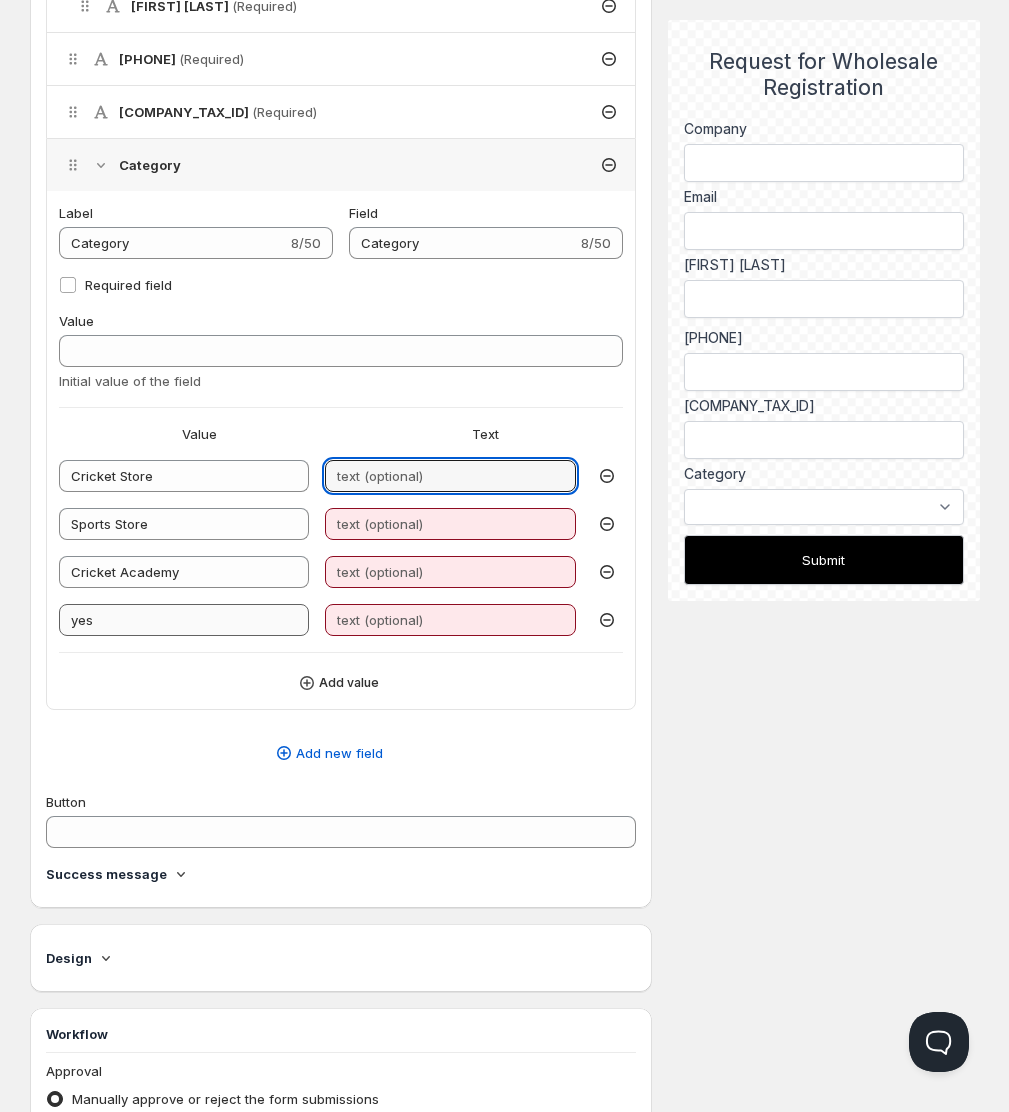 type 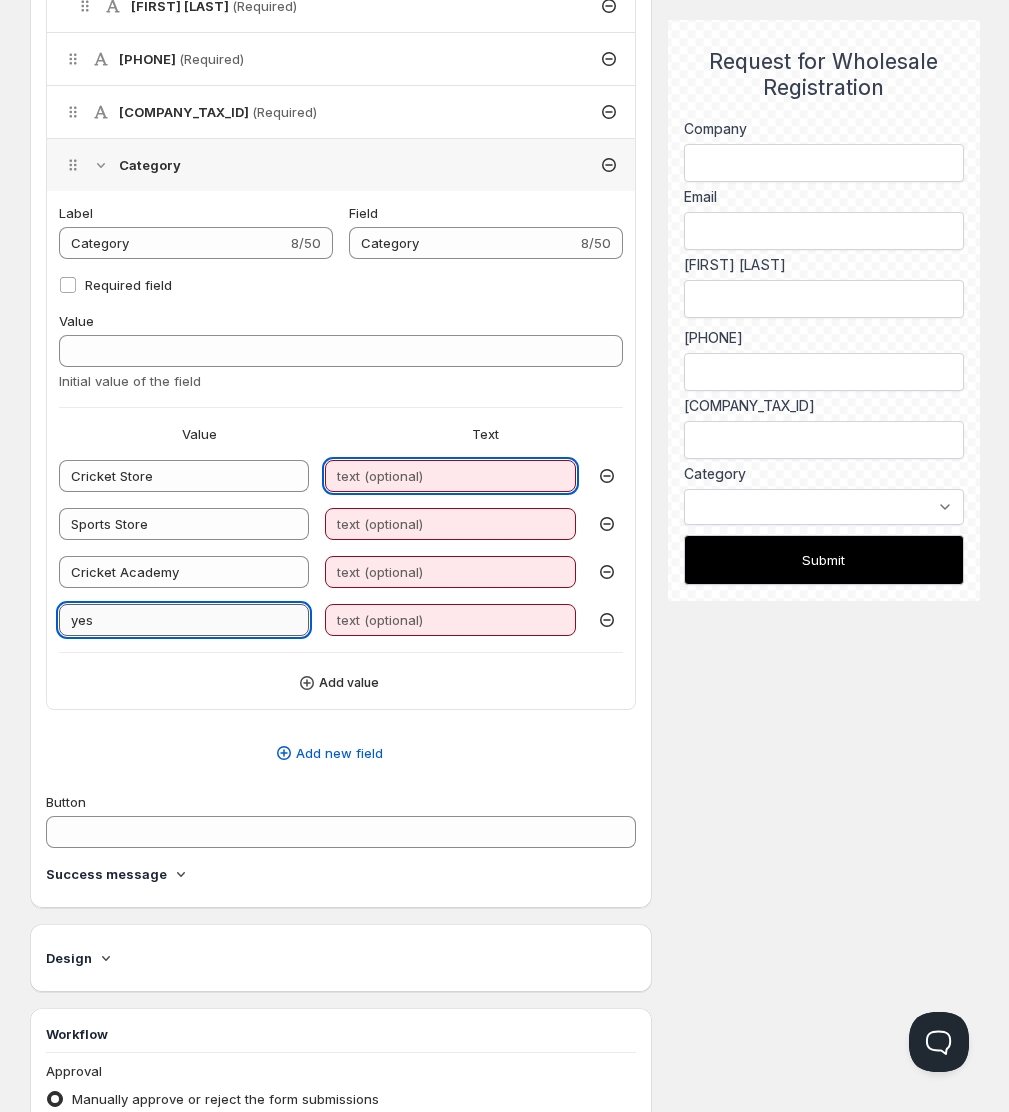 click on "yes" at bounding box center [184, 620] 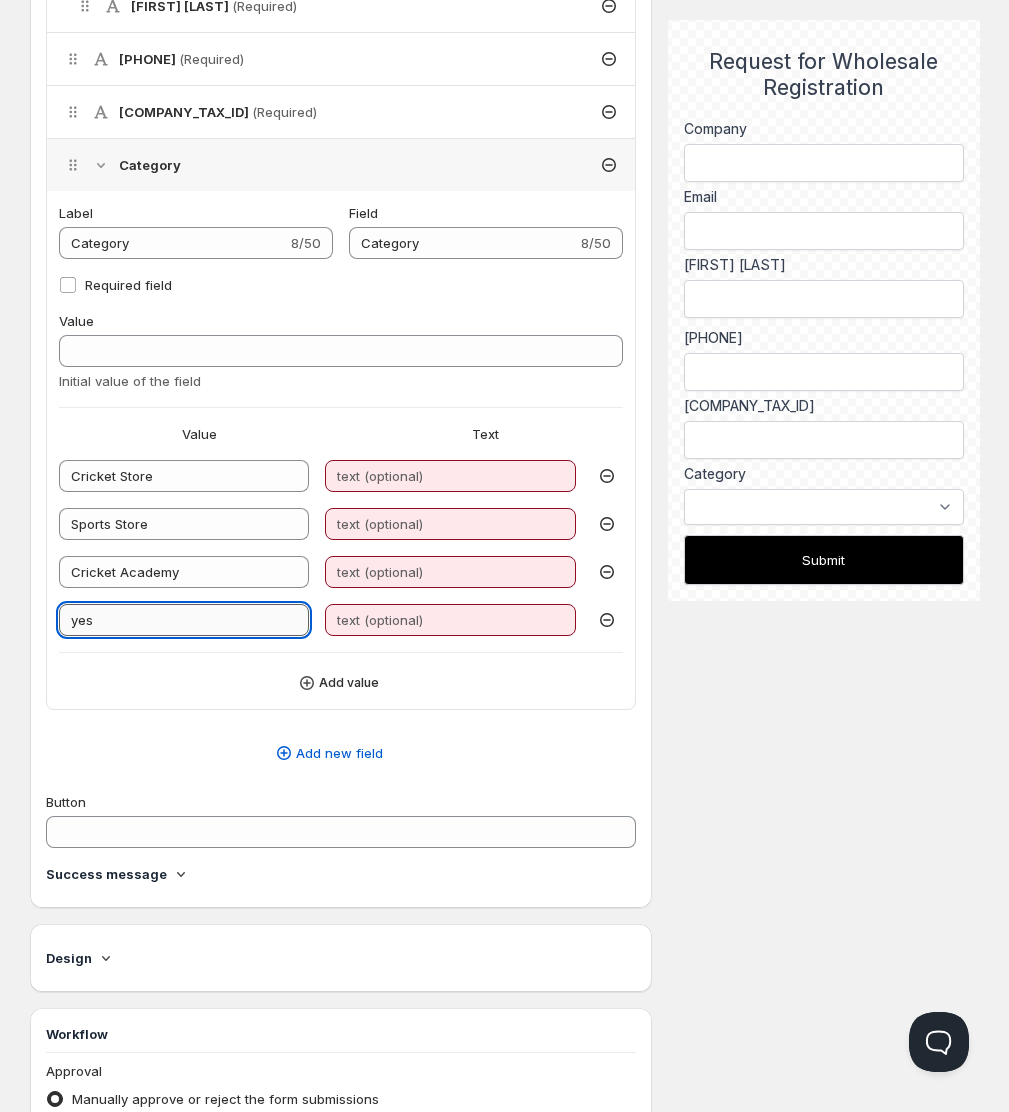 click on "yes" at bounding box center (184, 620) 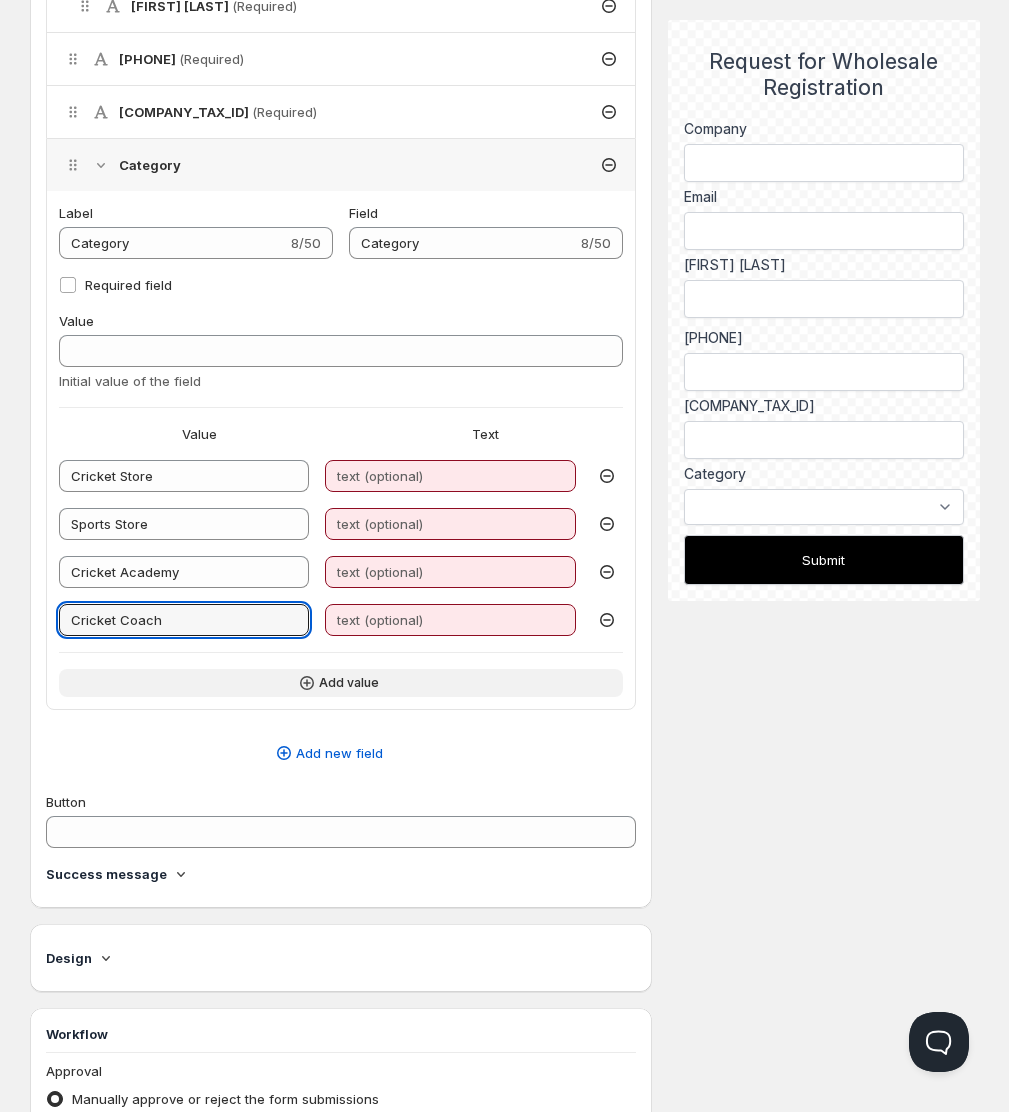 type on "Cricket Coach" 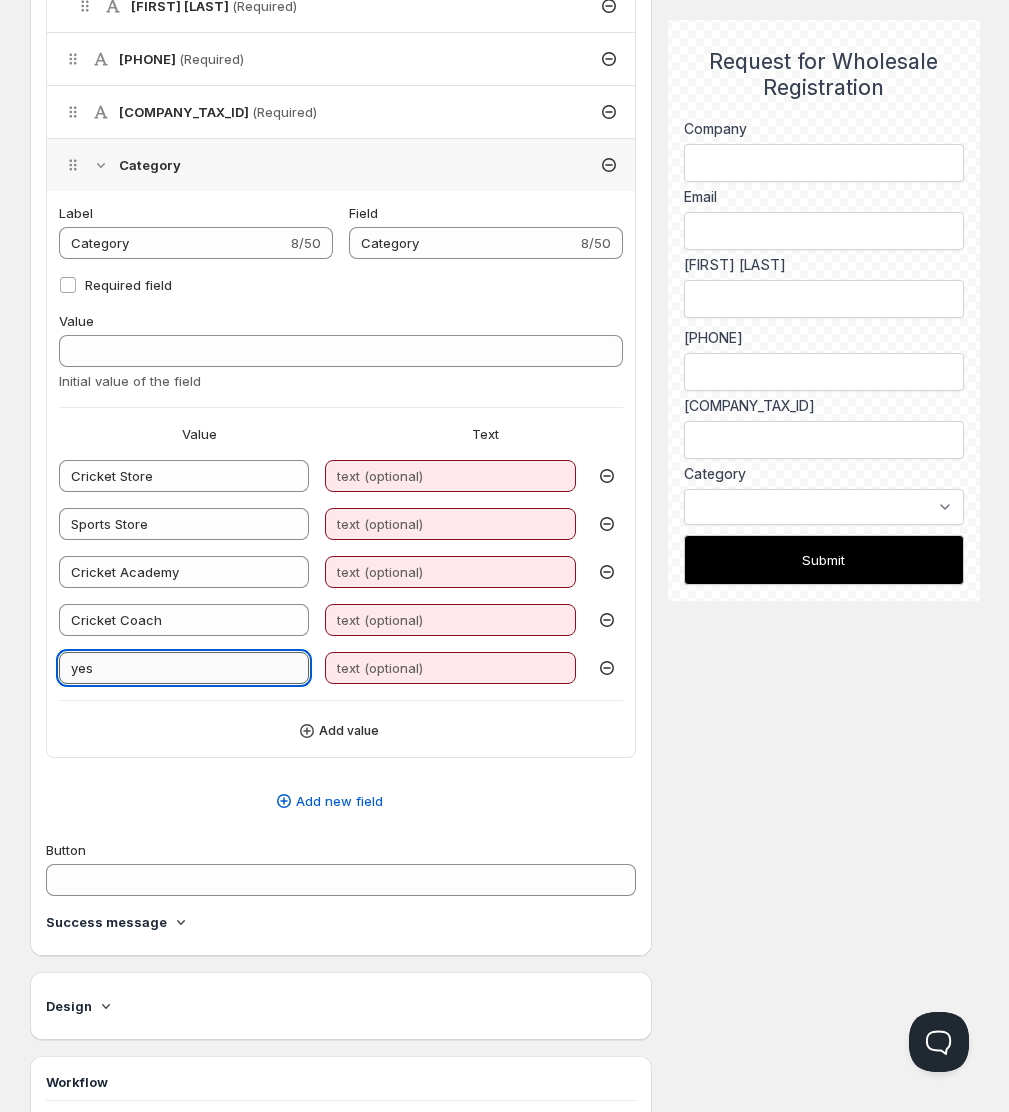 click on "yes" at bounding box center (184, 668) 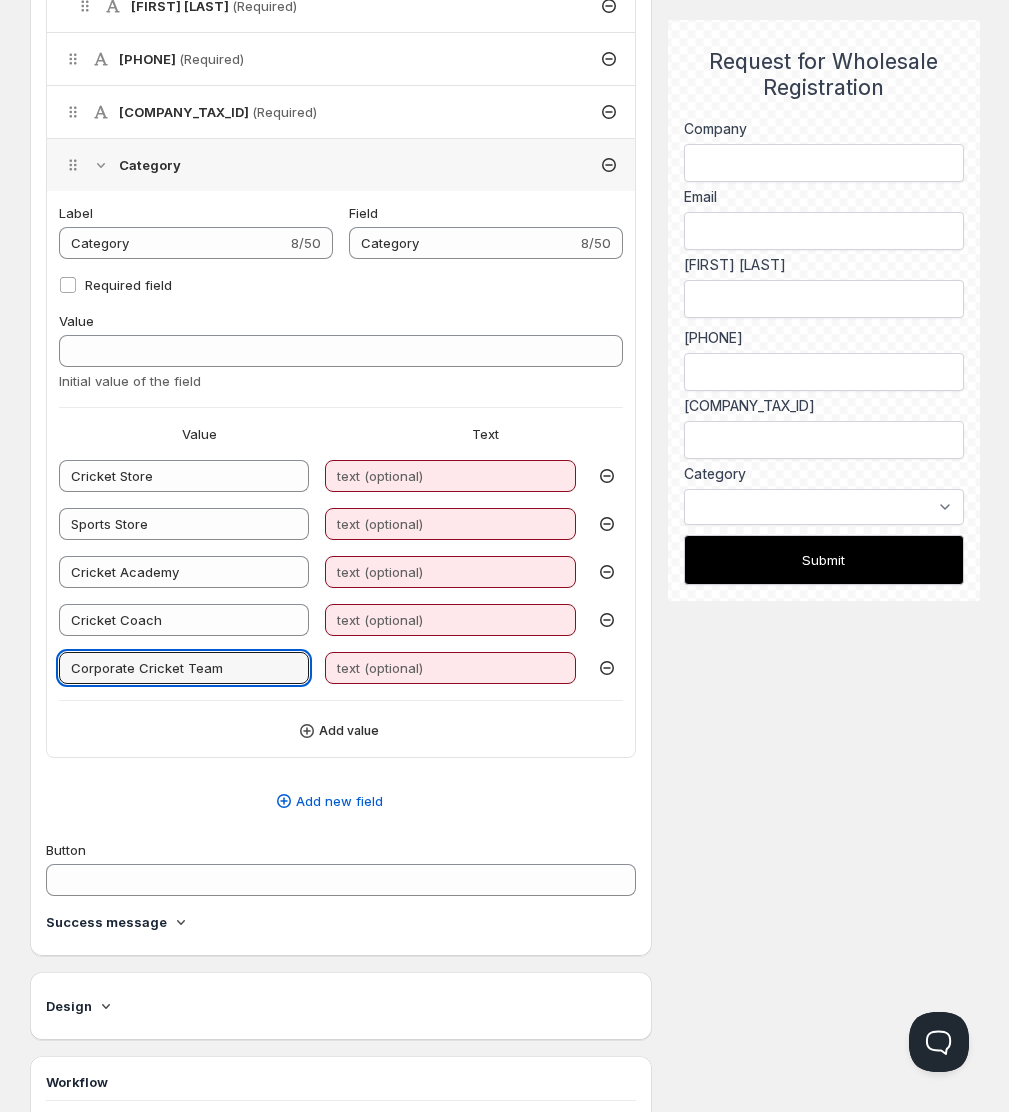 type on "Corporate Cricket Team" 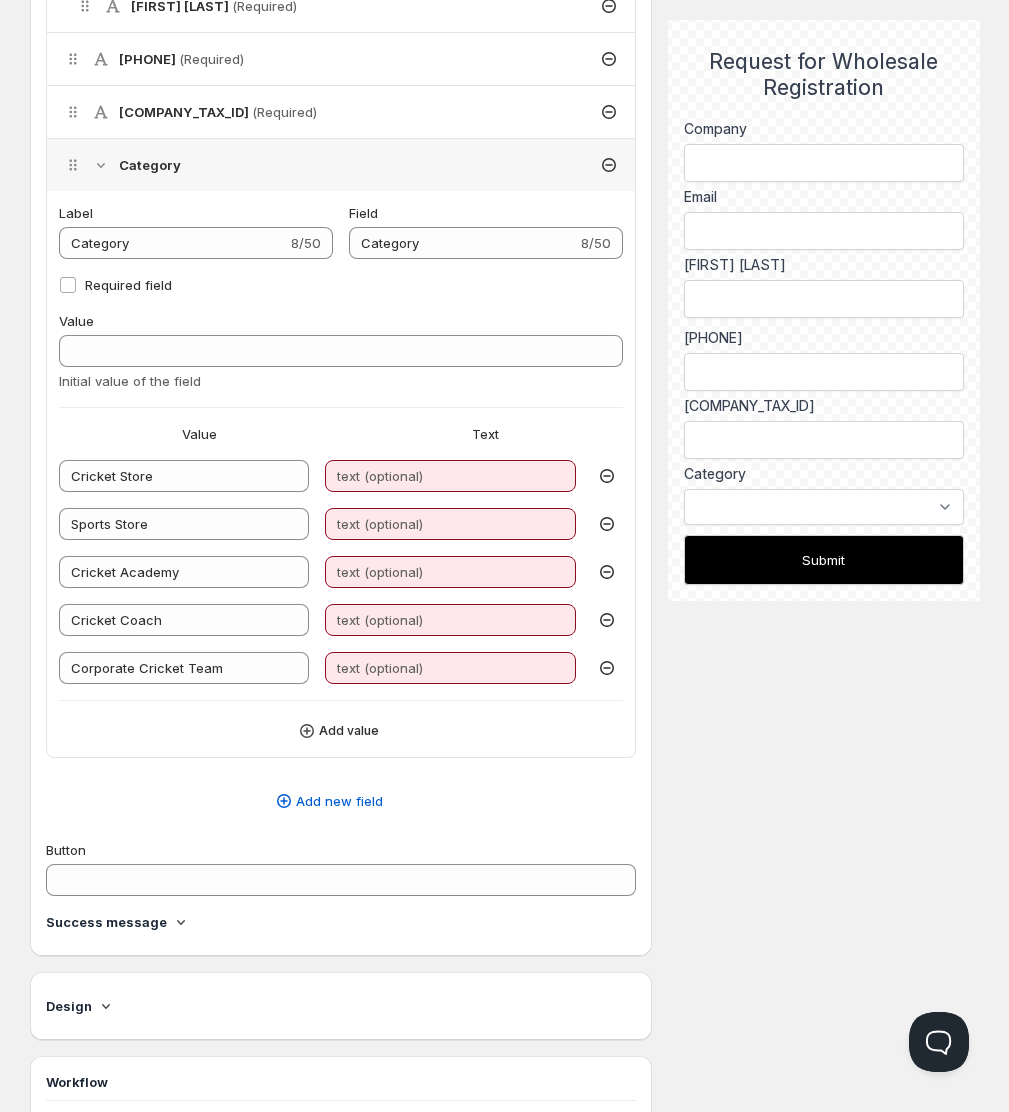 click on "Company (Required) Email (Required) layout_name [FIRST] [LAST] (Required) Mobile with country code (Whatsapp) (Required) Company tax ID (Required) Category Label Category 8/50 Field Category 8/50 Required field Value Initial value of the field Value Text Cricket Store Sports Store Cricket Academy Cricket Coach Corporate Cricket Team Add value" at bounding box center (341, 289) 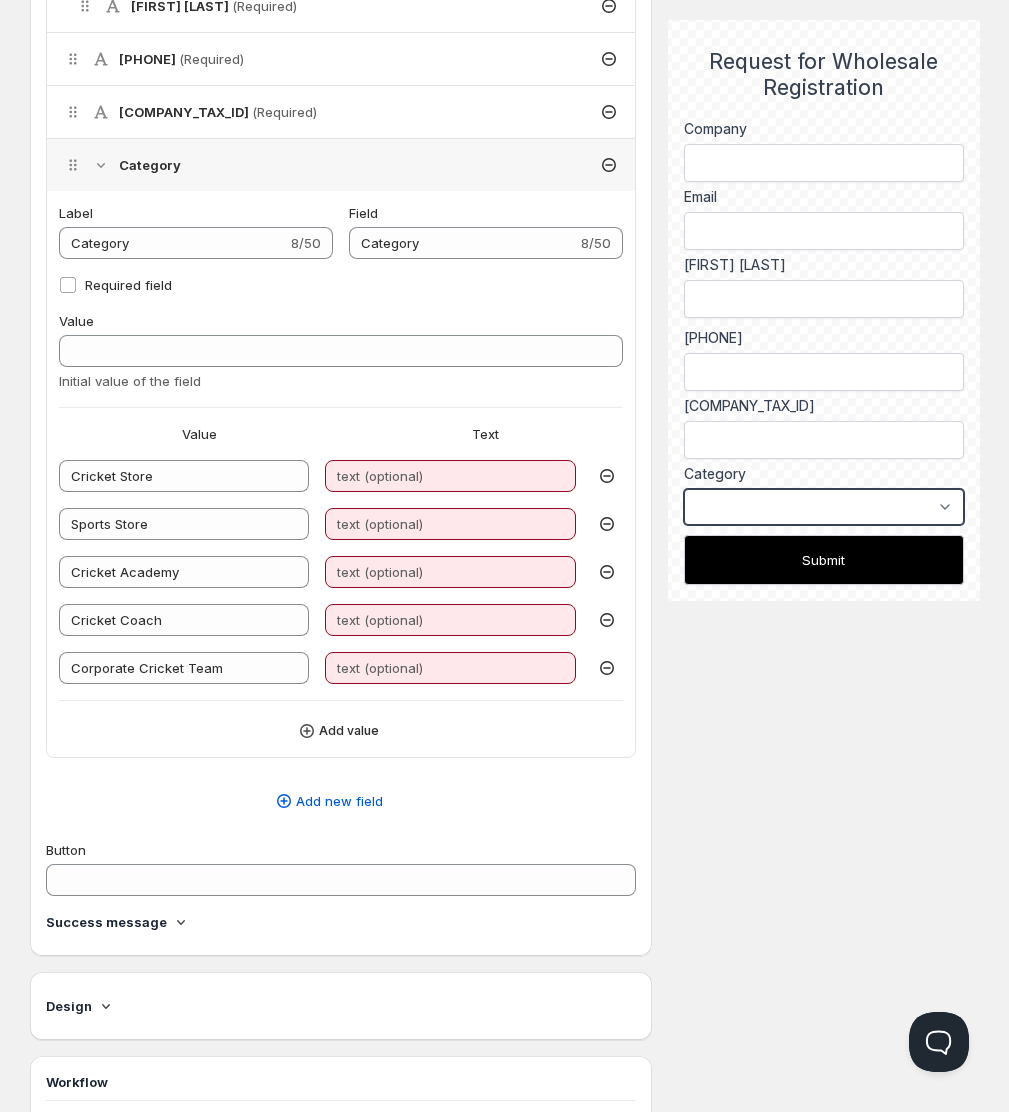 click on "Cricket Store
Sports Store
Cricket Academy
Cricket Coach
Corporate Cricket Team" at bounding box center [823, 507] 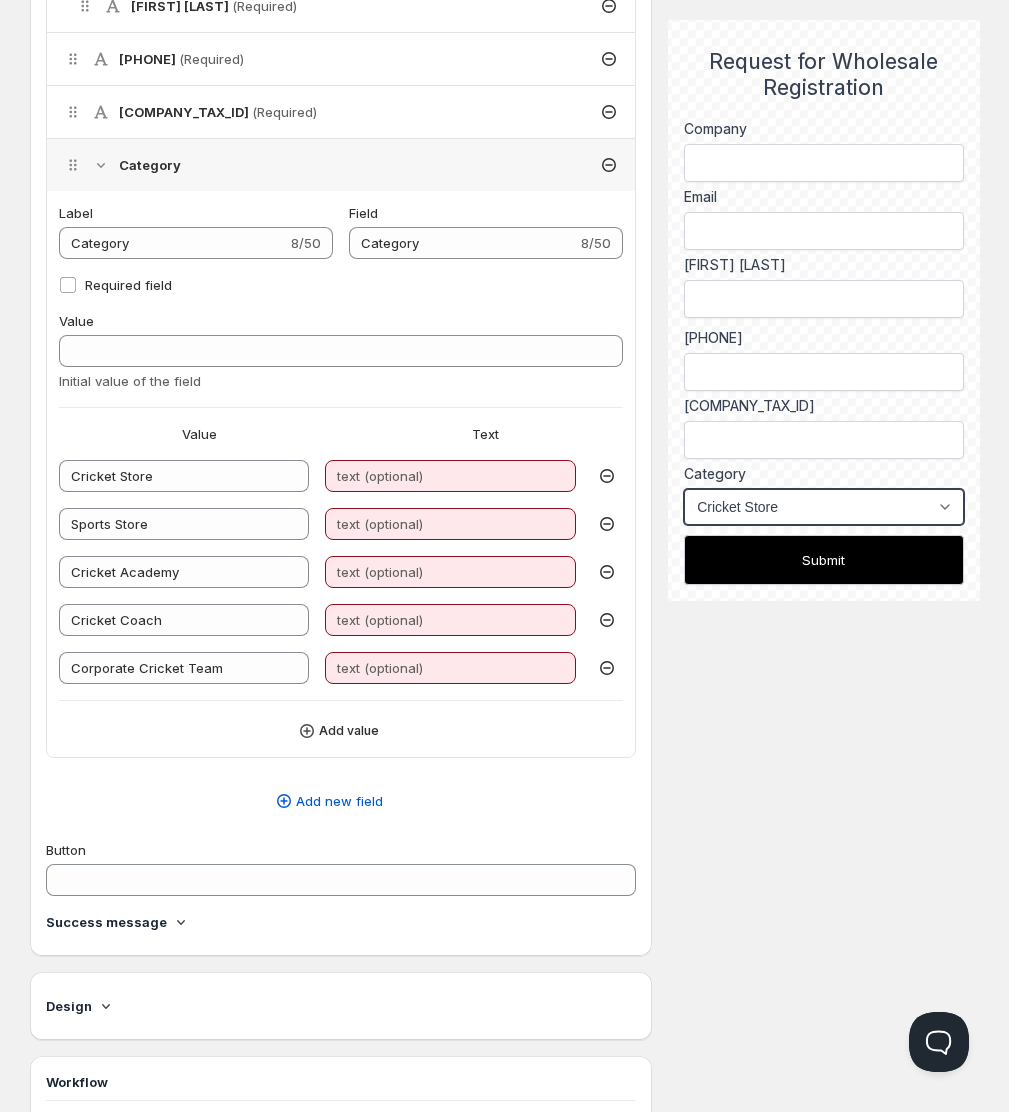 click on "Cricket Store
Sports Store
Cricket Academy
Cricket Coach
Corporate Cricket Team" at bounding box center [823, 507] 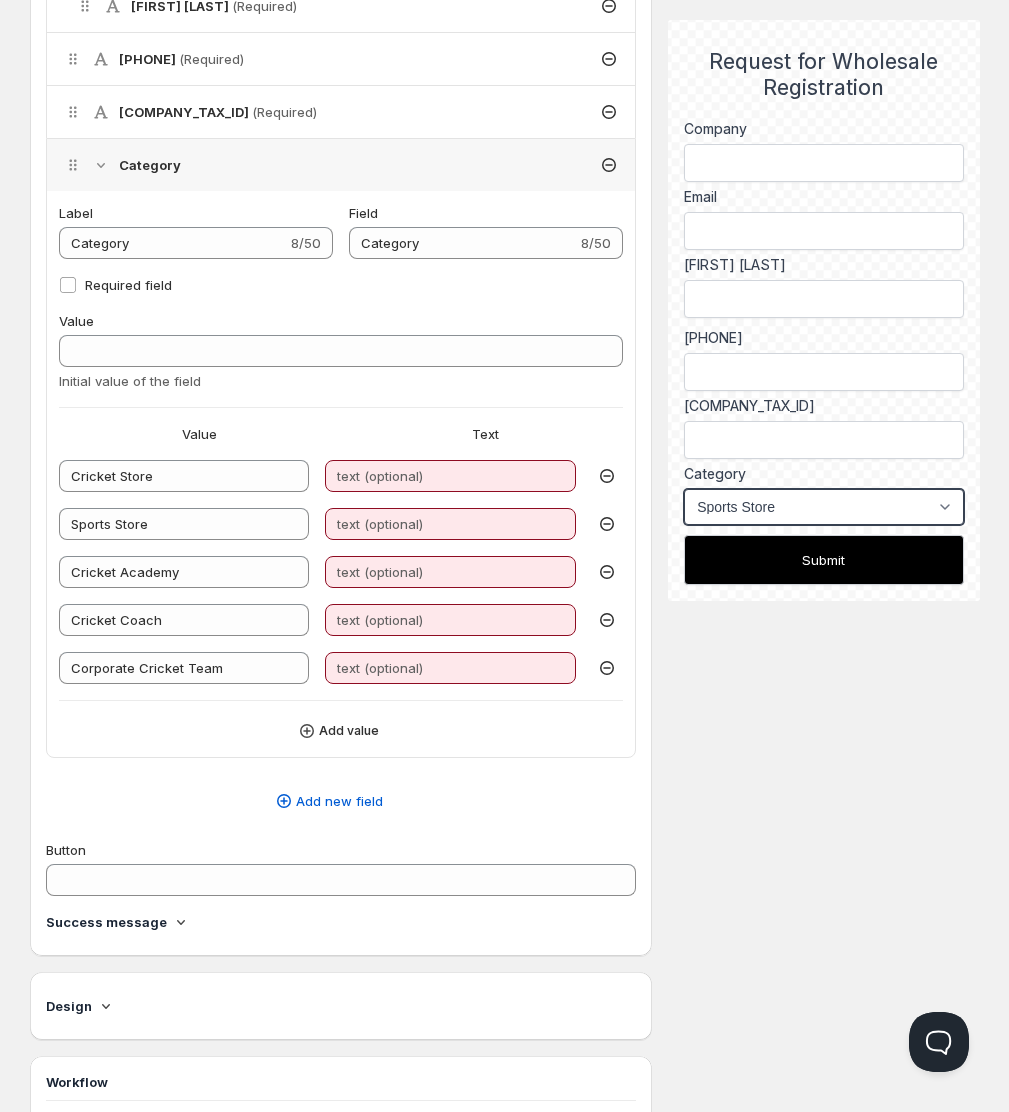 click on "Cricket Store
Sports Store
Cricket Academy
Cricket Coach
Corporate Cricket Team" at bounding box center [823, 507] 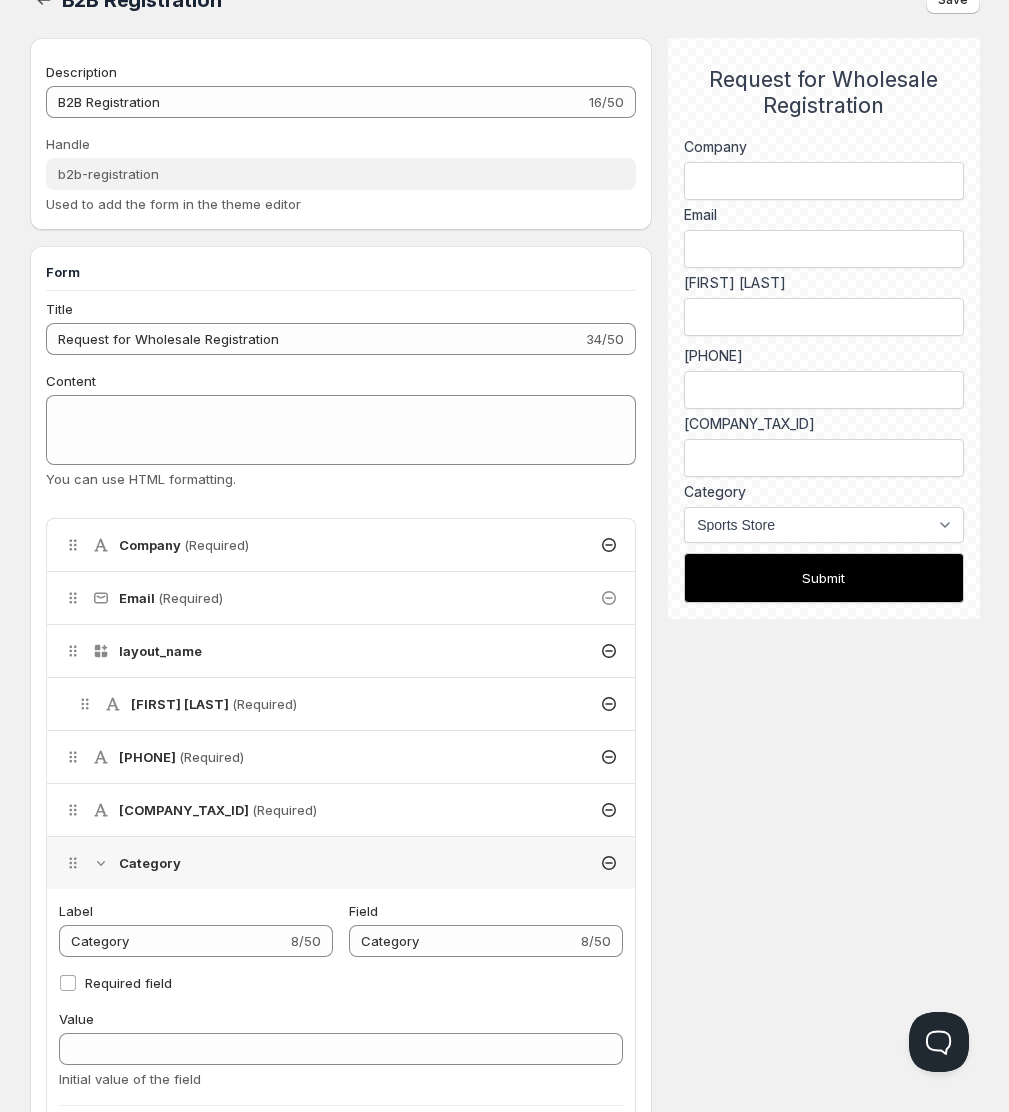 scroll, scrollTop: 81, scrollLeft: 0, axis: vertical 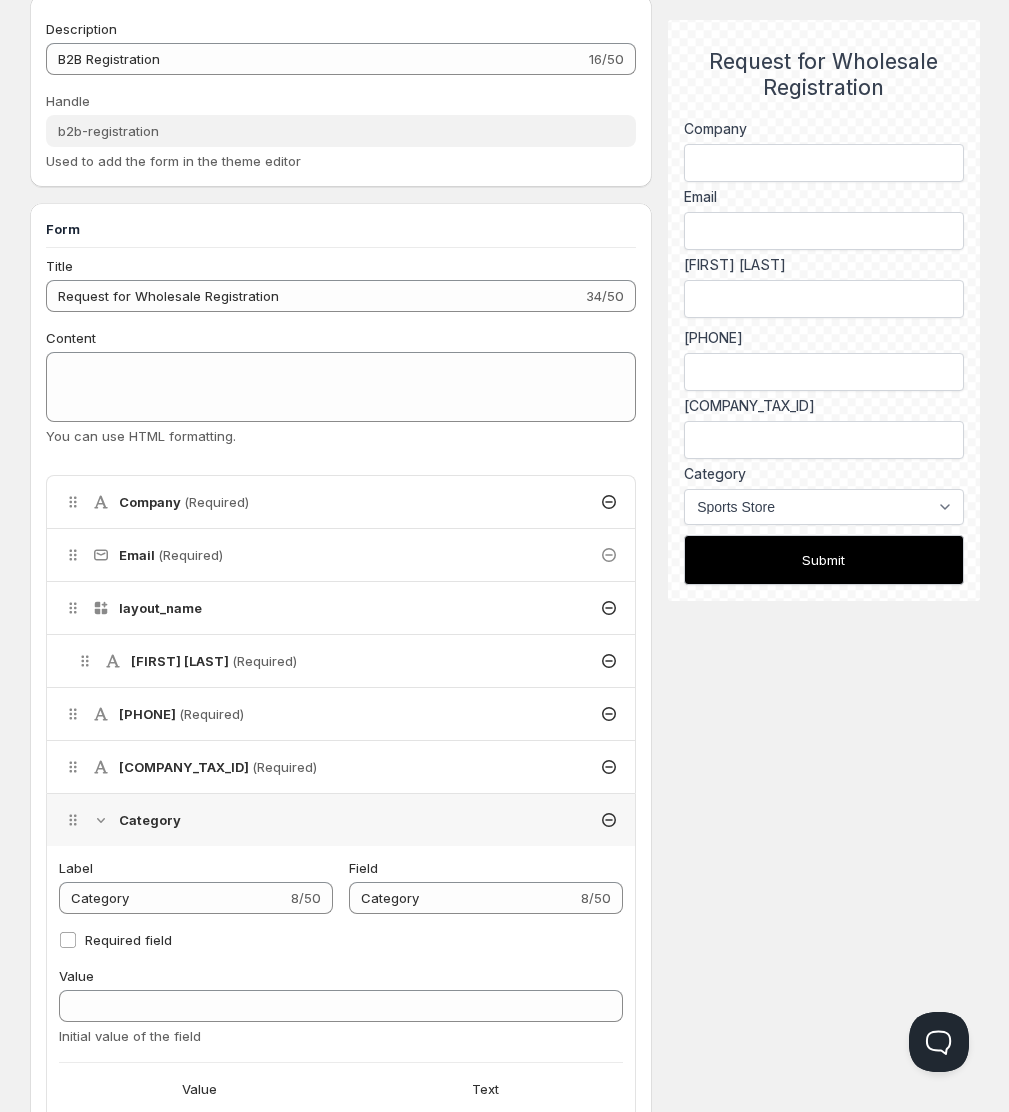 click 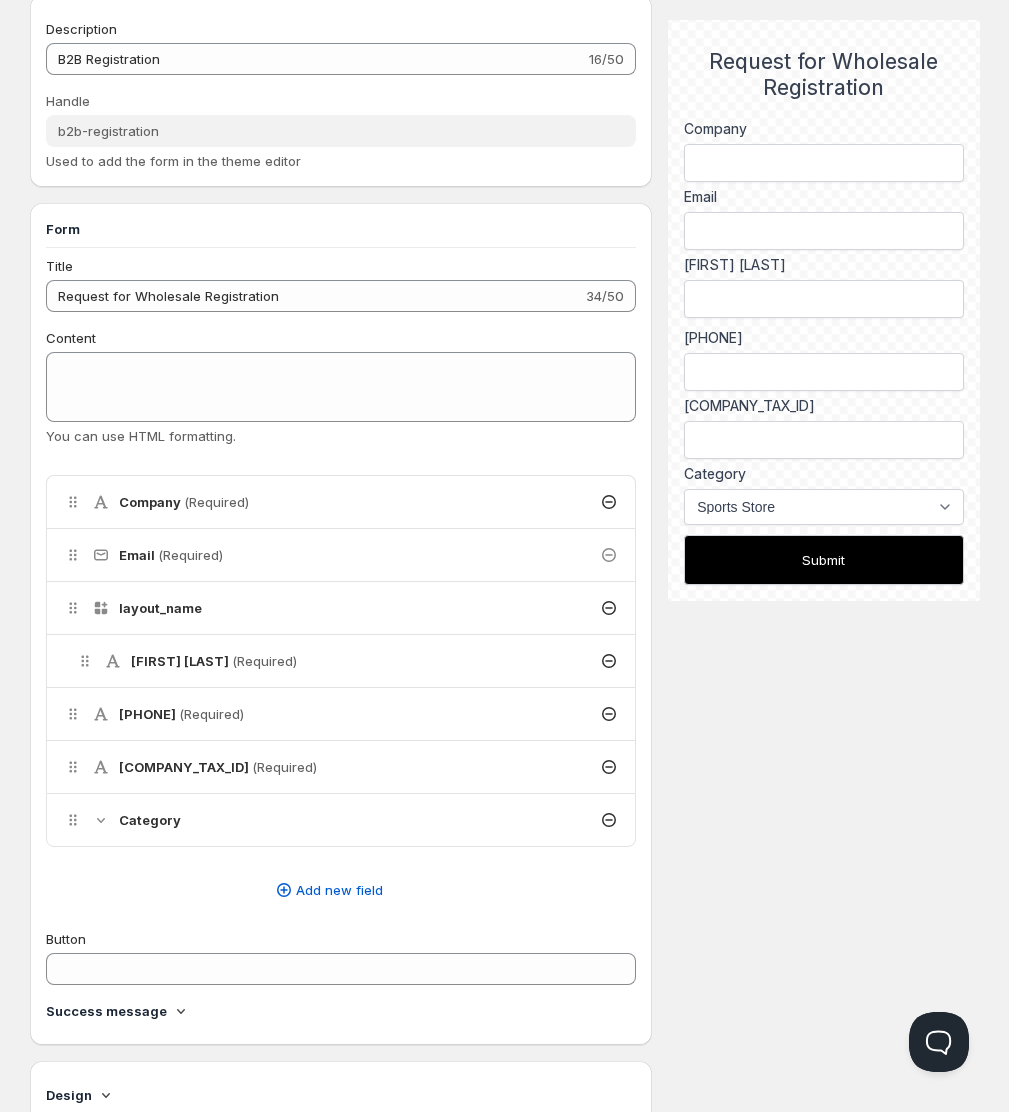 click on "Description B2B Registration 16/50 Handle b2b-registration Used to add the form in the theme editor Form Title Request for Wholesale Registration 34/50 Content You can use HTML formatting. Delete Cancel Are you sure you want to delete ? Company (Required) Email (Required) layout_name [FIRST] [LAST] (Required) Mobile with country code (Whatsapp) (Required) Company tax ID (Required) Category Add new field Button Success message Design Workflow Approval Manually approve or reject the form submissions Automatically approve the form submissions For customer registration it's recommended to manually approve the submissions. Customer tags Add tags Tags are added to the customer after approval. Useful to auto apply custom pricing based on tags. Customer email marketing Set customers accept marketing emails. (Required to send a confirmation email). Customer tax exempt Set approved customer as tax exempt. Tax validation Validate Tax ID using external service." at bounding box center (505, 800) 